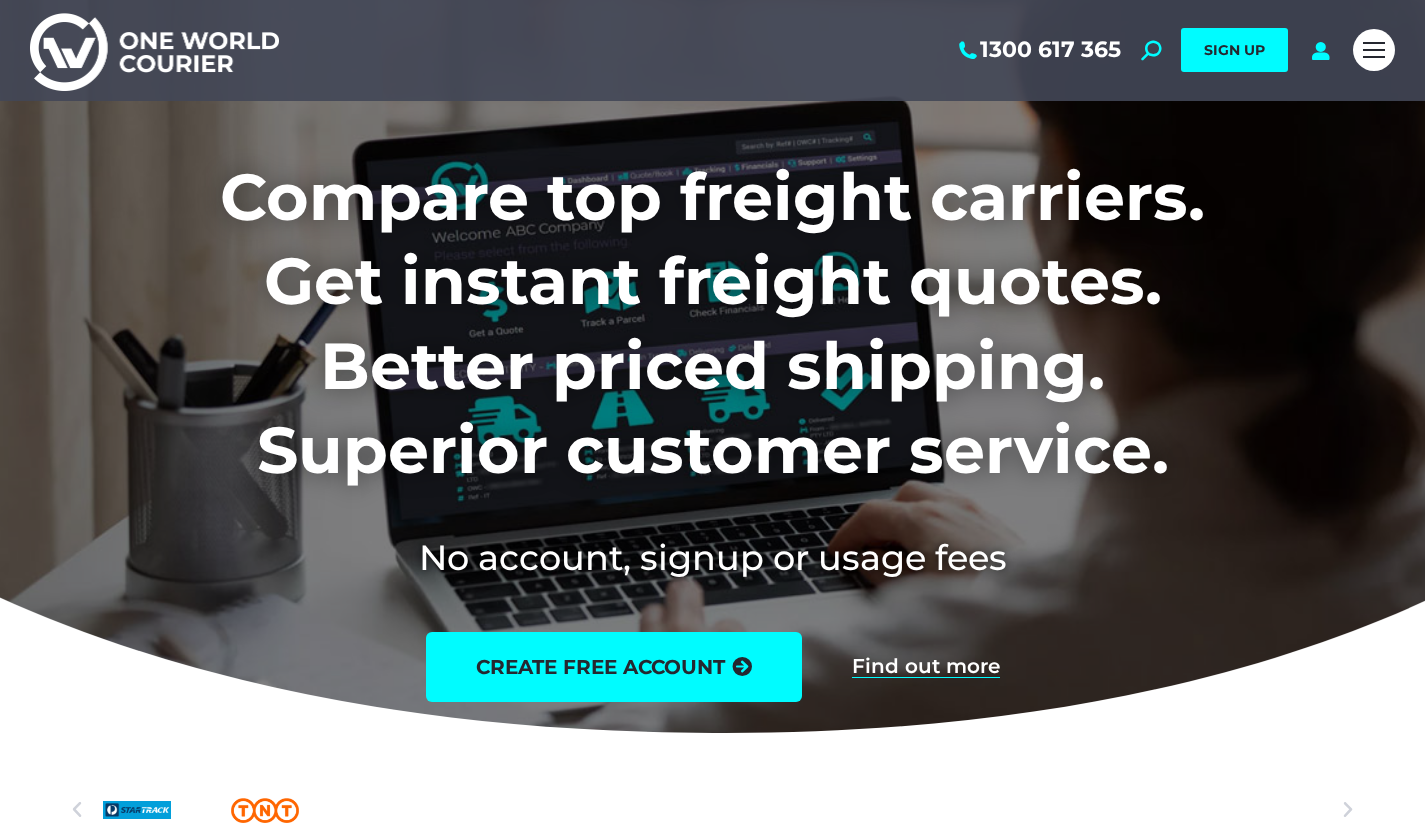scroll, scrollTop: 0, scrollLeft: 0, axis: both 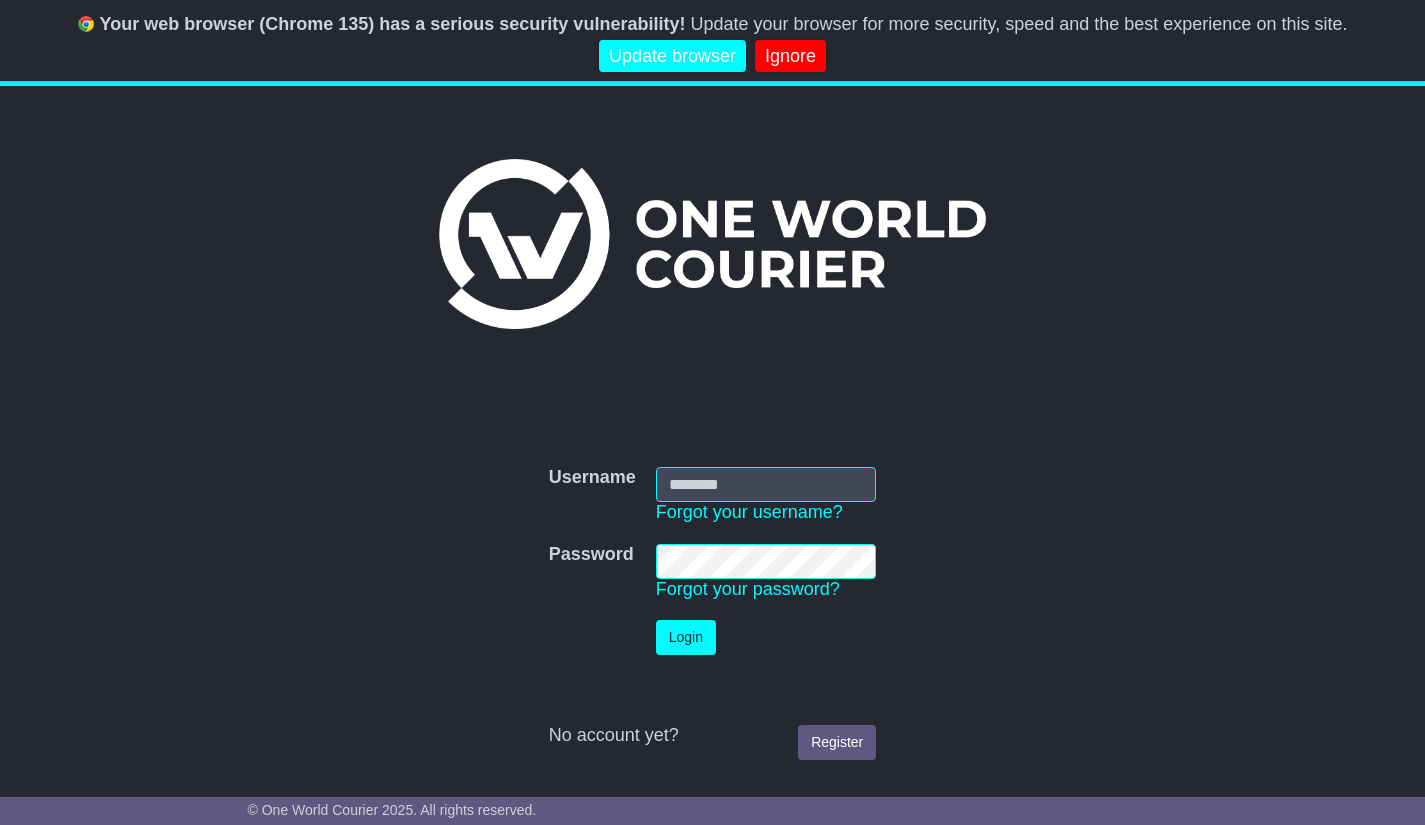 type on "**********" 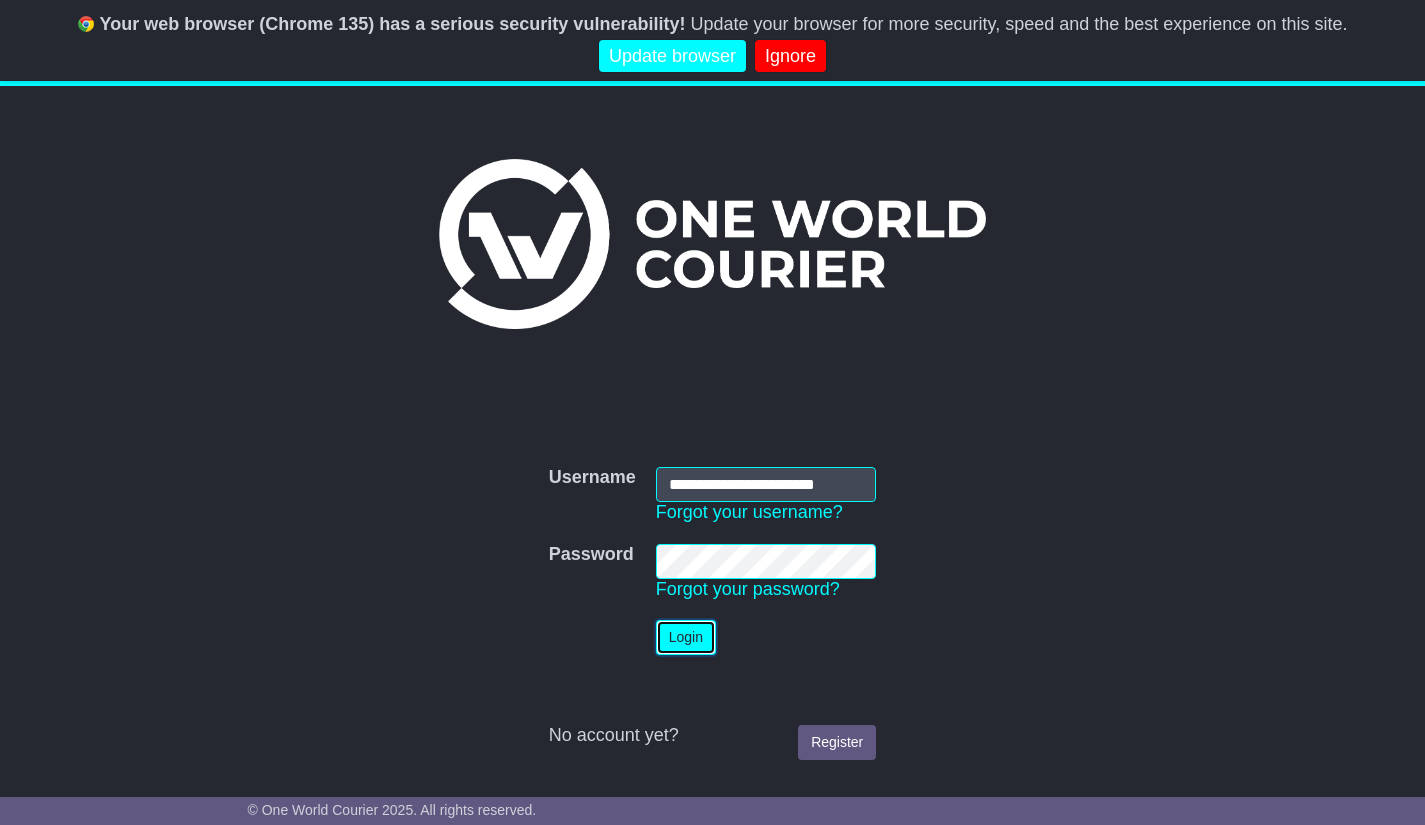 click on "Login" at bounding box center (686, 637) 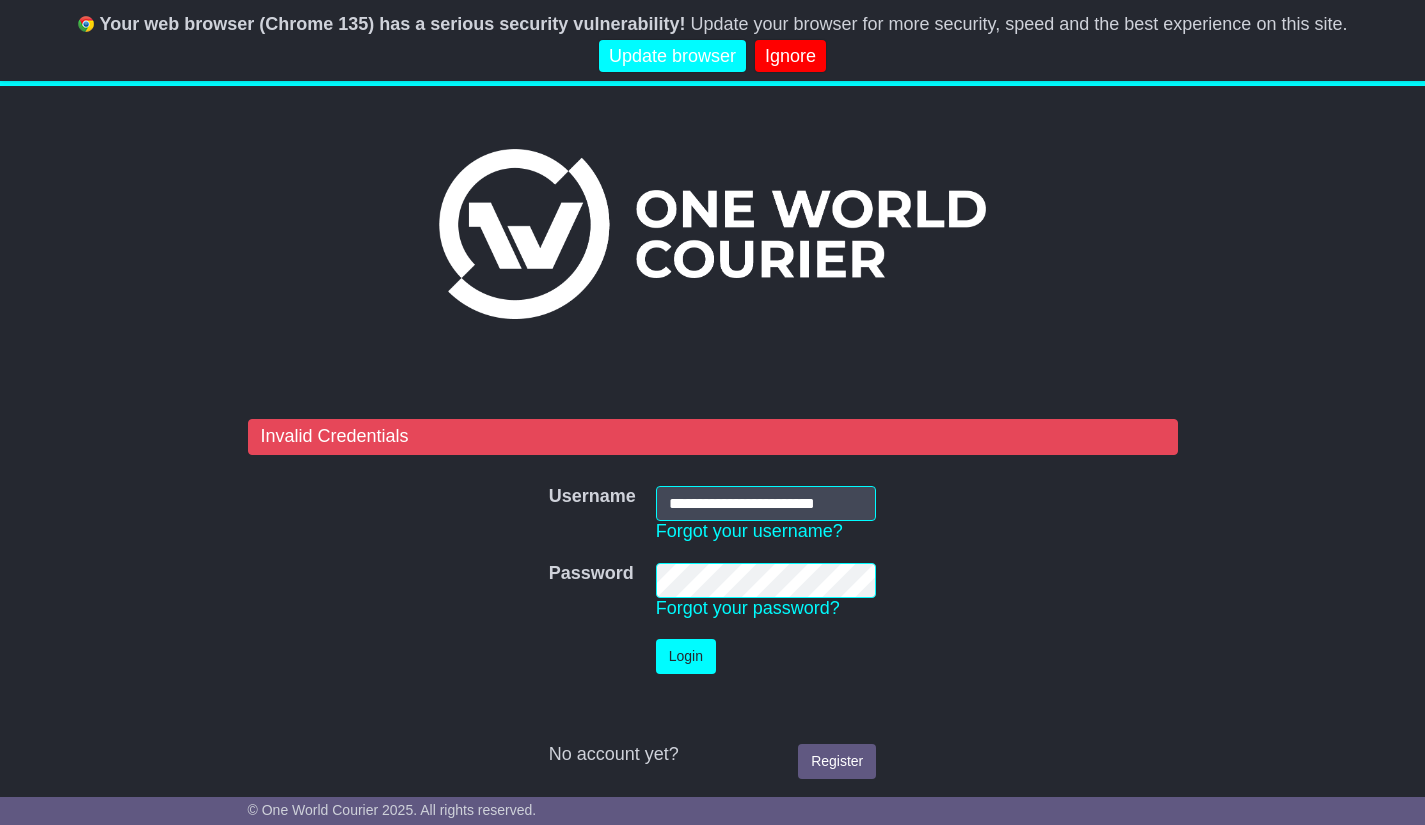 click on "Login" at bounding box center [766, 656] 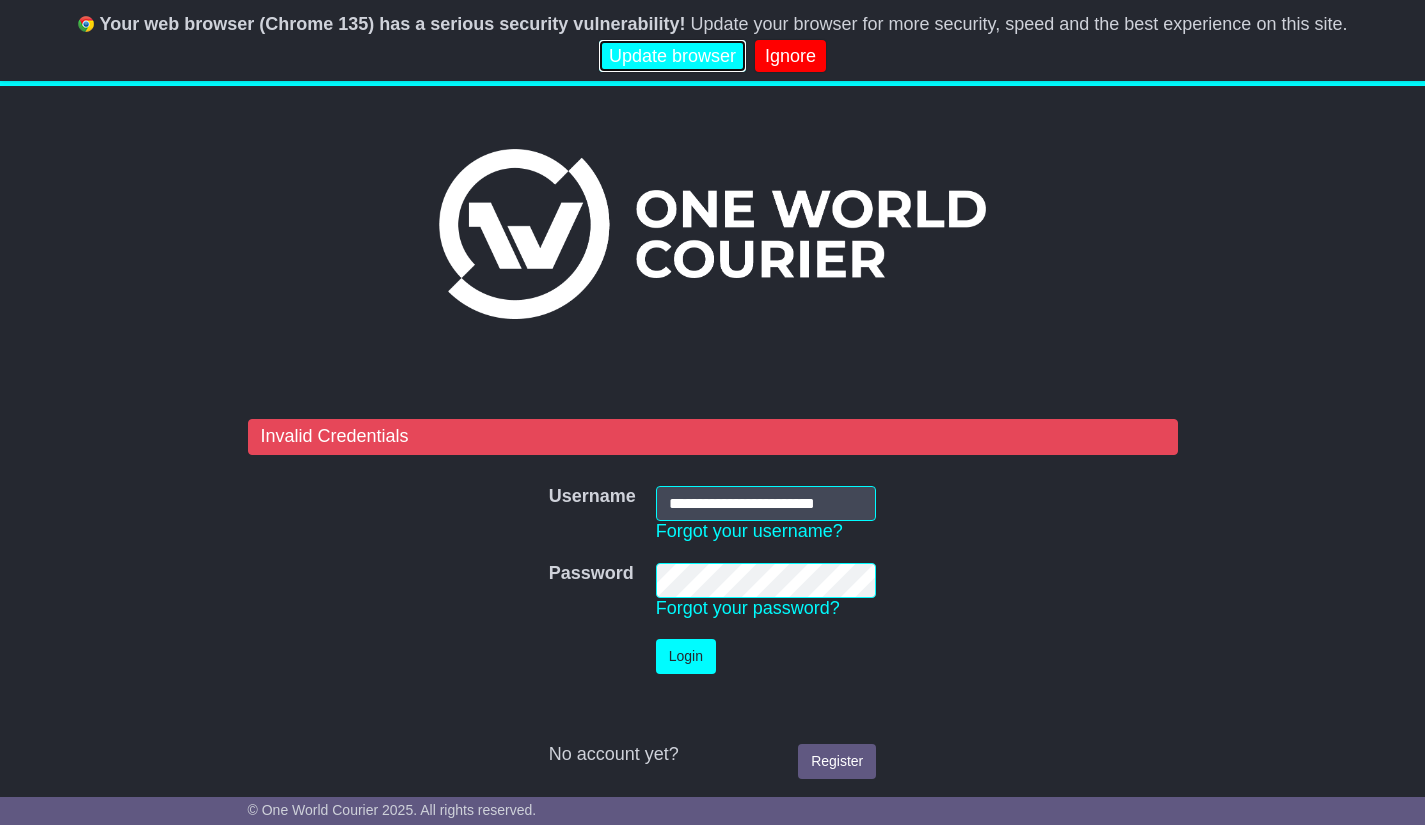 click on "Update browser" at bounding box center (672, 56) 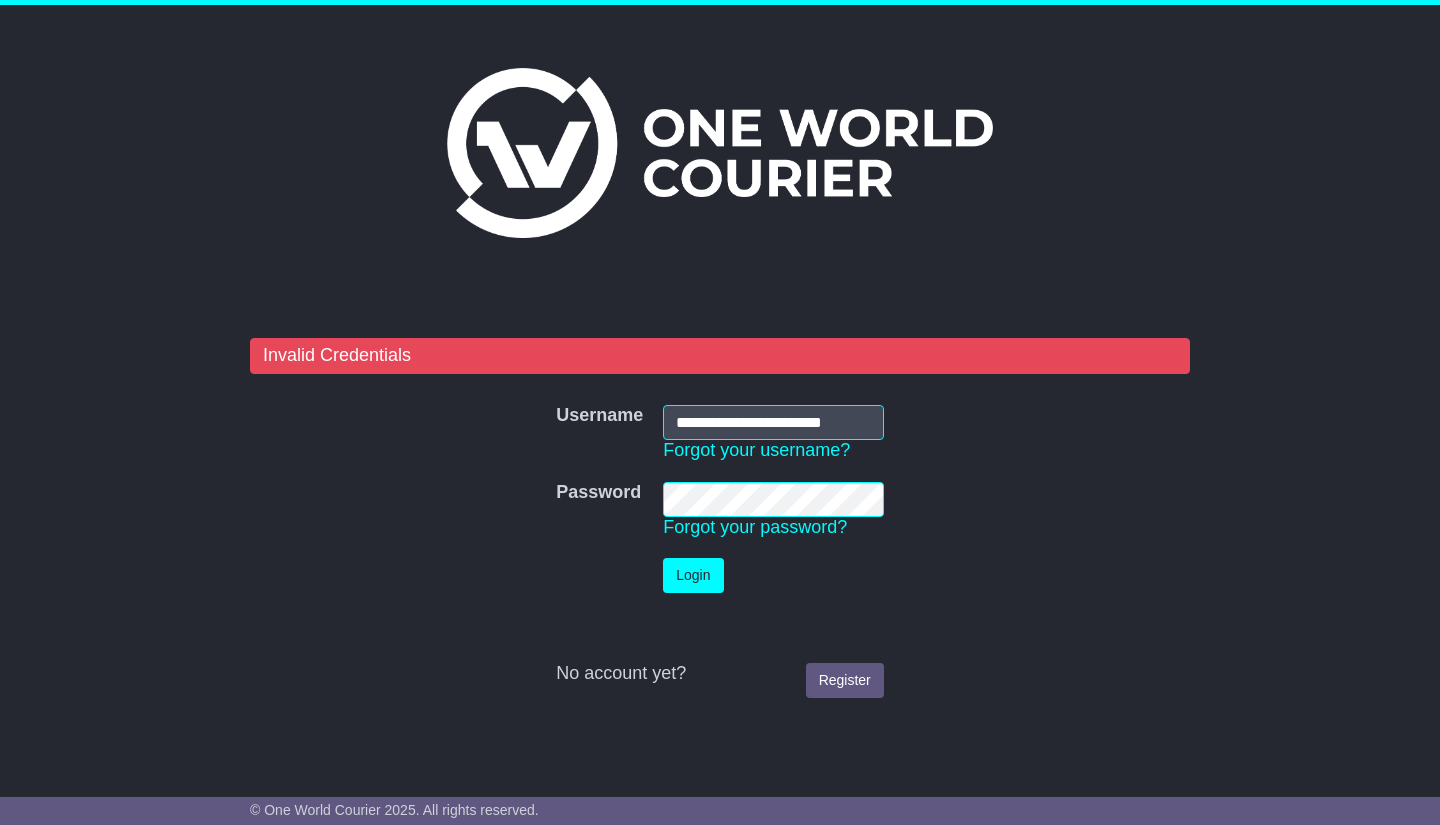 click on "Password
Password
Forgot your password?" at bounding box center [720, 510] 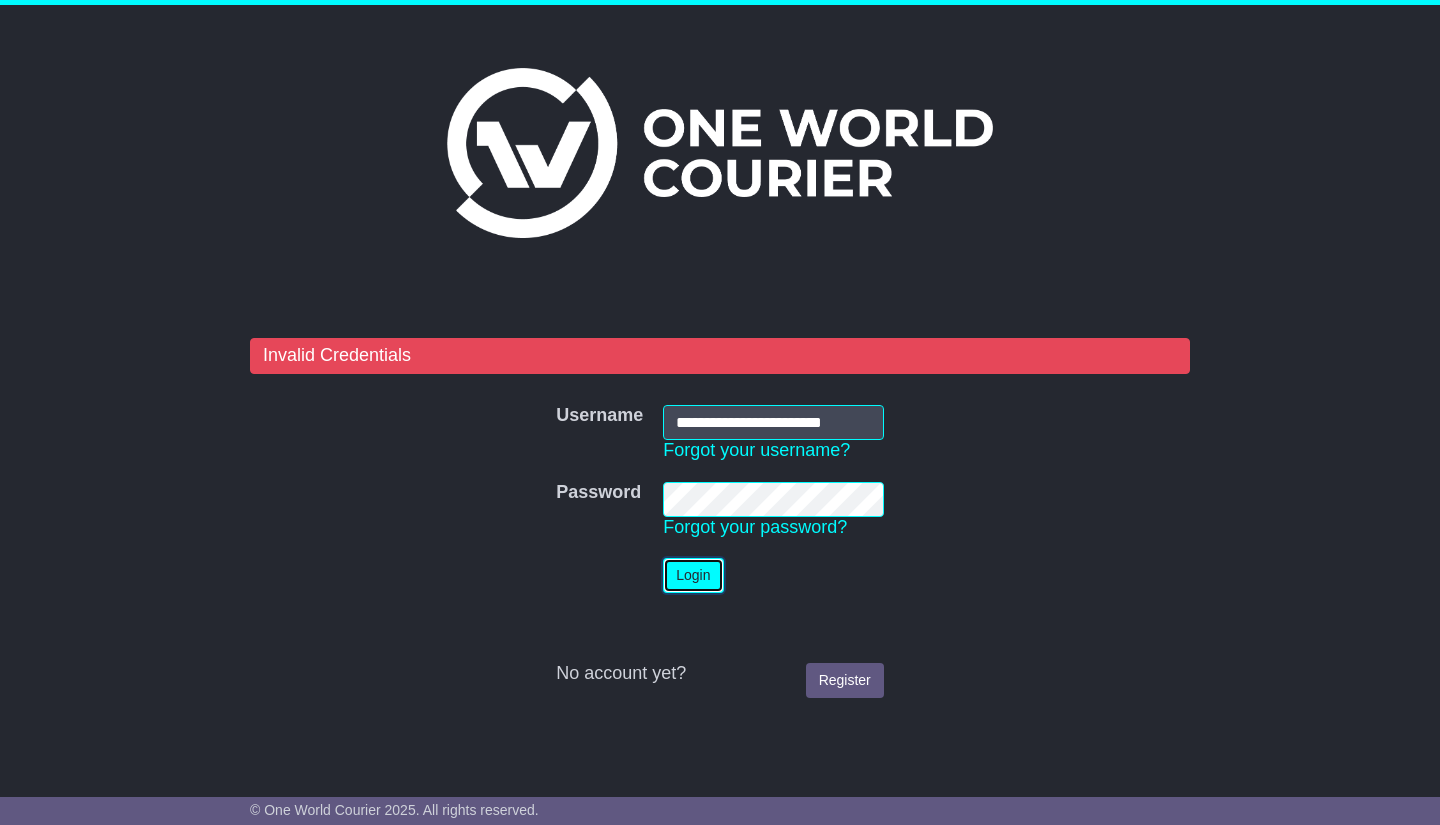 click on "Login" at bounding box center [693, 575] 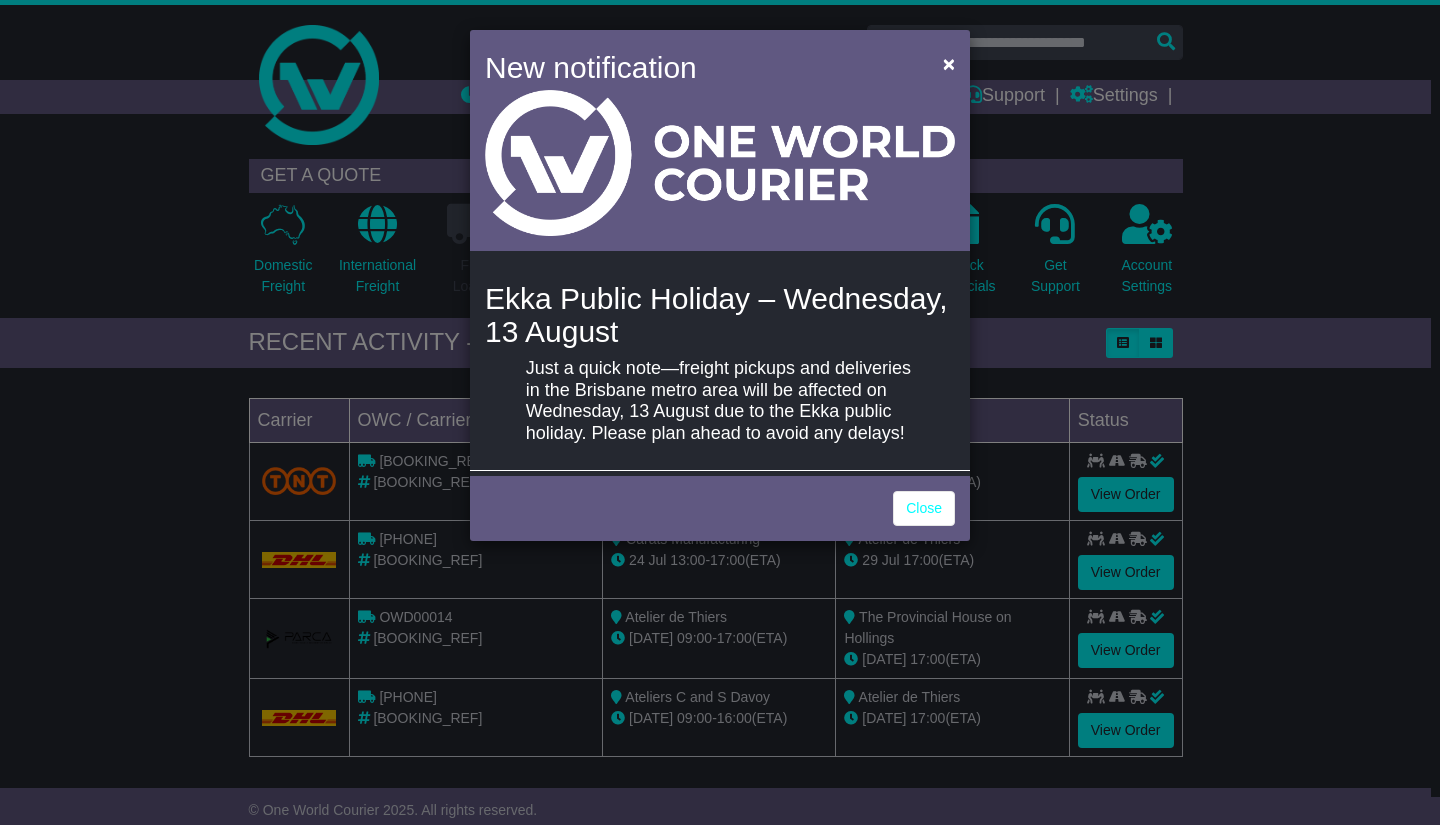 scroll, scrollTop: 0, scrollLeft: 0, axis: both 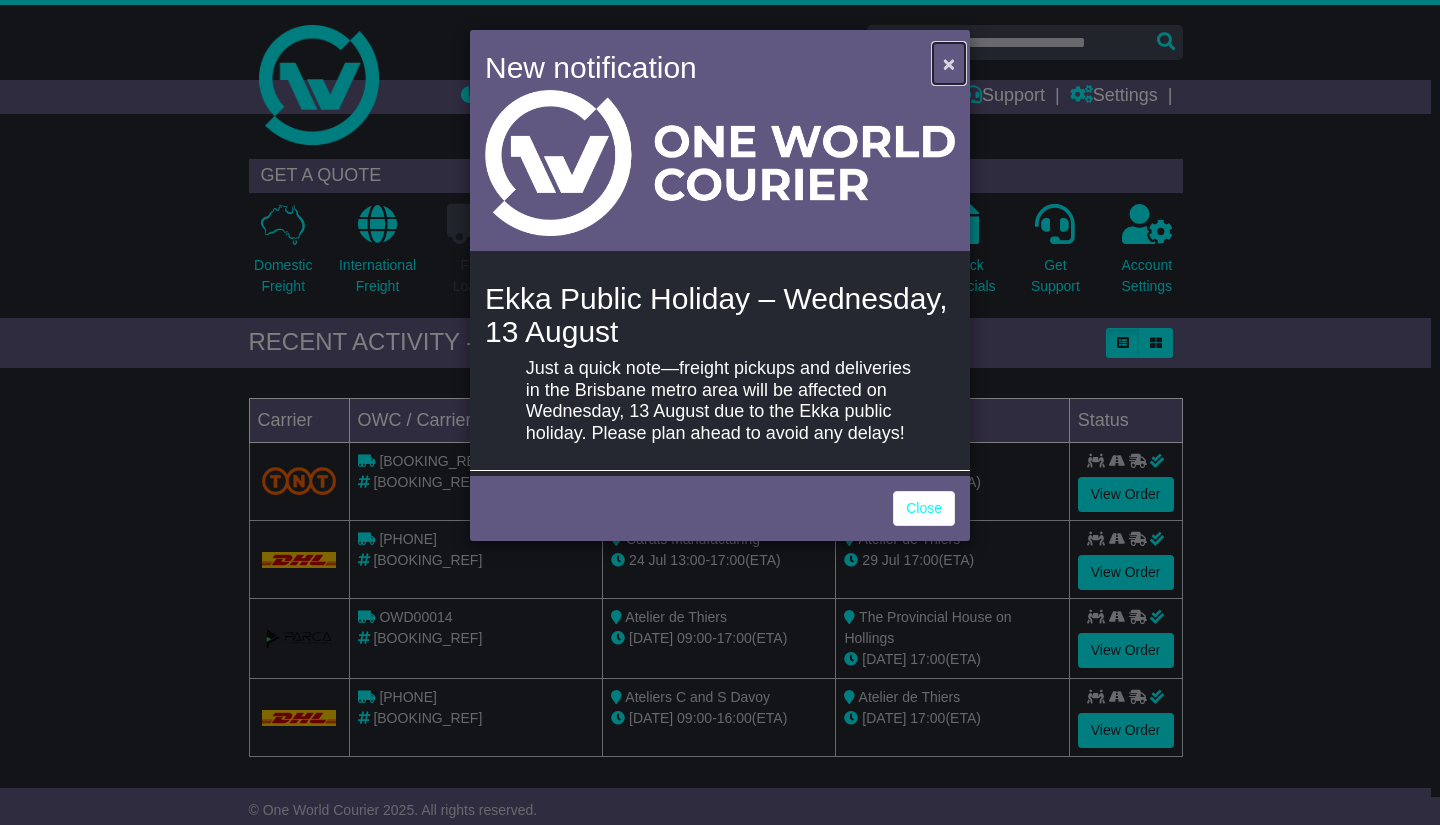 click on "×" at bounding box center [949, 63] 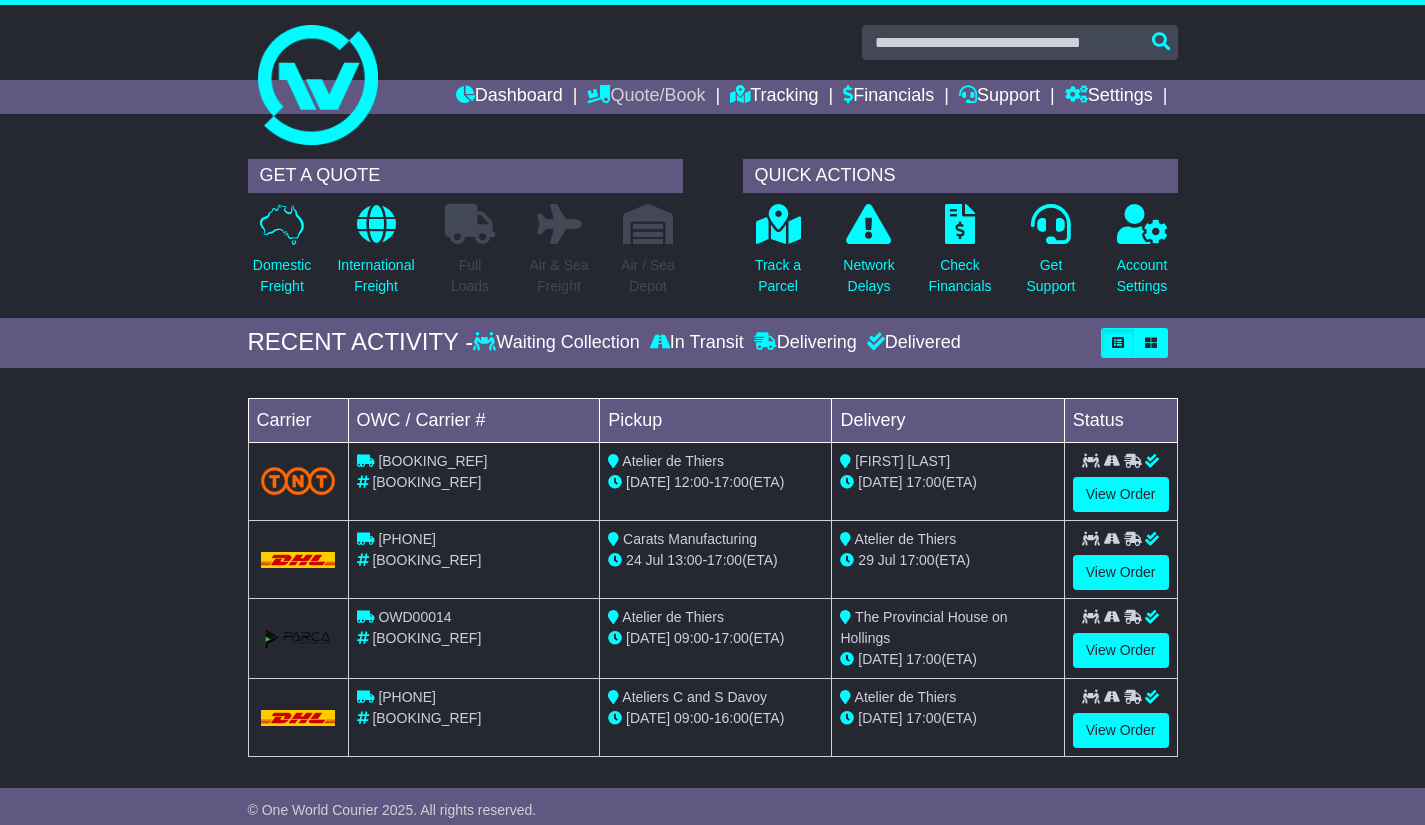 click on "Quote/Book" at bounding box center (646, 97) 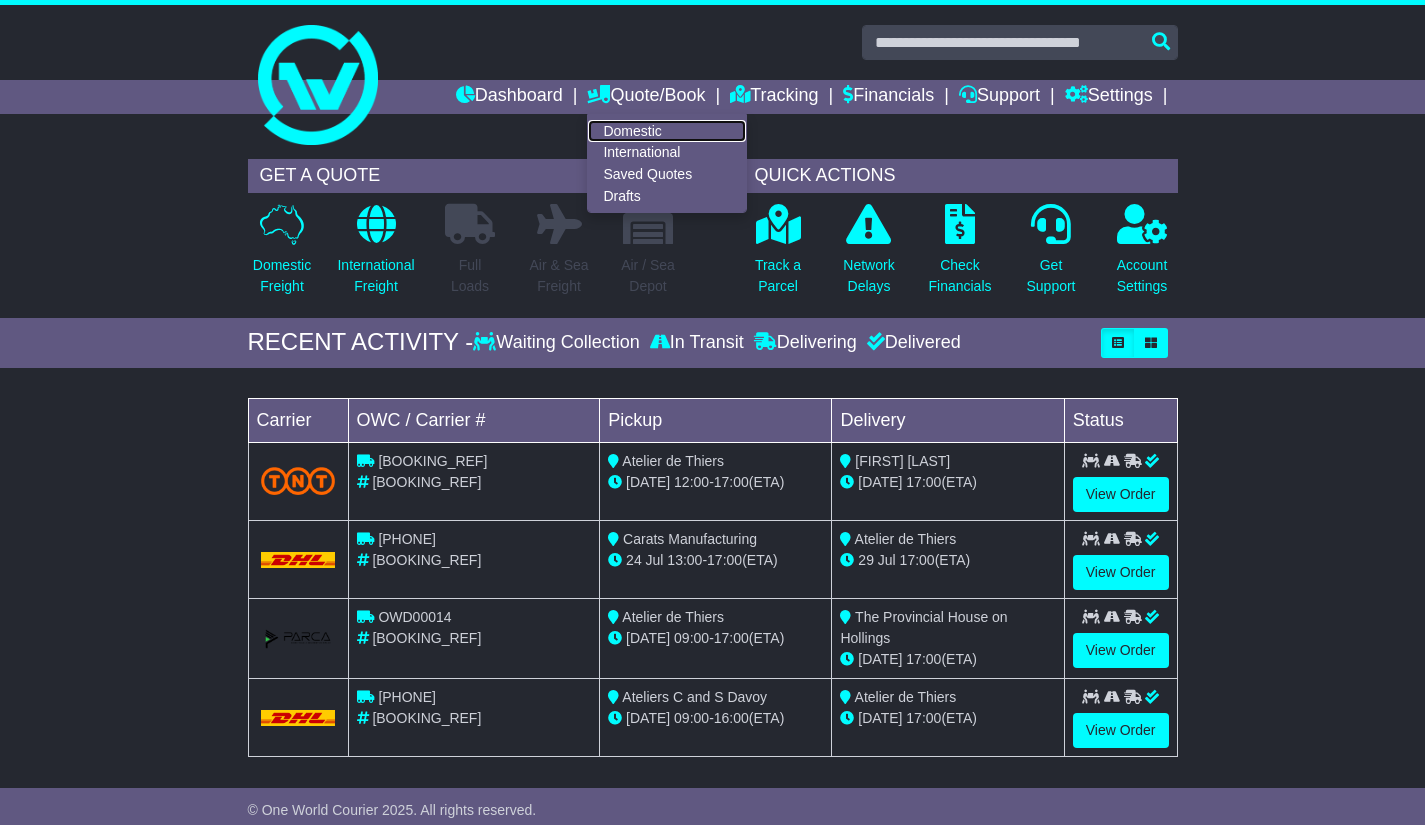click on "Domestic" at bounding box center (667, 131) 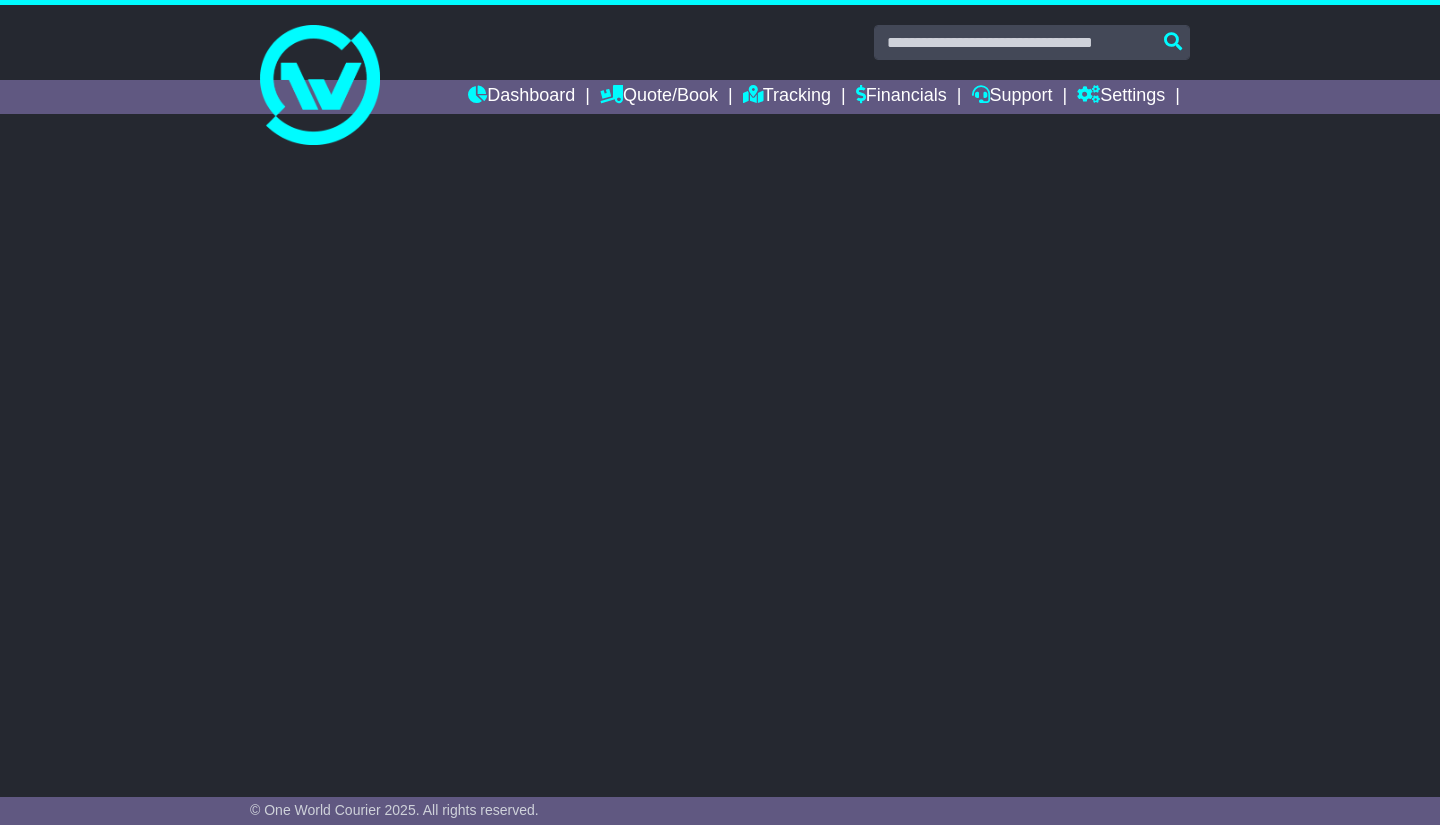 scroll, scrollTop: 0, scrollLeft: 0, axis: both 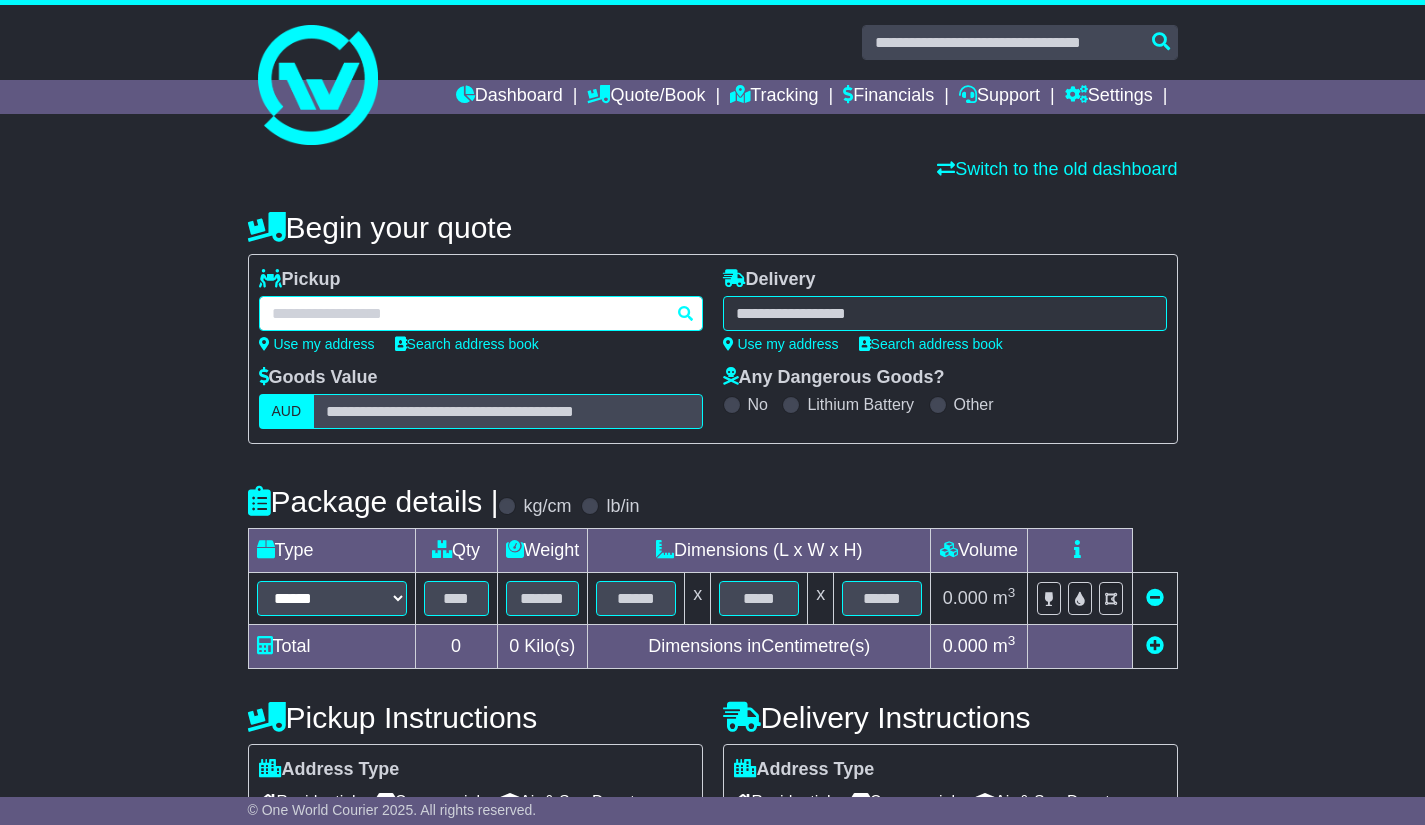 click at bounding box center (481, 313) 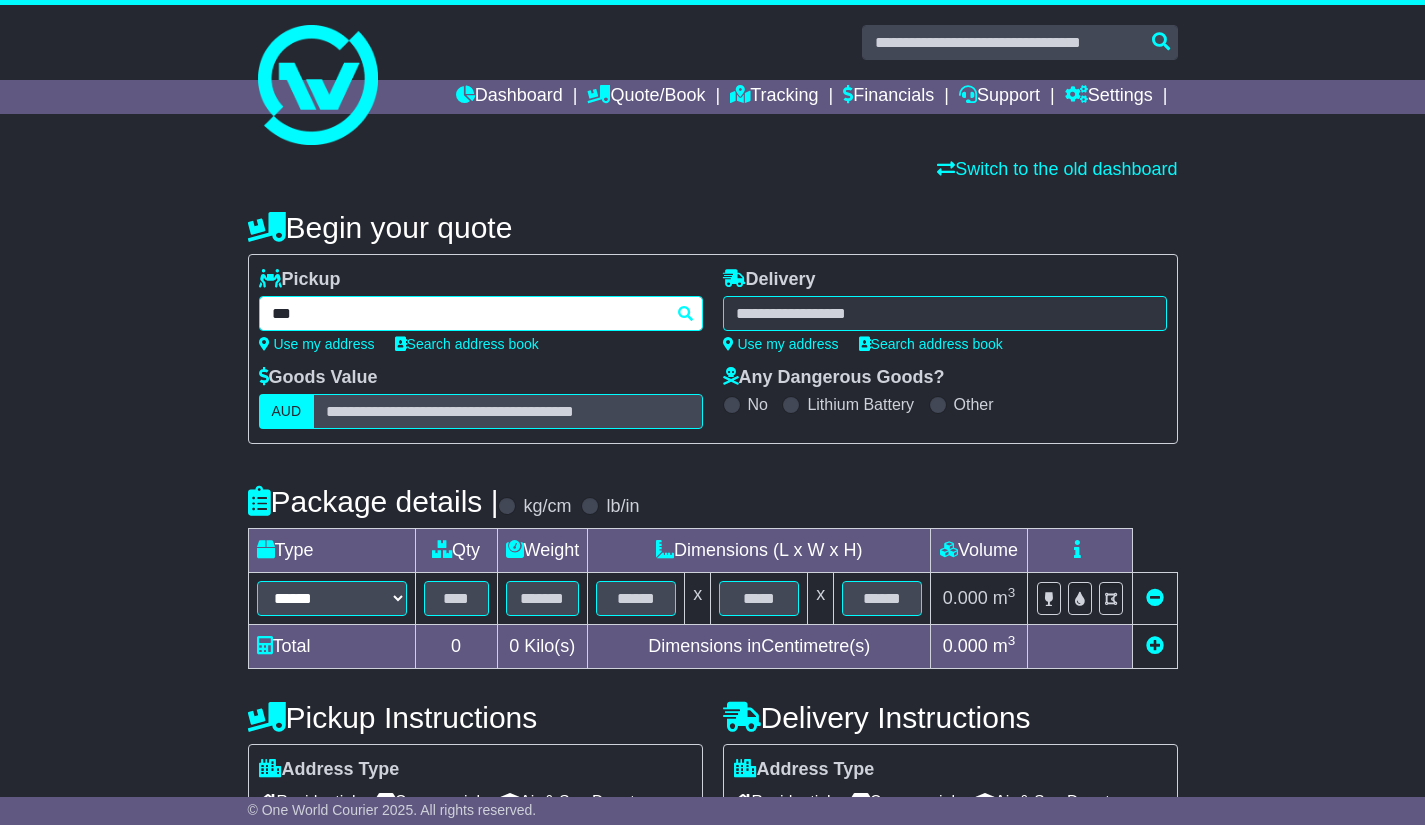 type on "****" 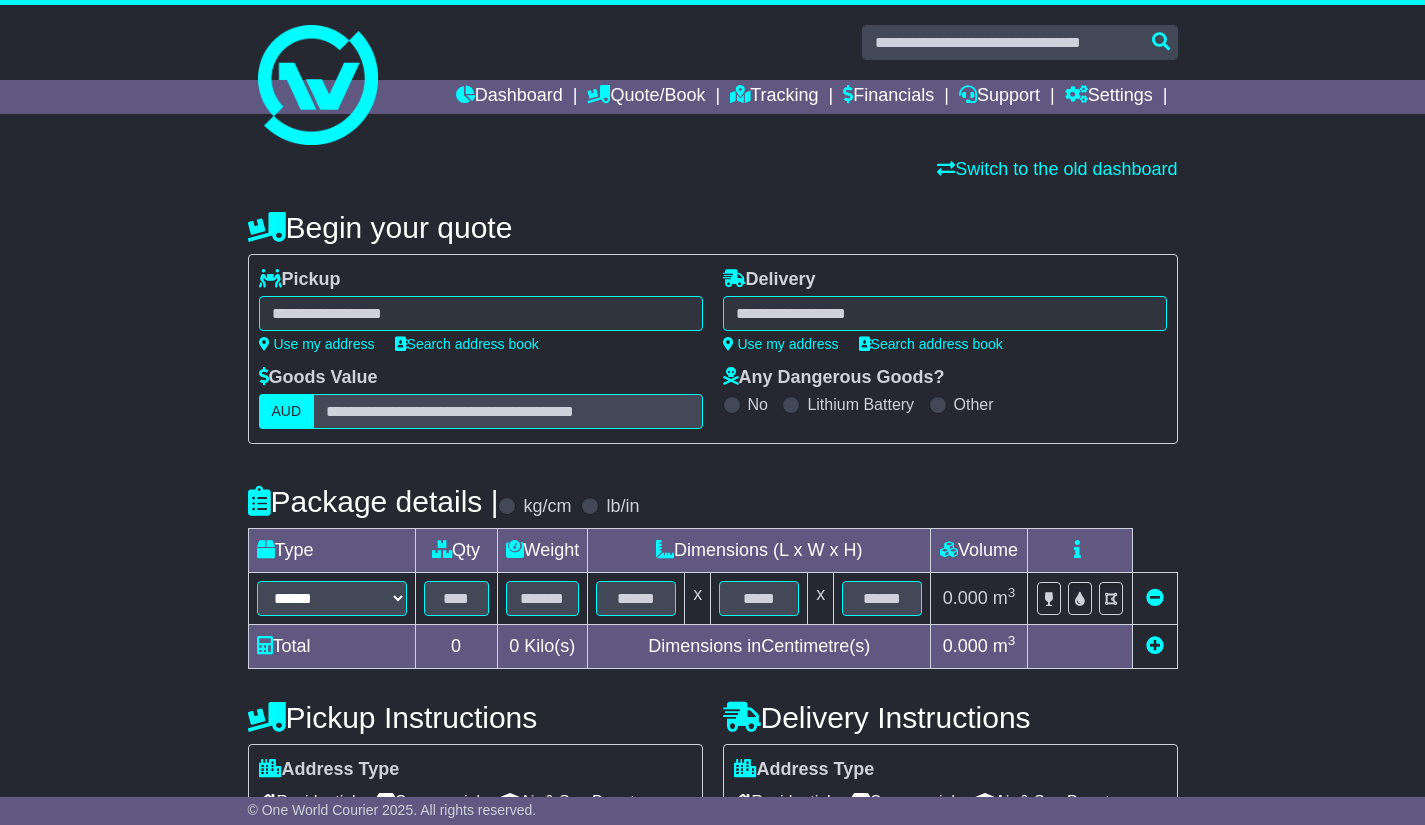 click on "Goods Value
AUD" at bounding box center (481, 398) 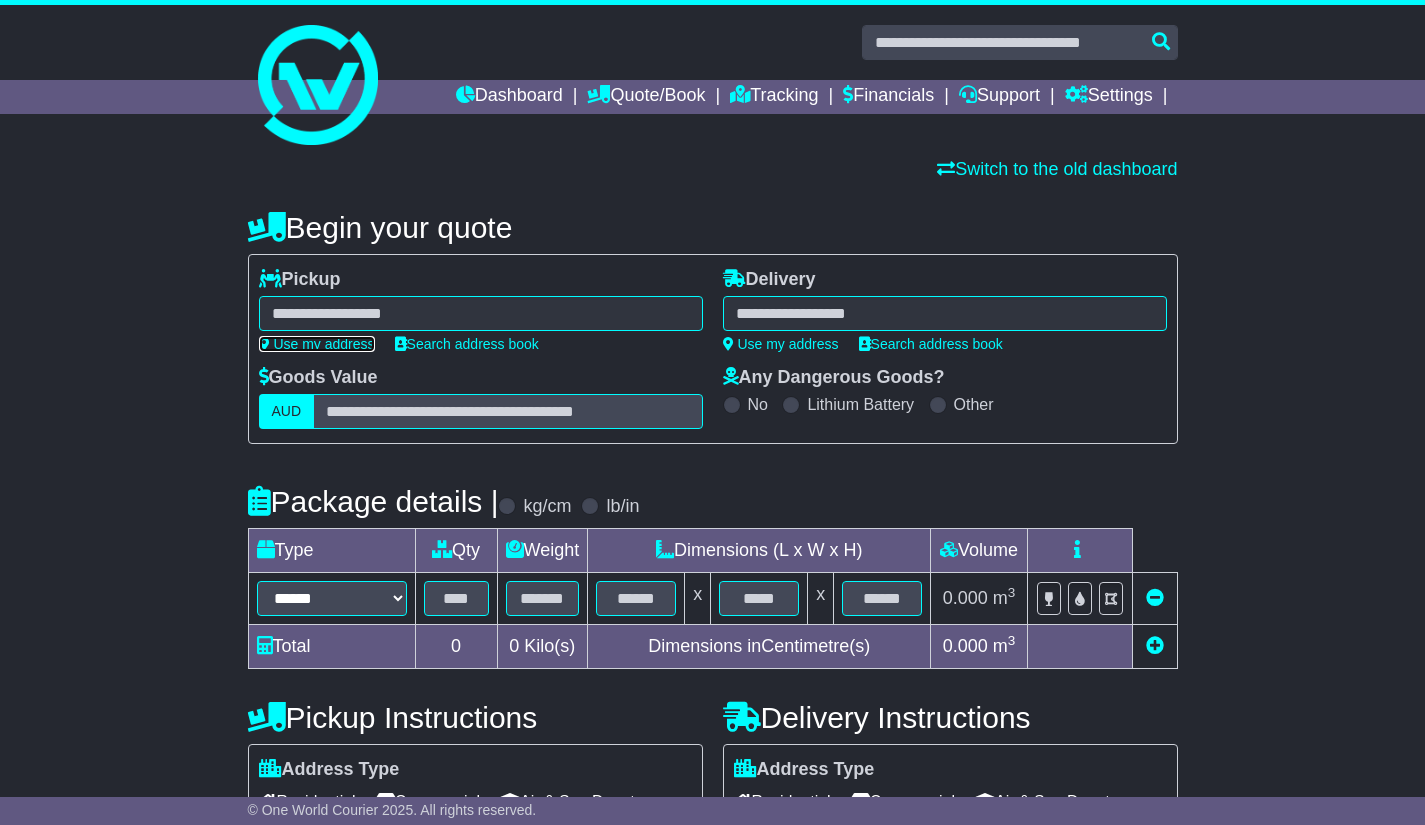 click on "Use my address" at bounding box center (317, 344) 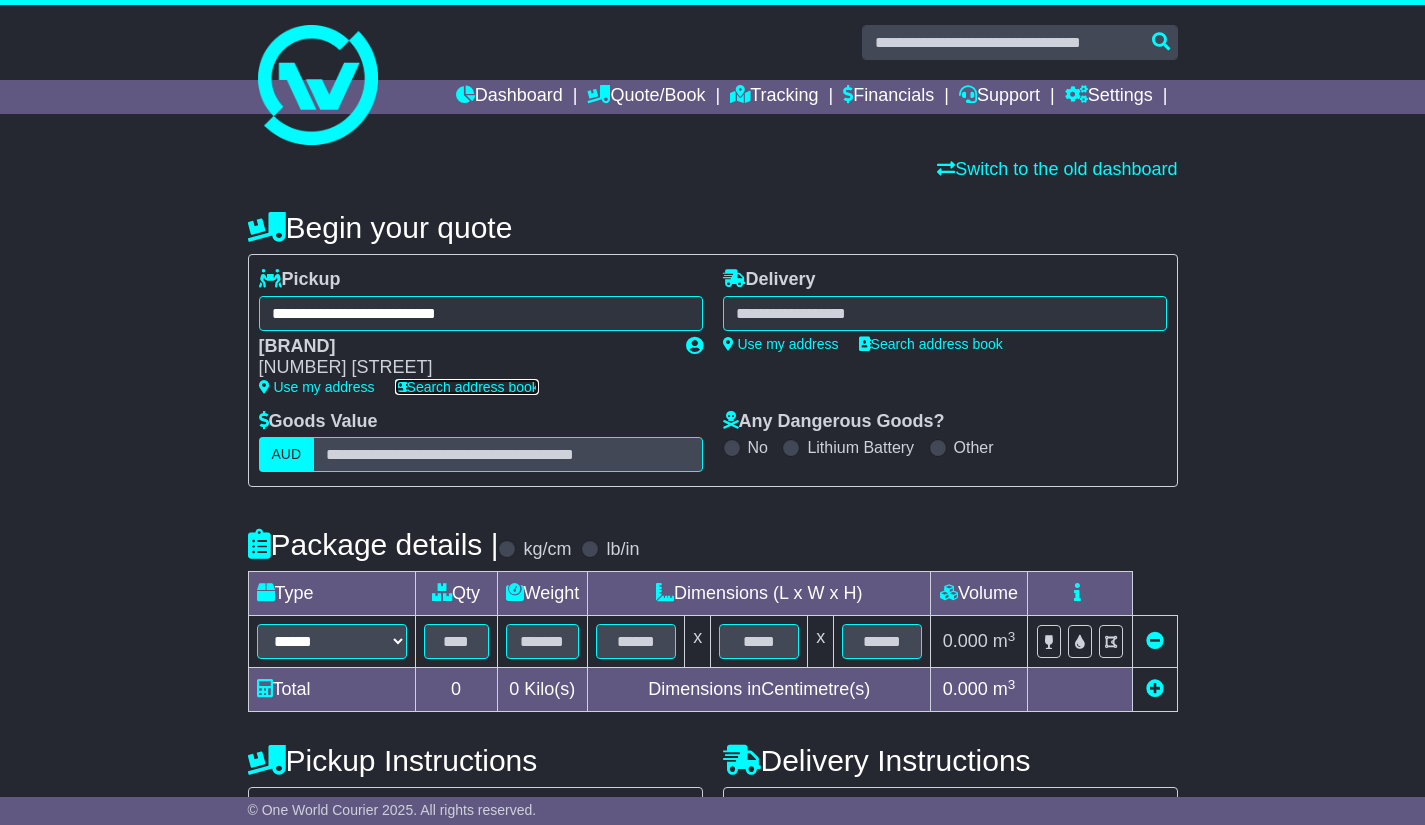 click on "Search address book" at bounding box center [467, 387] 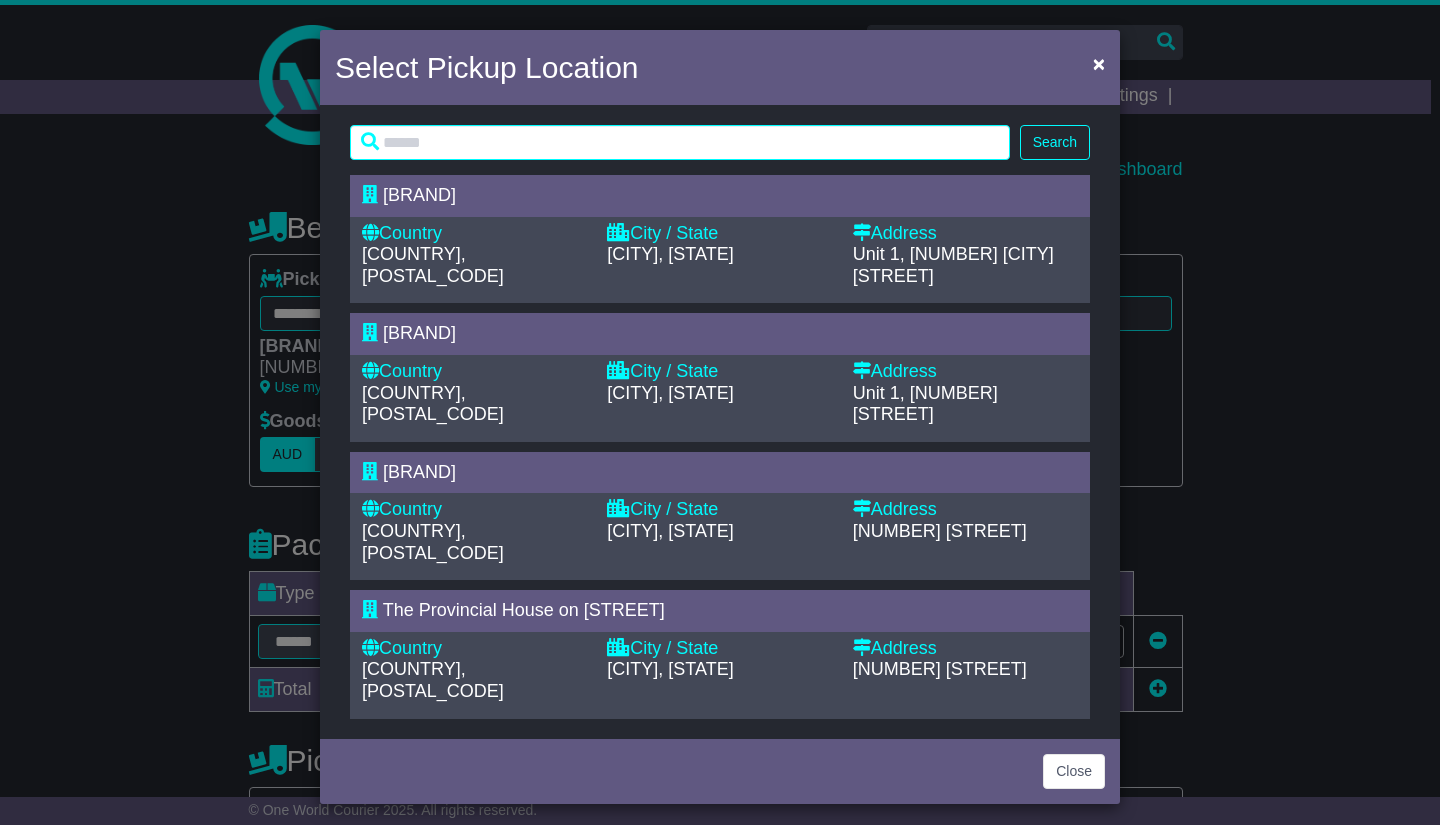click on "[COUNTRY], [POSTAL_CODE]" at bounding box center [474, 404] 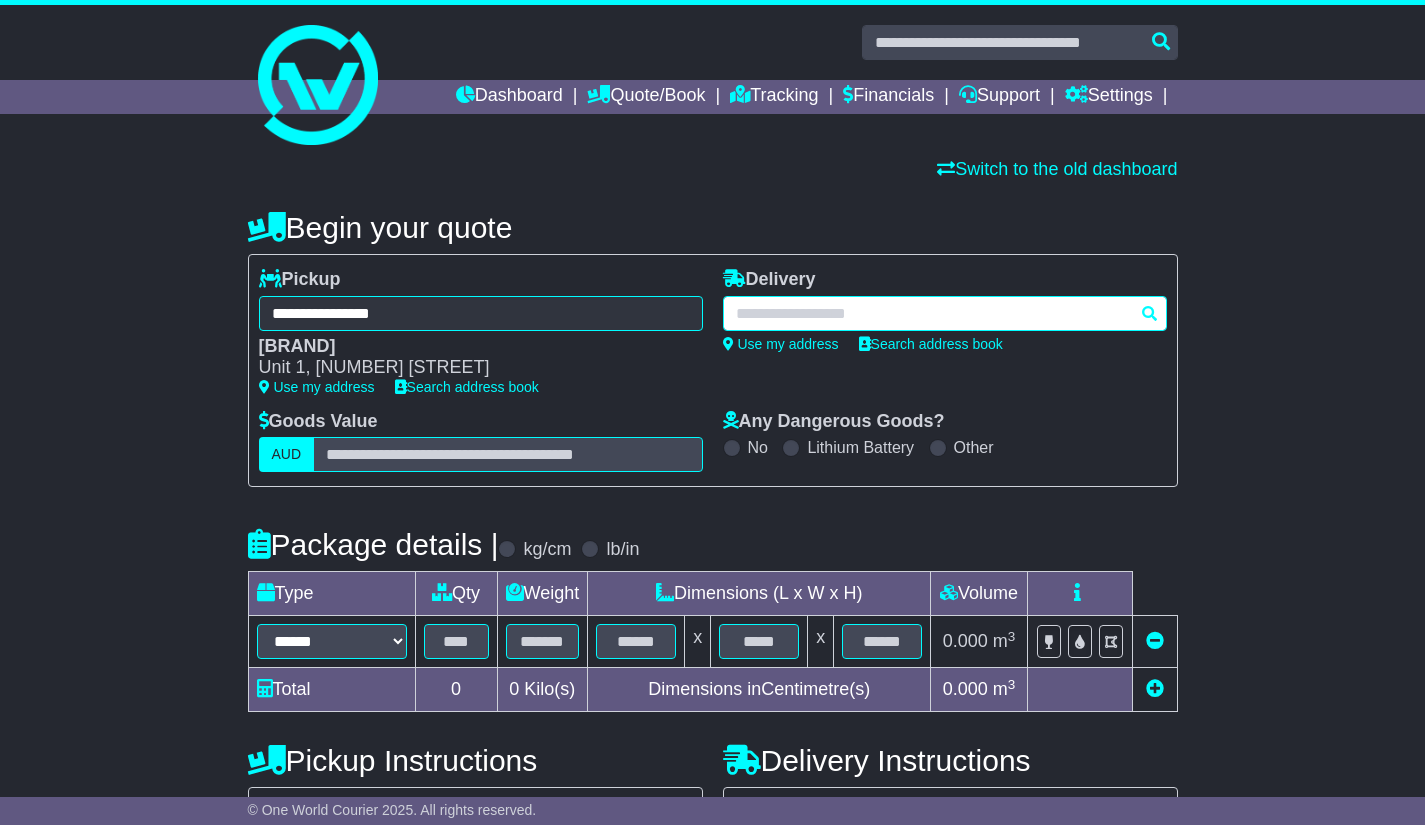 click at bounding box center [945, 313] 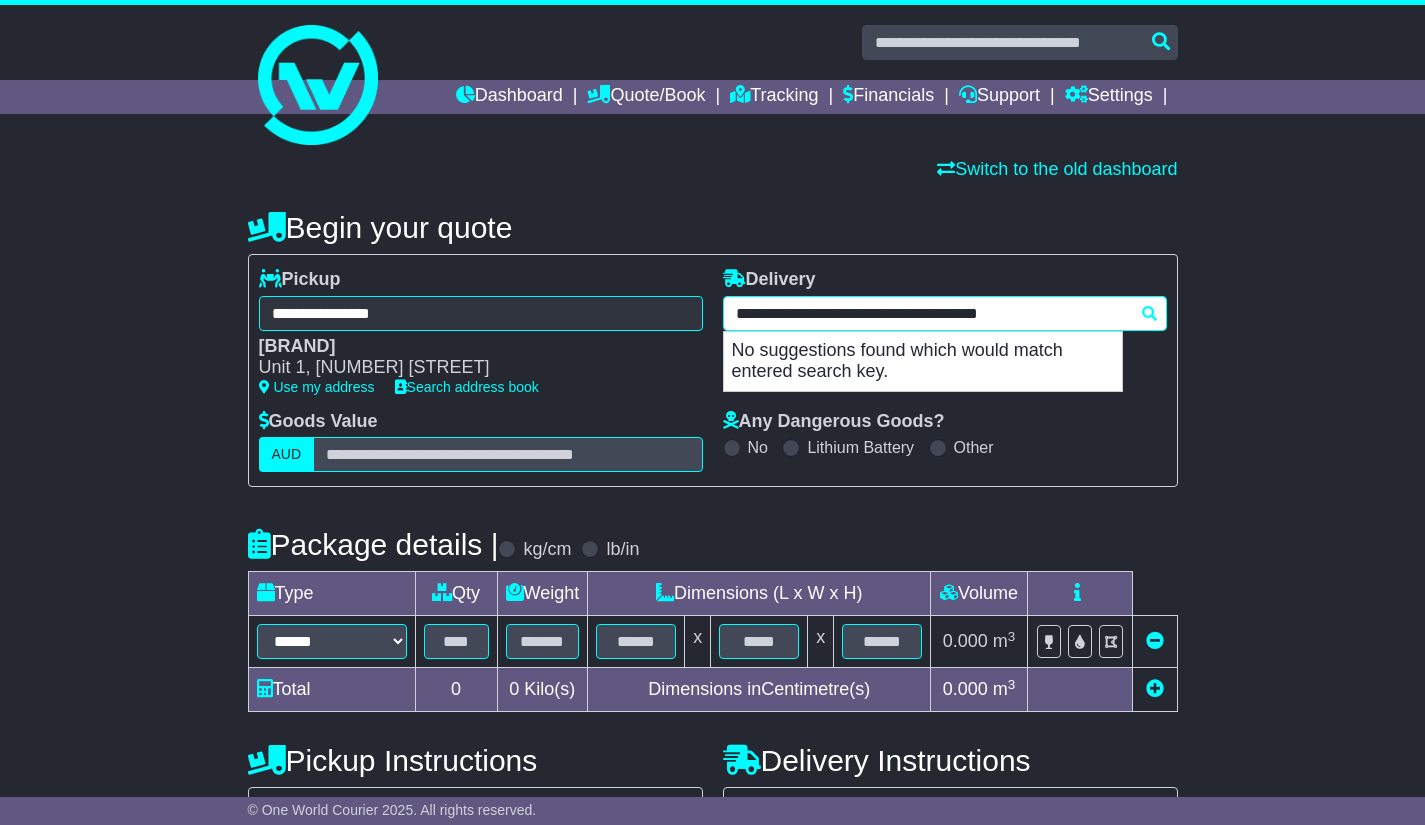 drag, startPoint x: 892, startPoint y: 313, endPoint x: 541, endPoint y: 344, distance: 352.36627 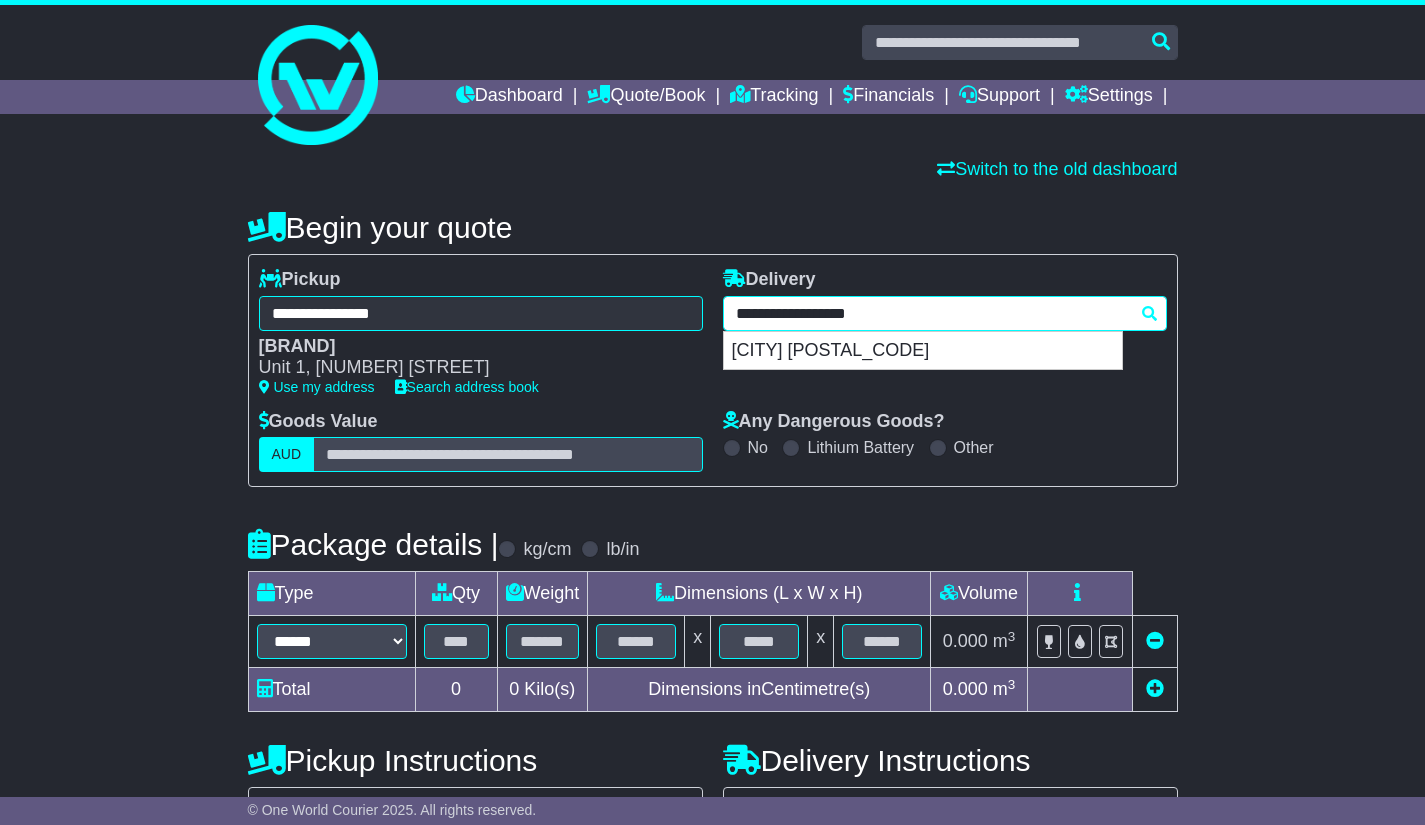 type on "**********" 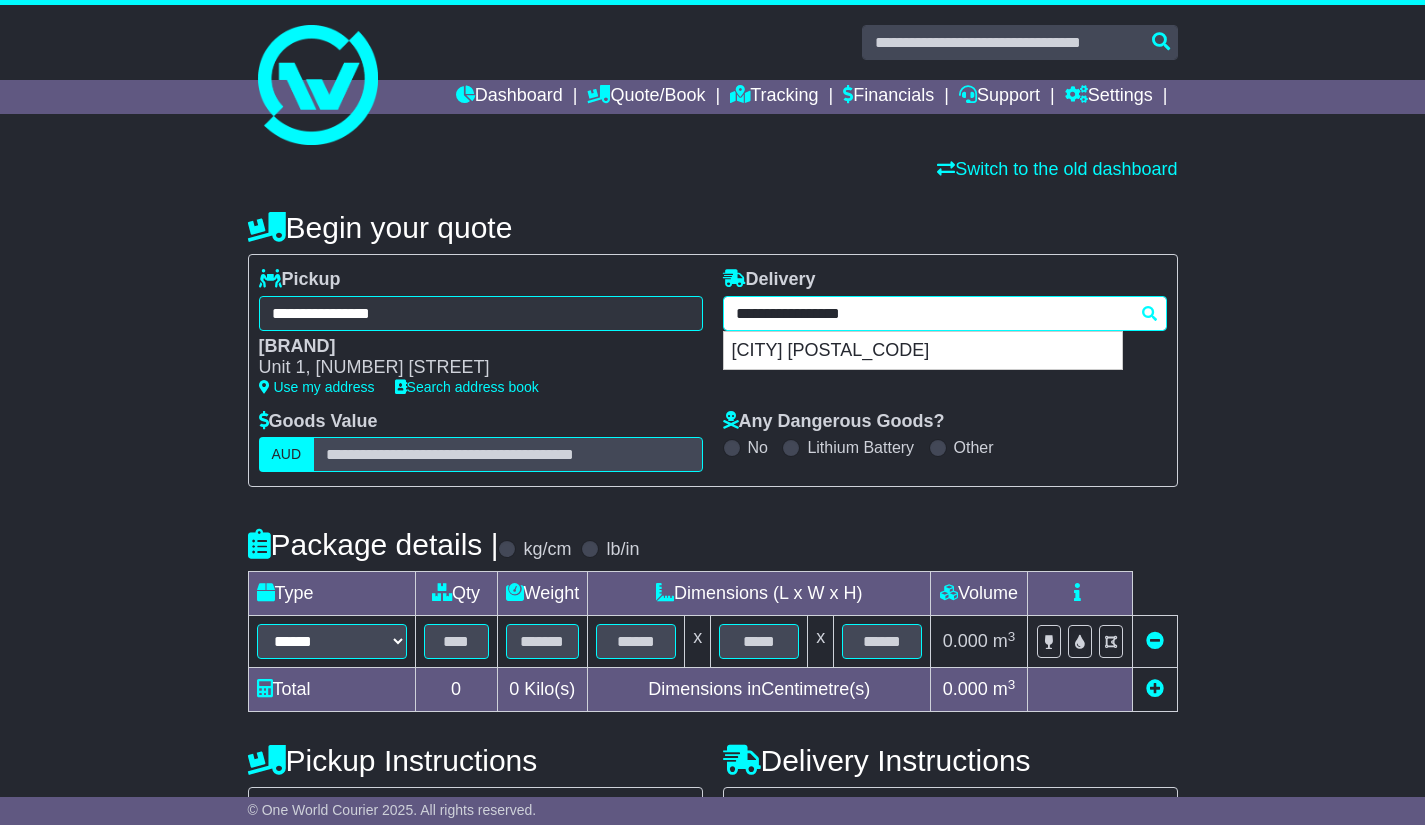 click on "[CITY] [POSTAL_CODE]" at bounding box center (923, 351) 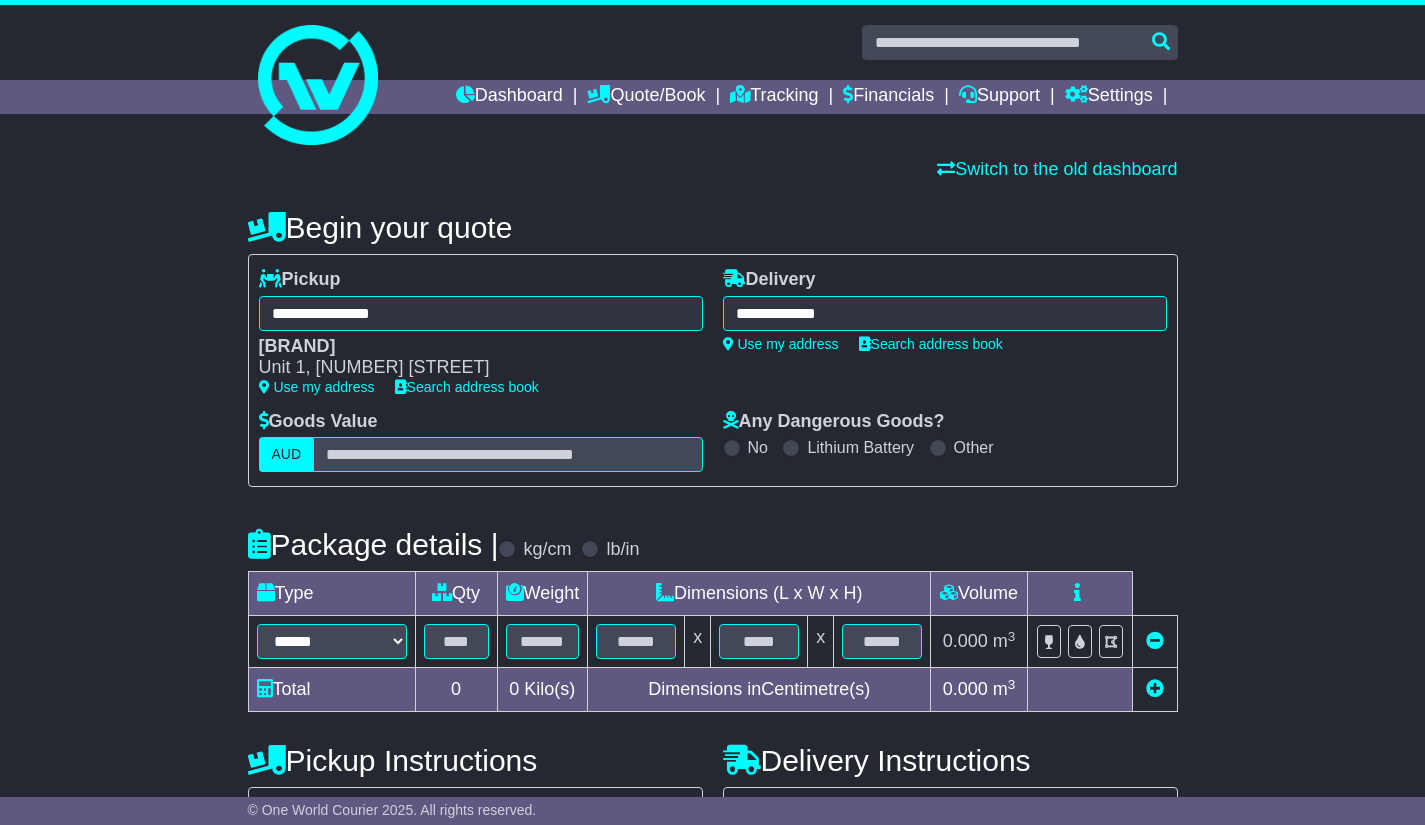 type on "**********" 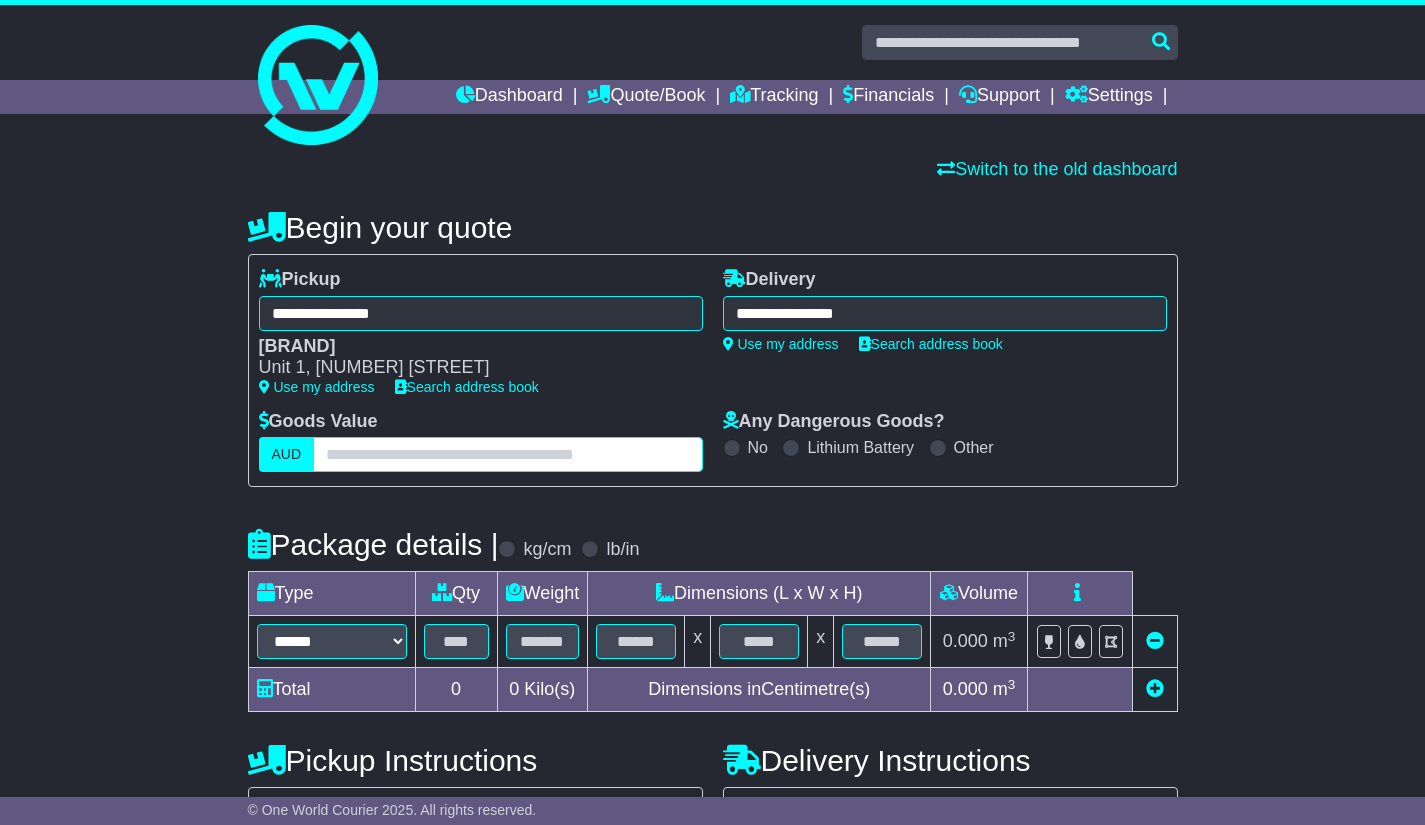 click at bounding box center (507, 454) 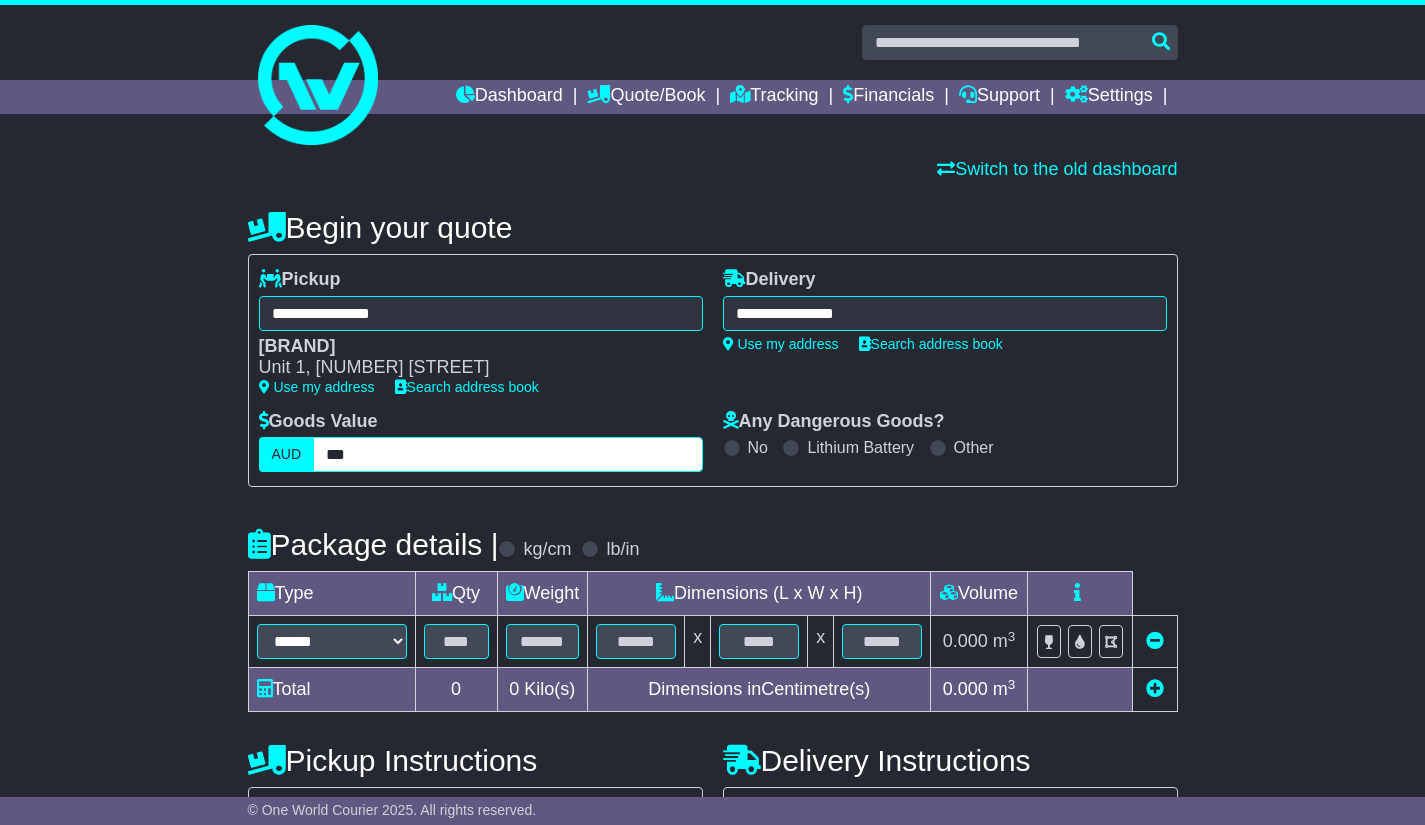 drag, startPoint x: 364, startPoint y: 461, endPoint x: 302, endPoint y: 454, distance: 62.39391 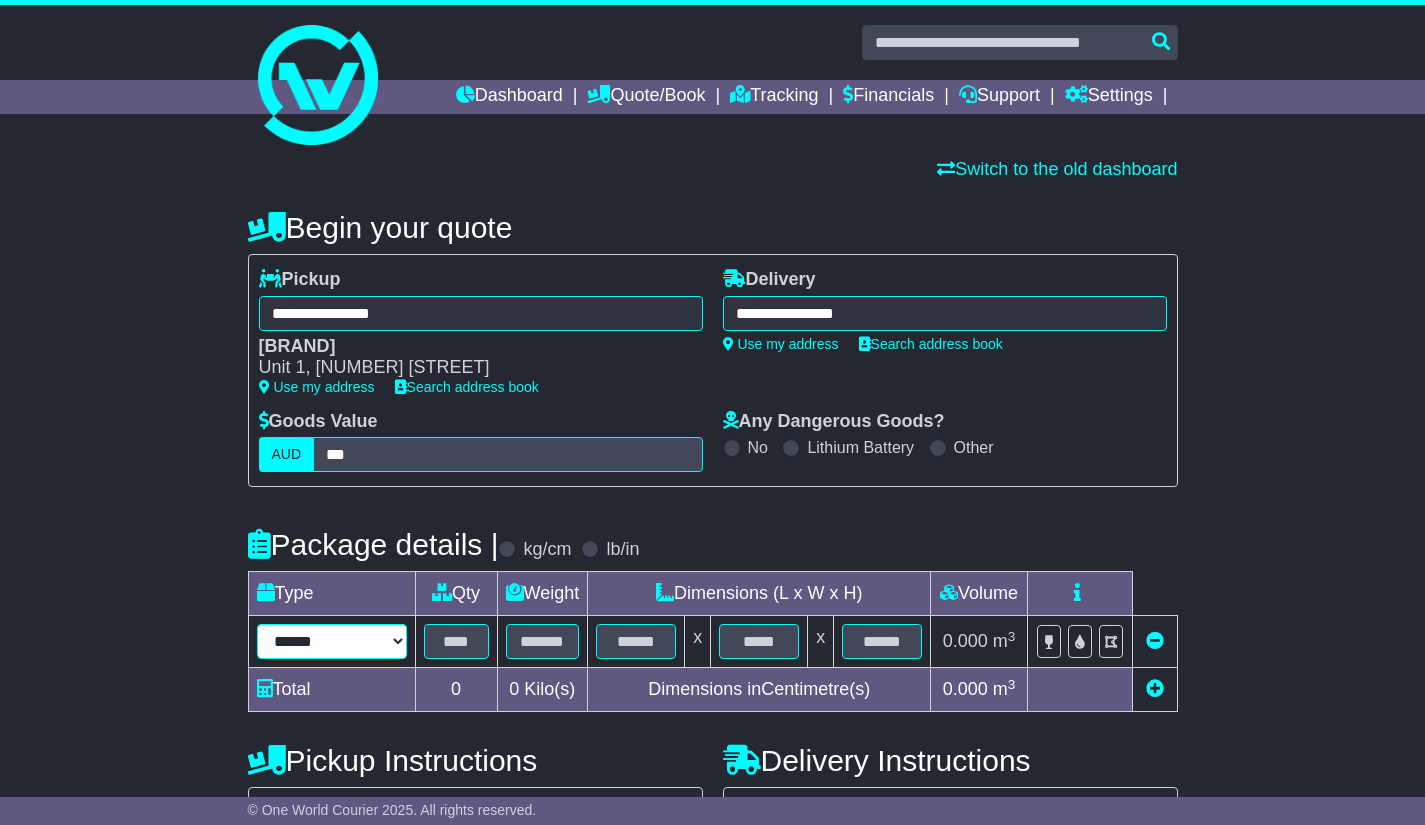 click on "****** ****** *** ******** ***** **** **** ****** *** *******" at bounding box center [332, 641] 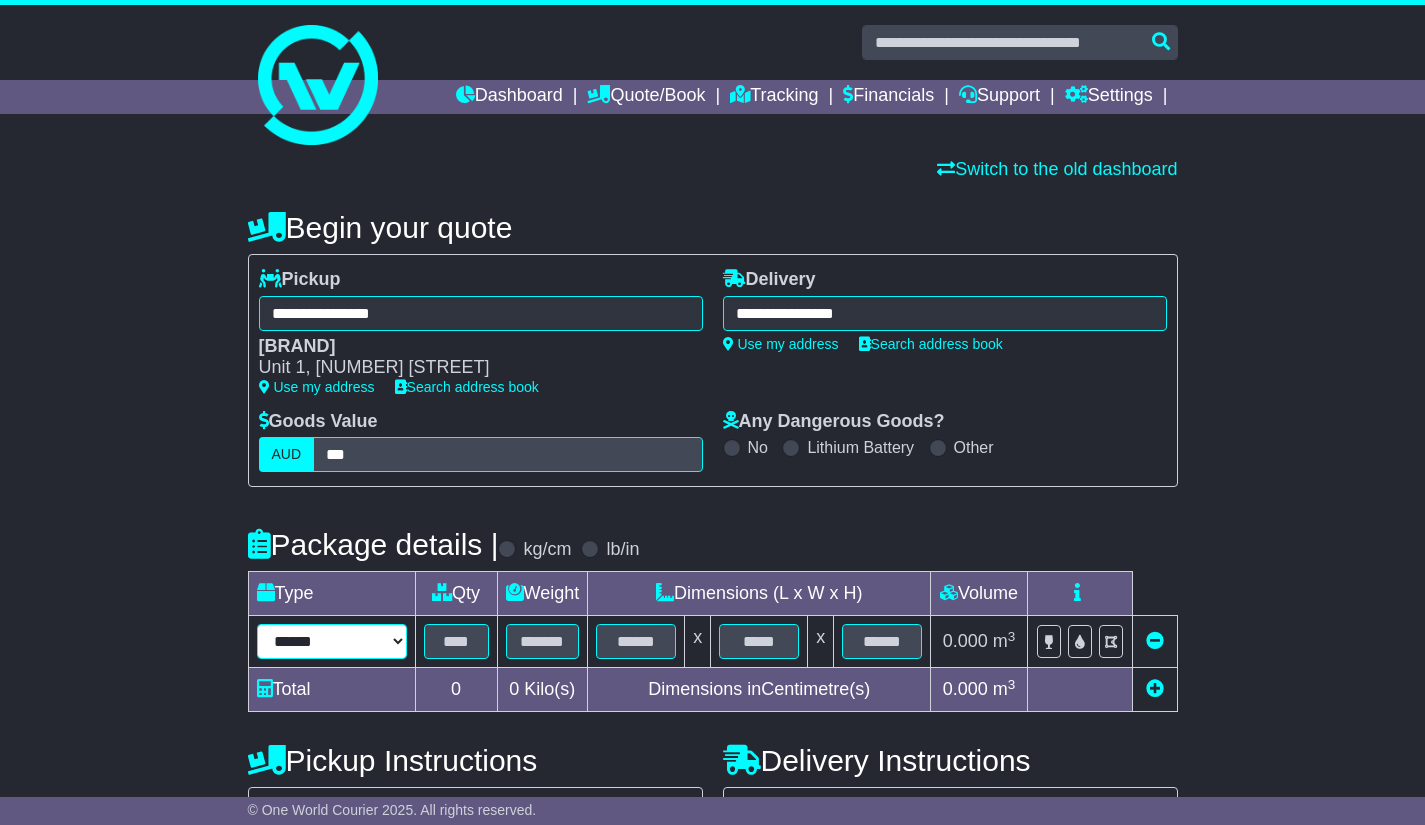 select on "*****" 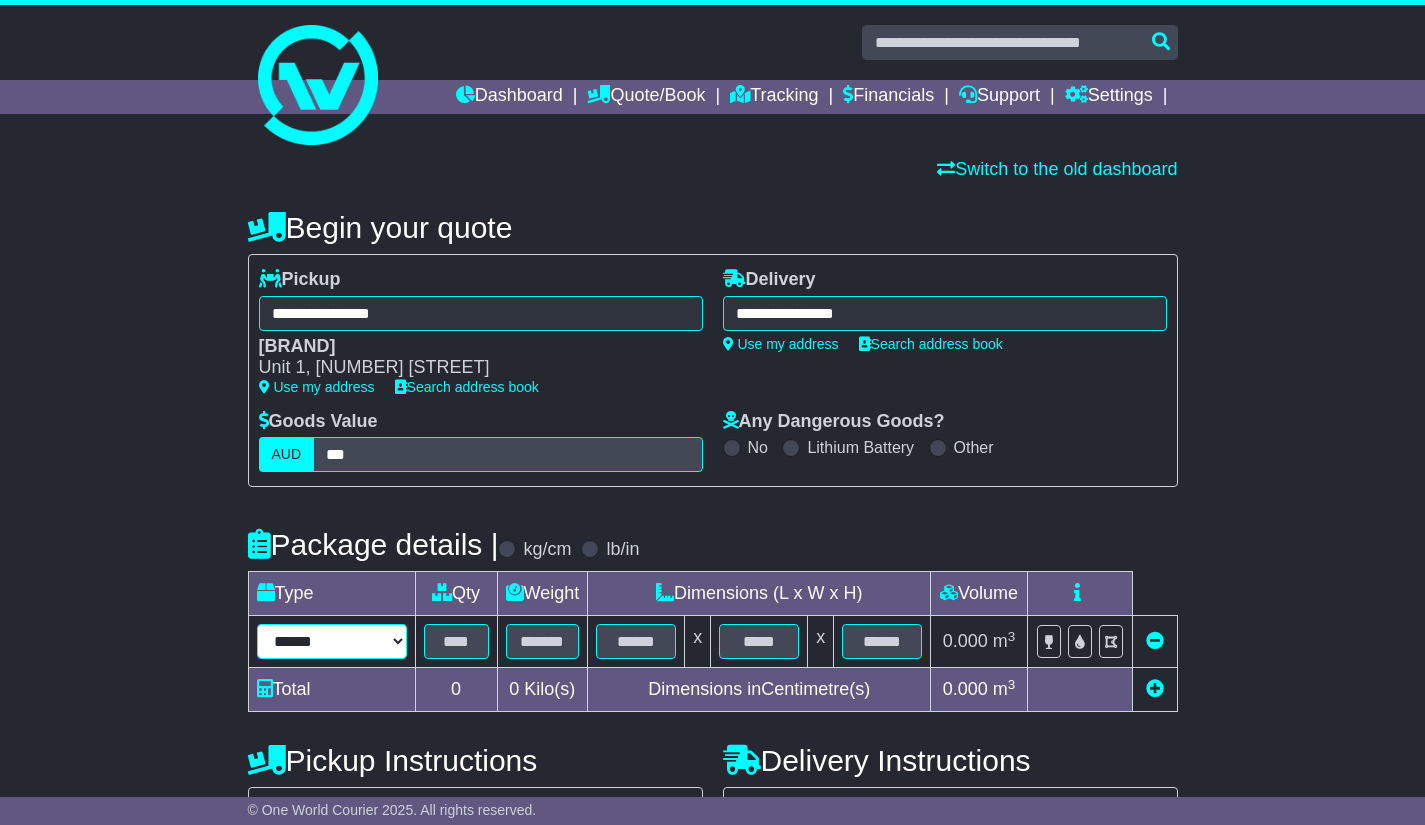 click on "****** ****** *** ******** ***** **** **** ****** *** *******" at bounding box center (332, 641) 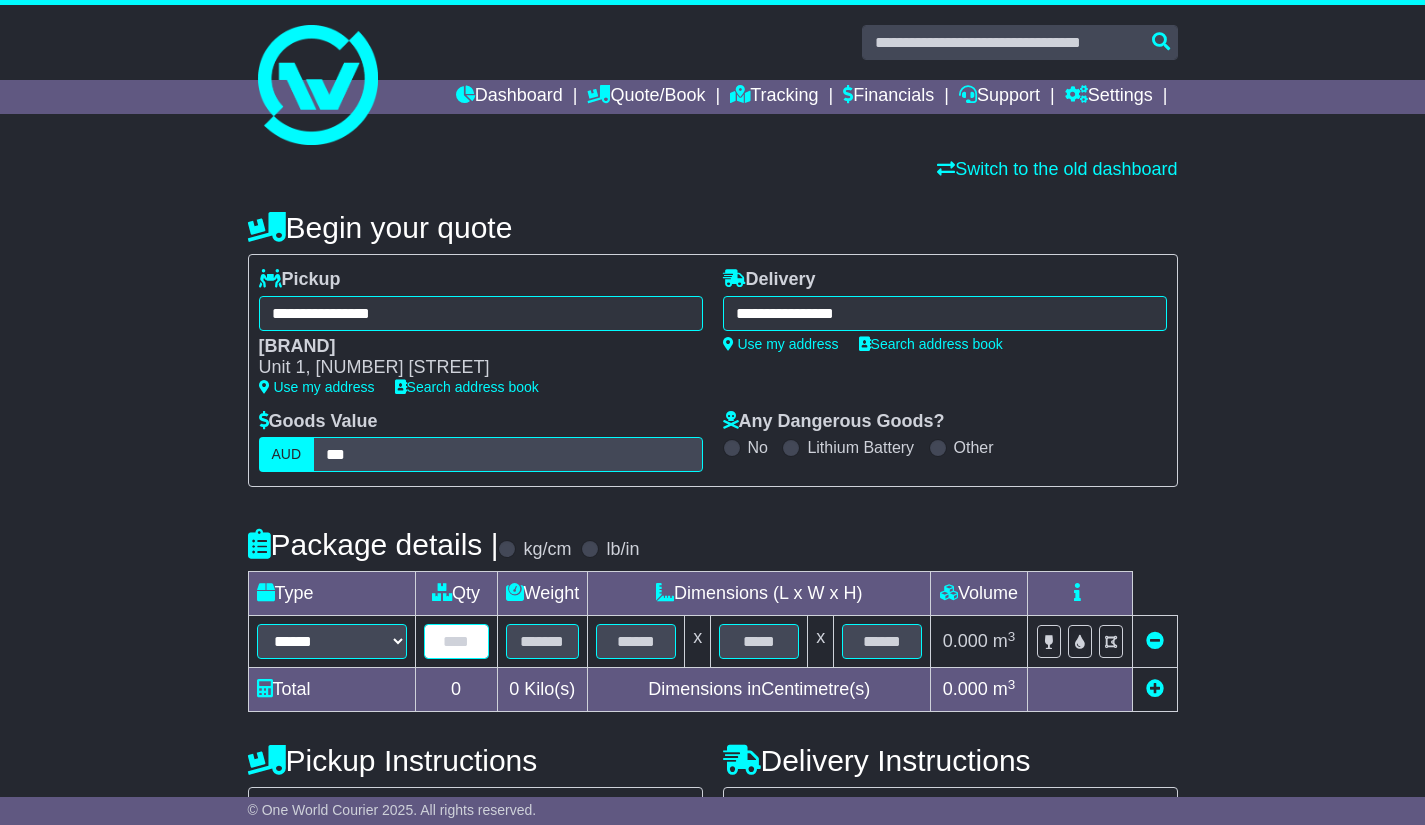 click at bounding box center (456, 641) 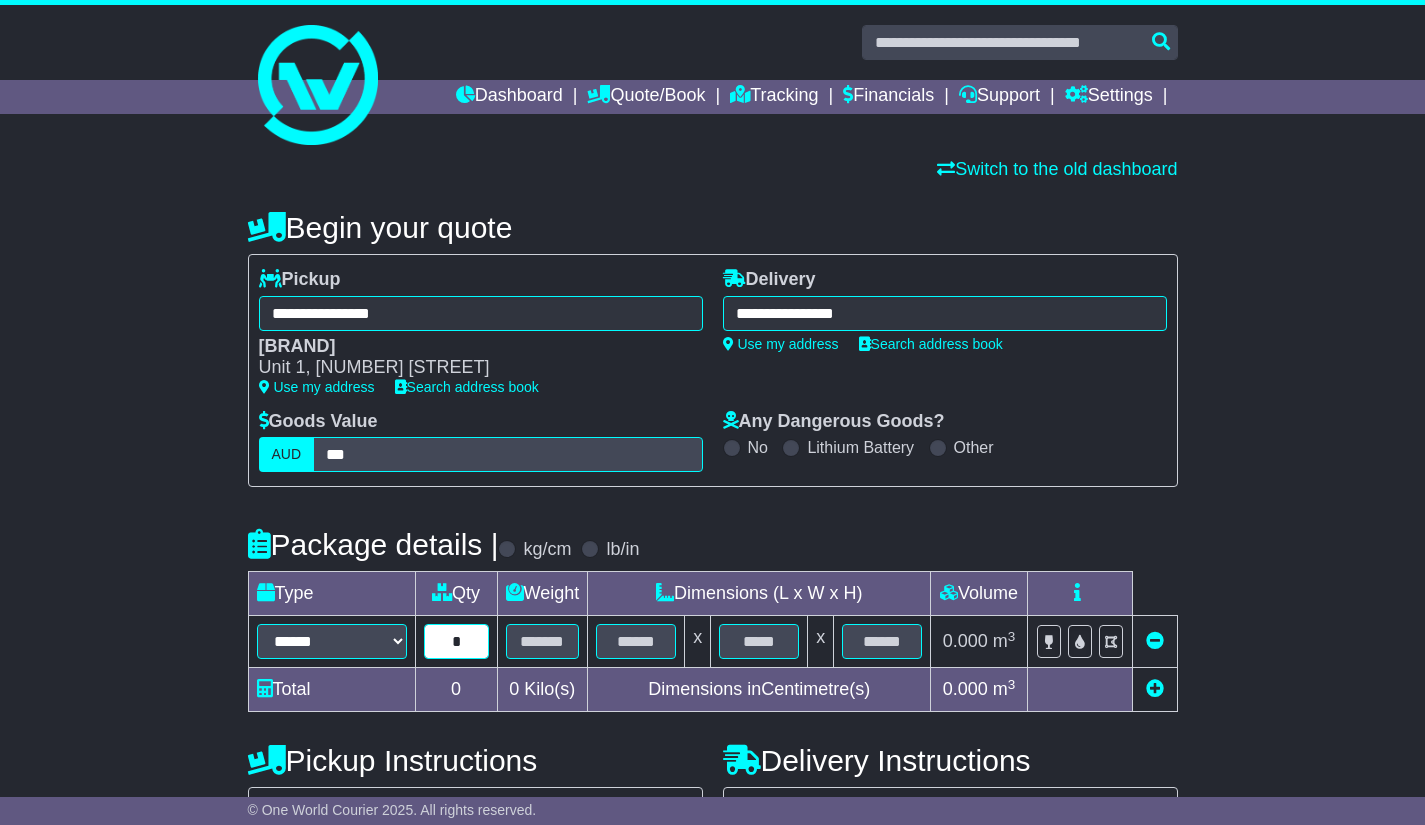 type on "*" 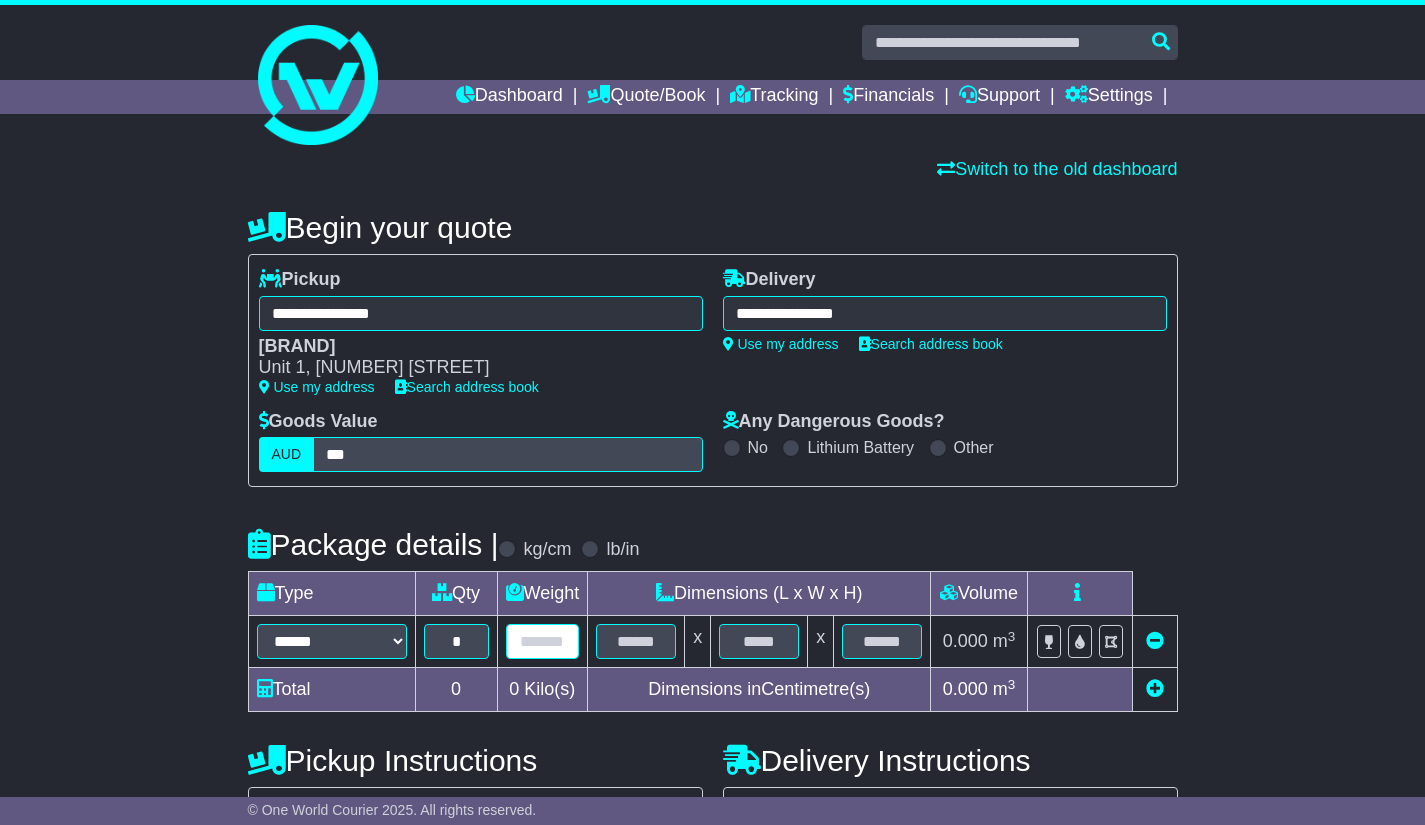 click at bounding box center [543, 641] 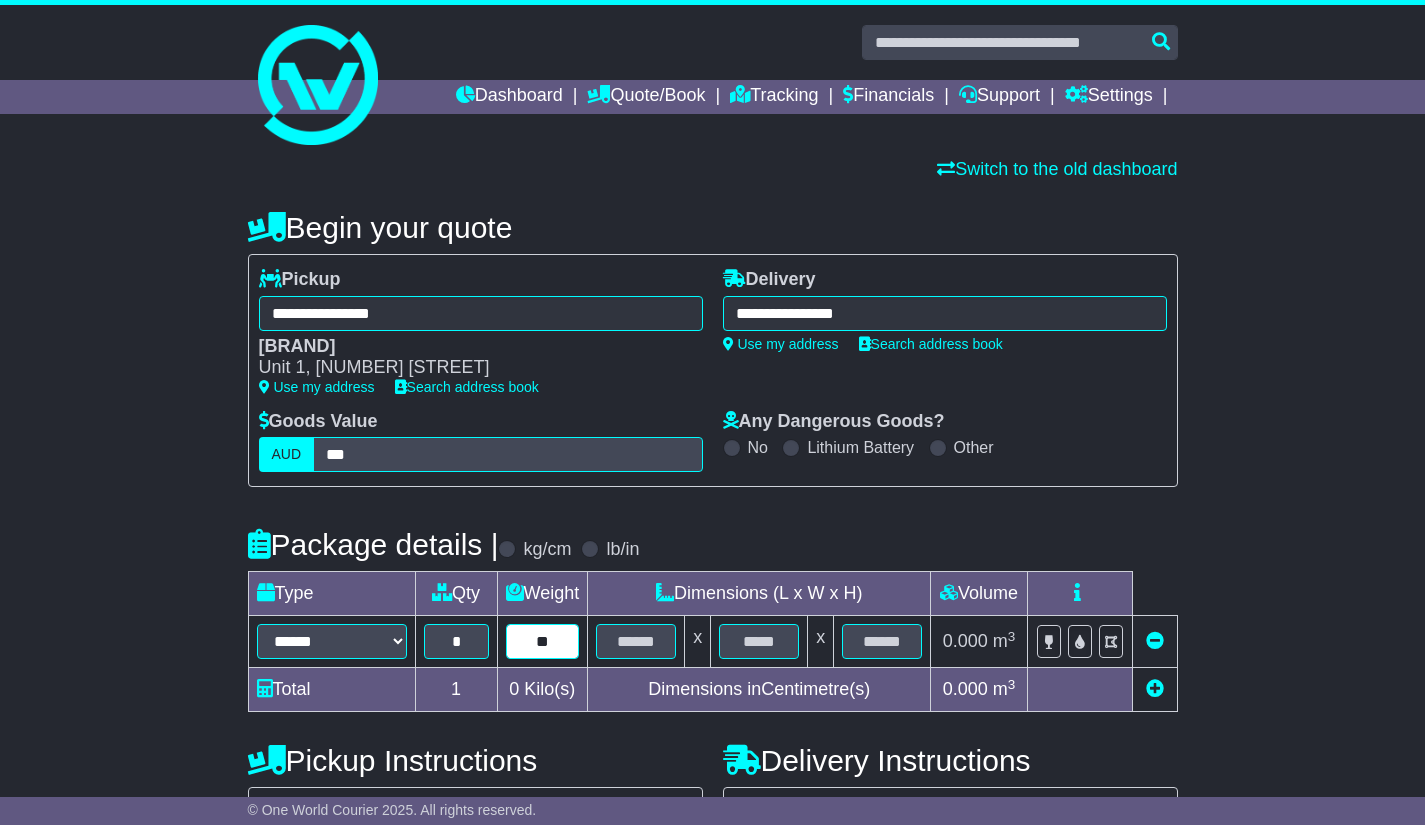 type on "**" 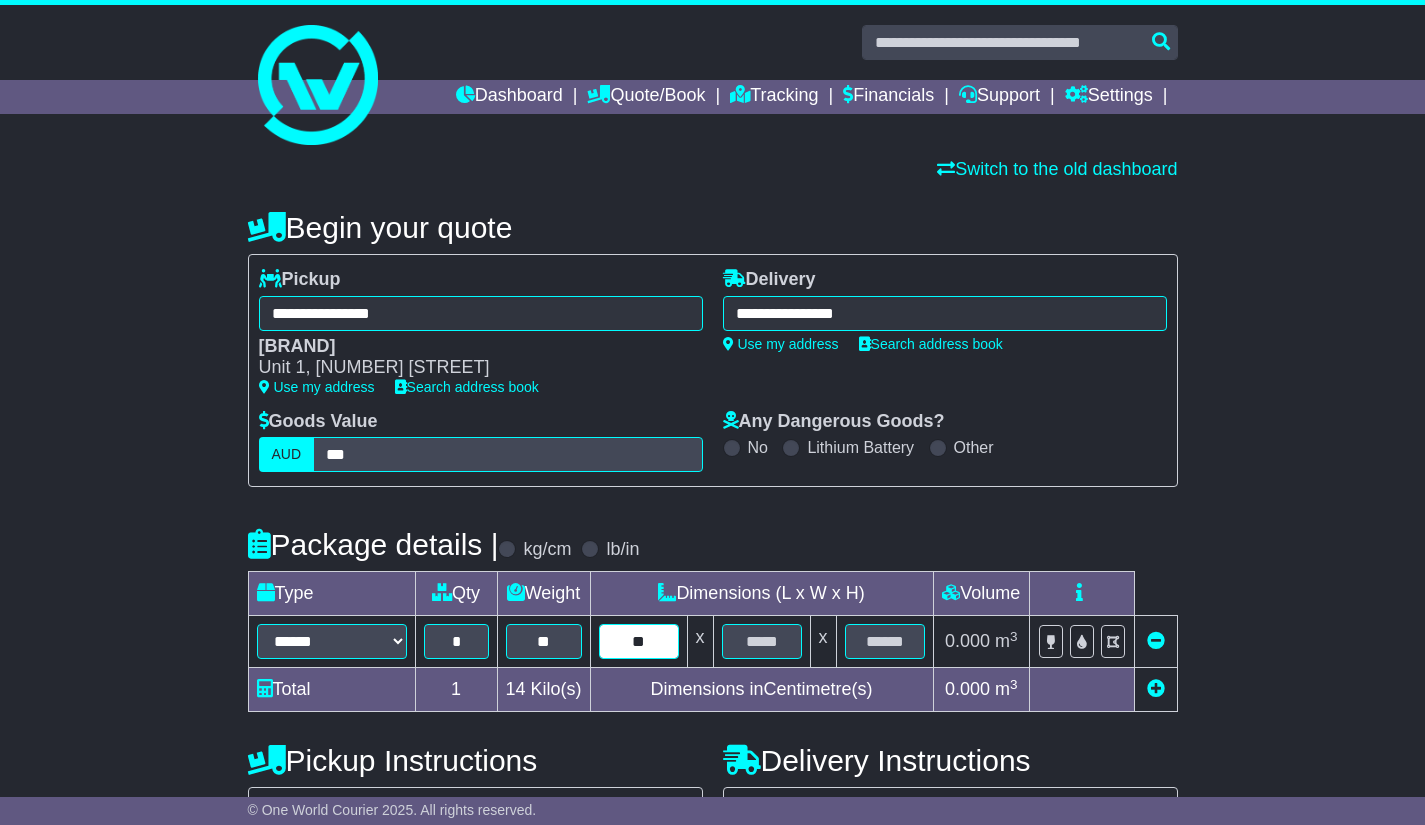 type on "**" 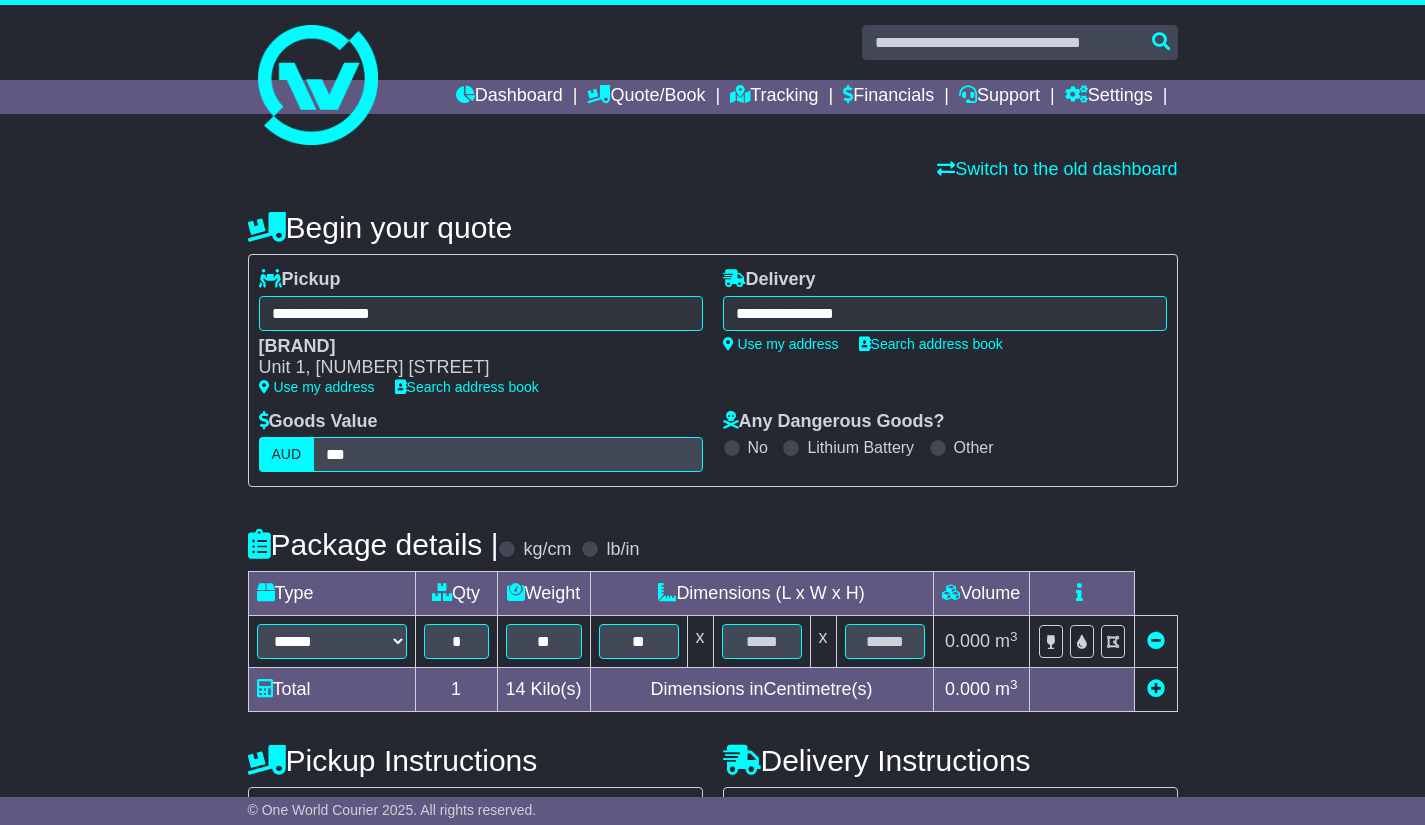 click on "Address Type
Residential
Commercial
Air & Sea Depot
Loading
Forklift
Tail Lift" at bounding box center [475, 831] 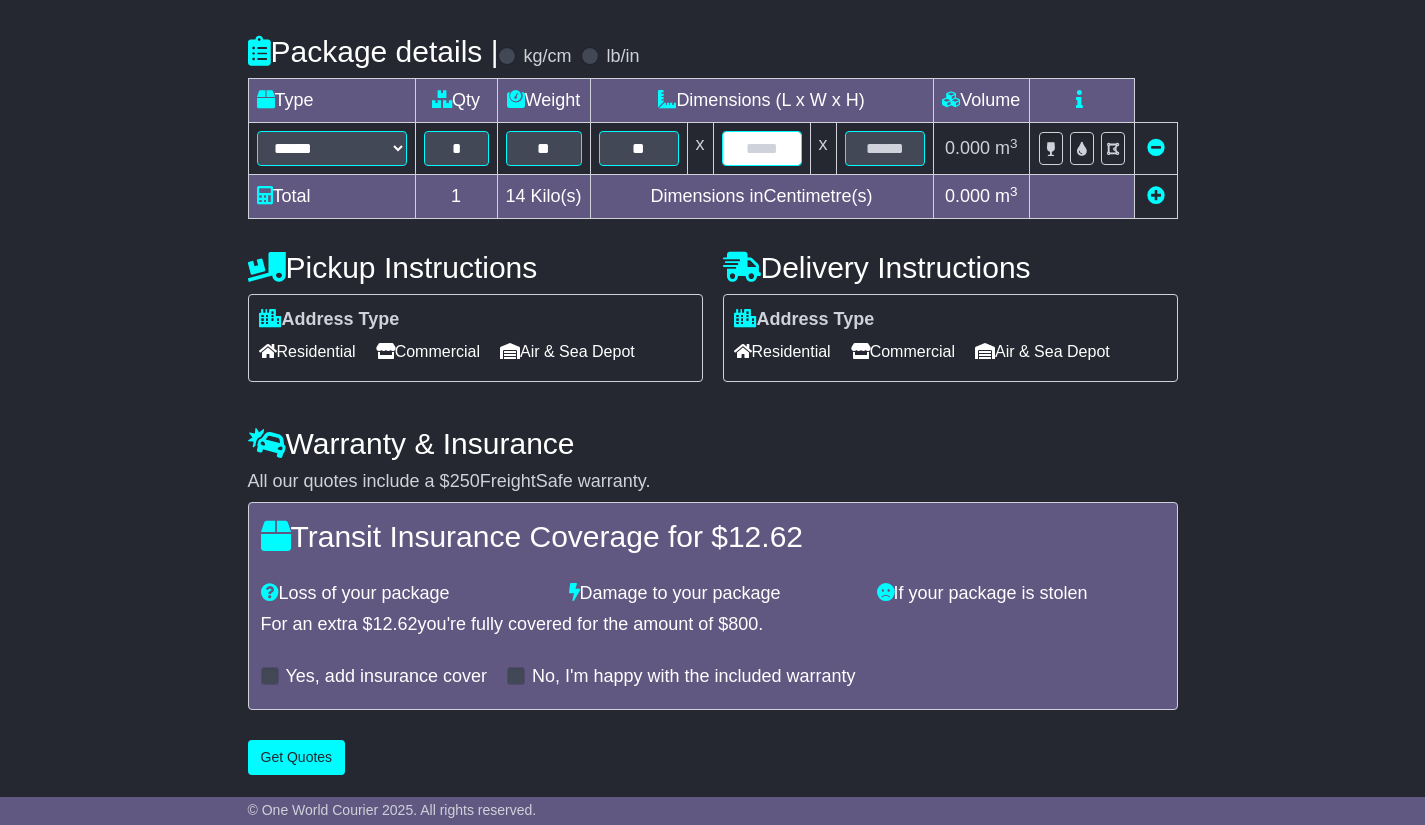 click at bounding box center [762, 148] 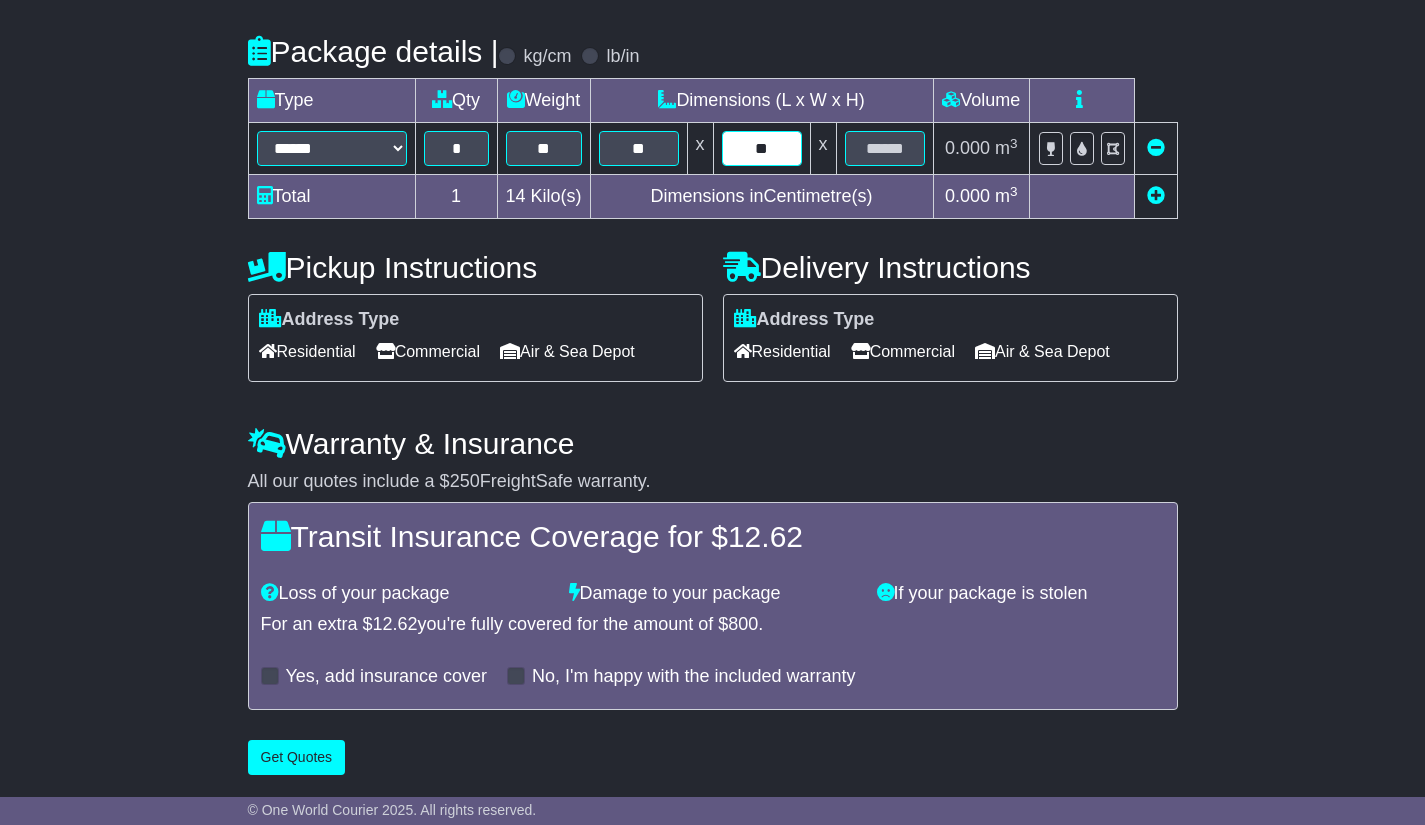 type on "**" 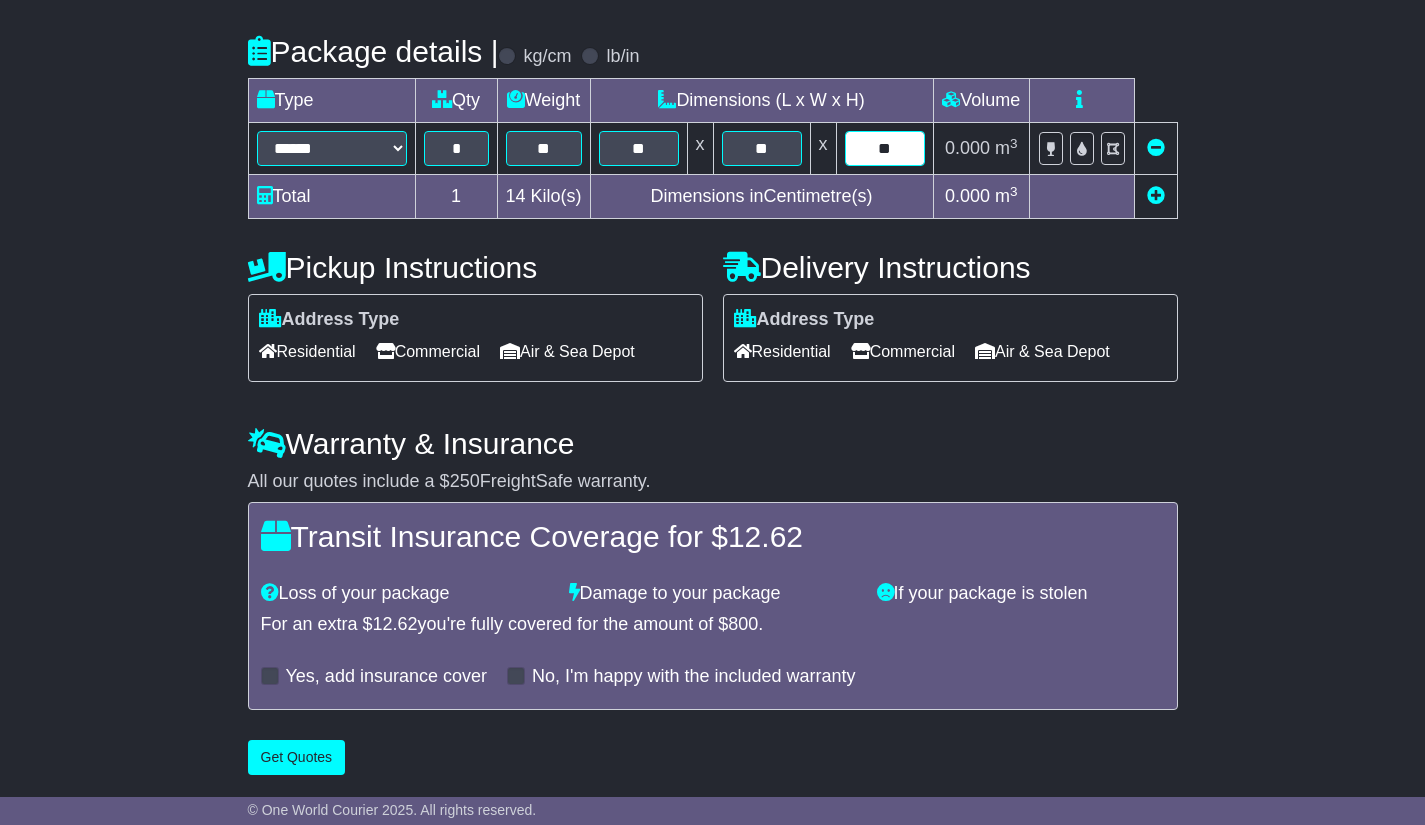 type on "**" 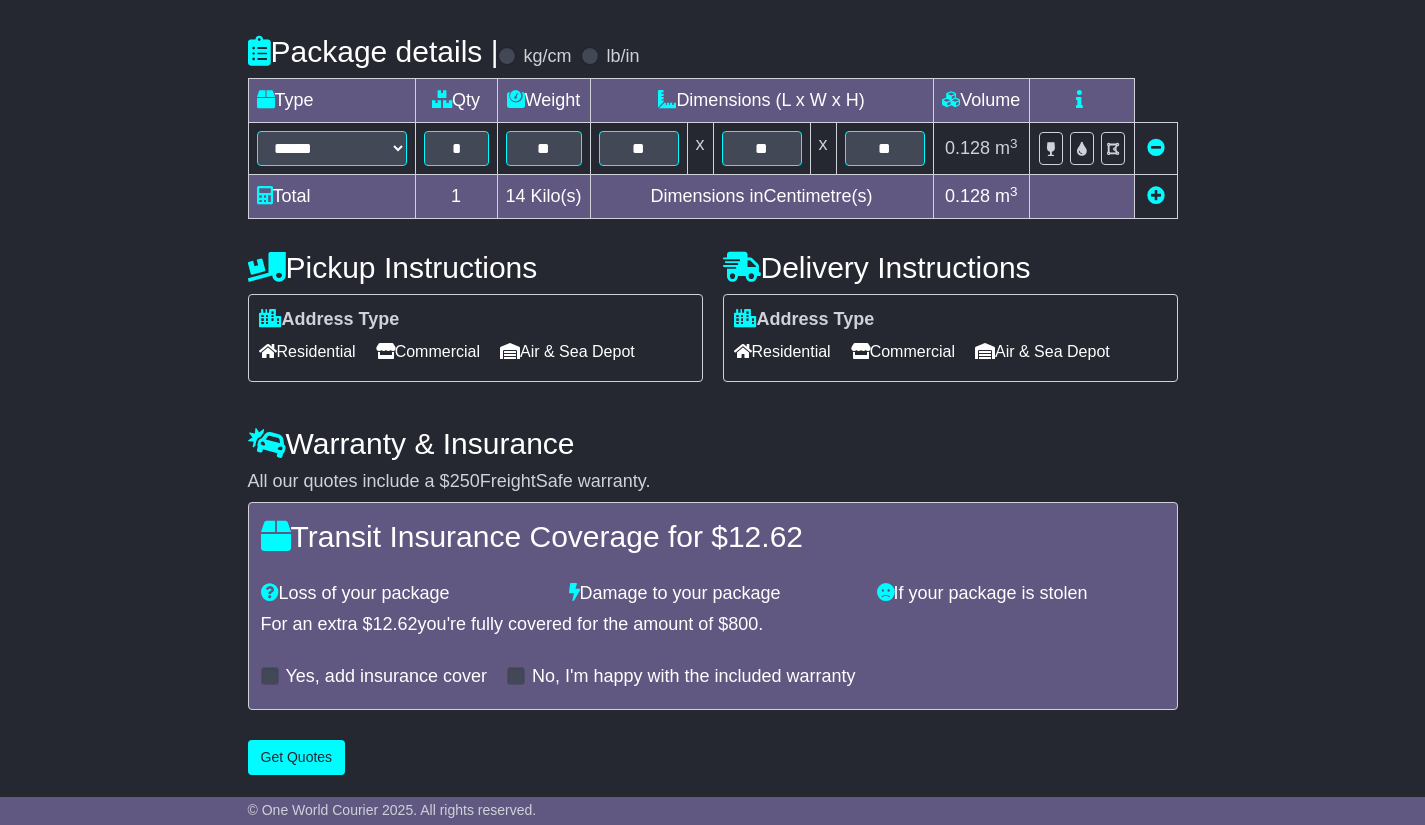 click at bounding box center [1156, 195] 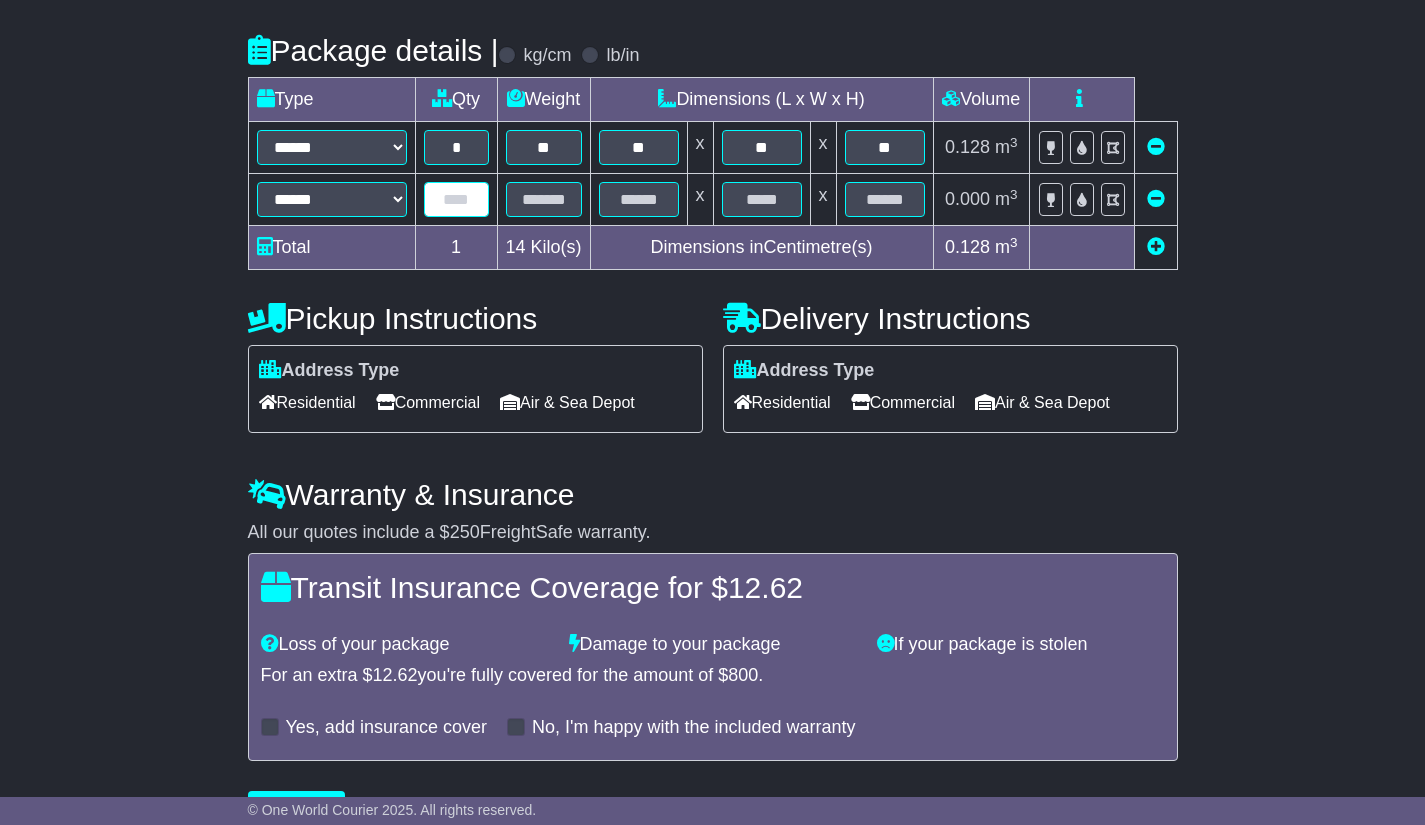 click at bounding box center [456, 199] 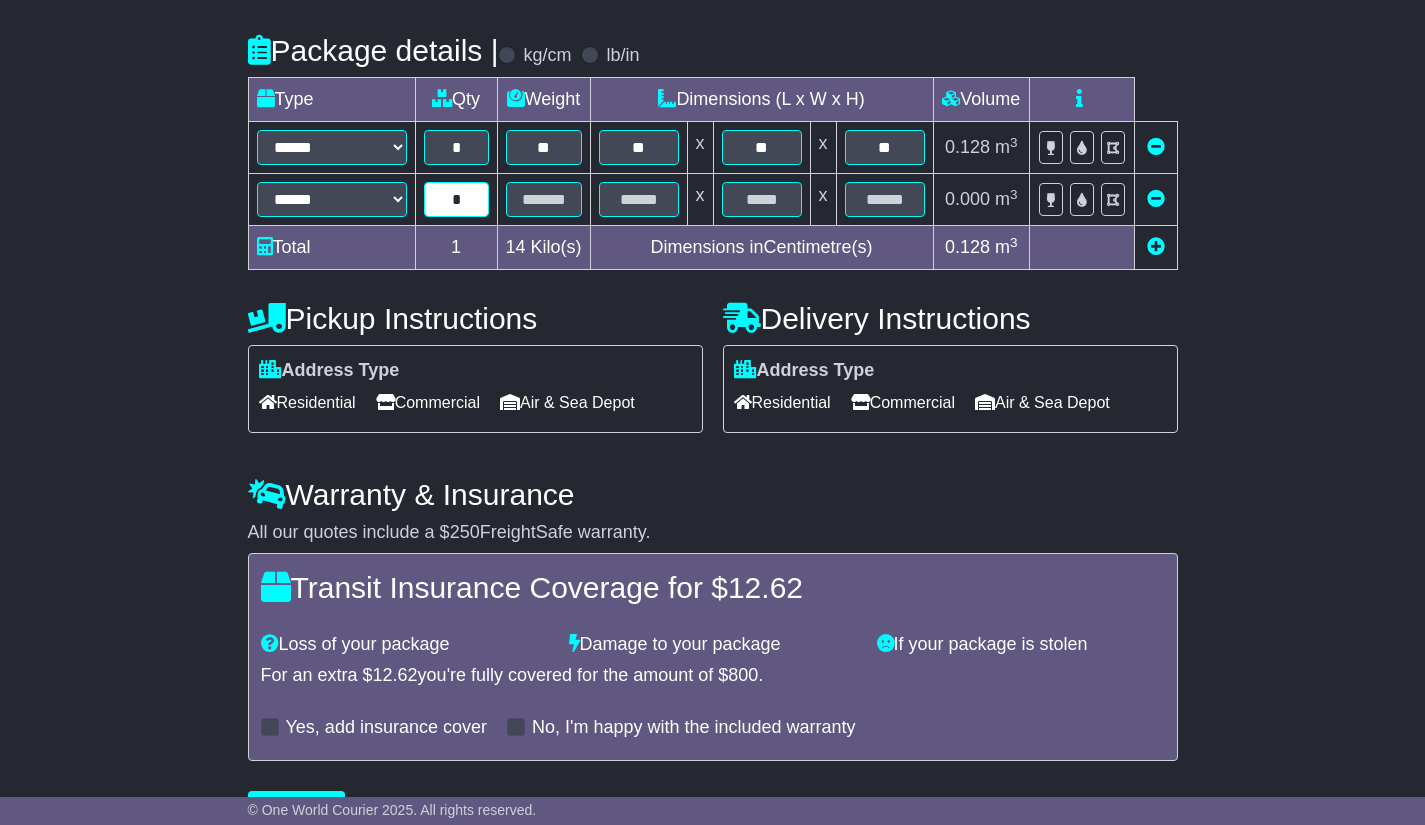 type on "*" 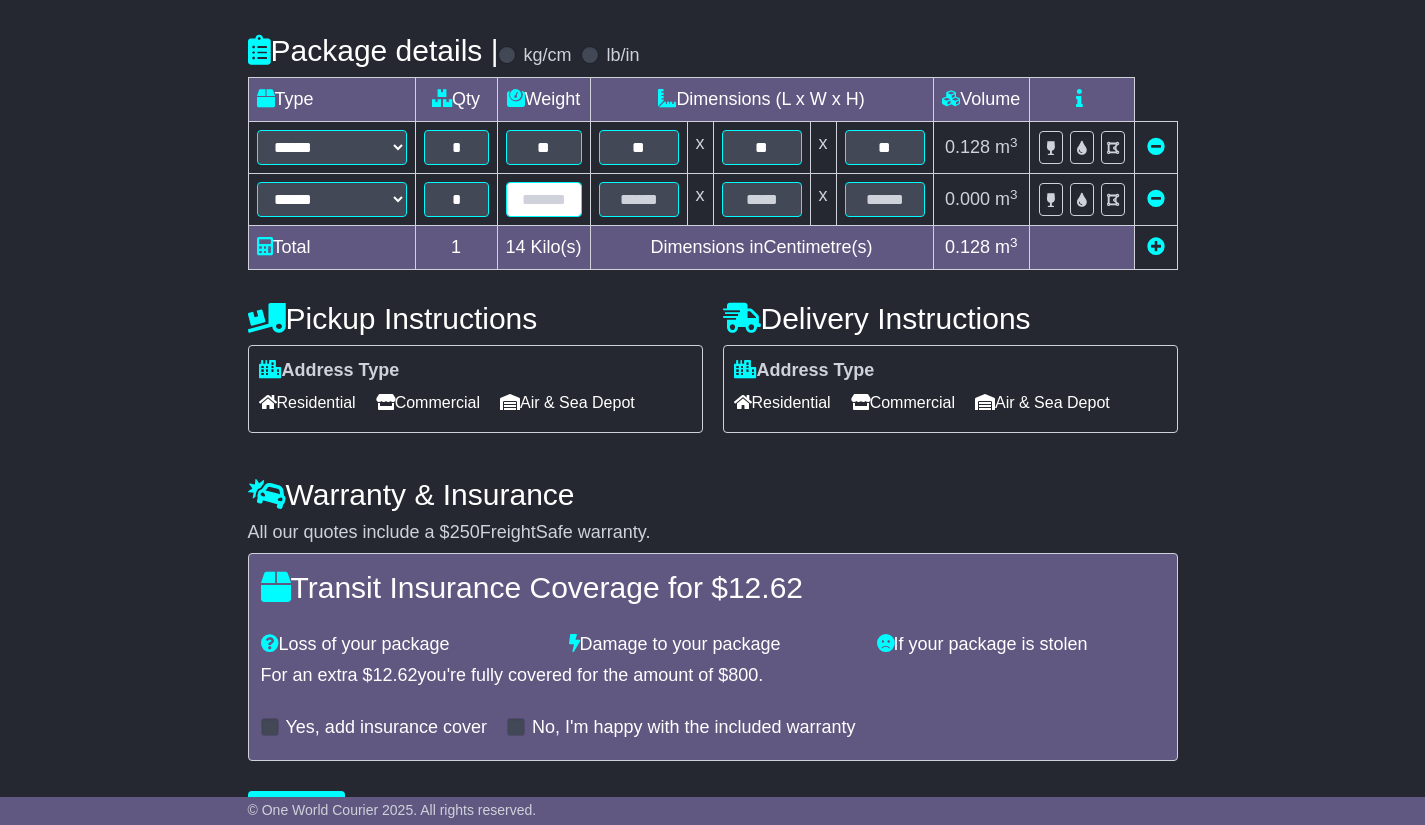 click at bounding box center (544, 199) 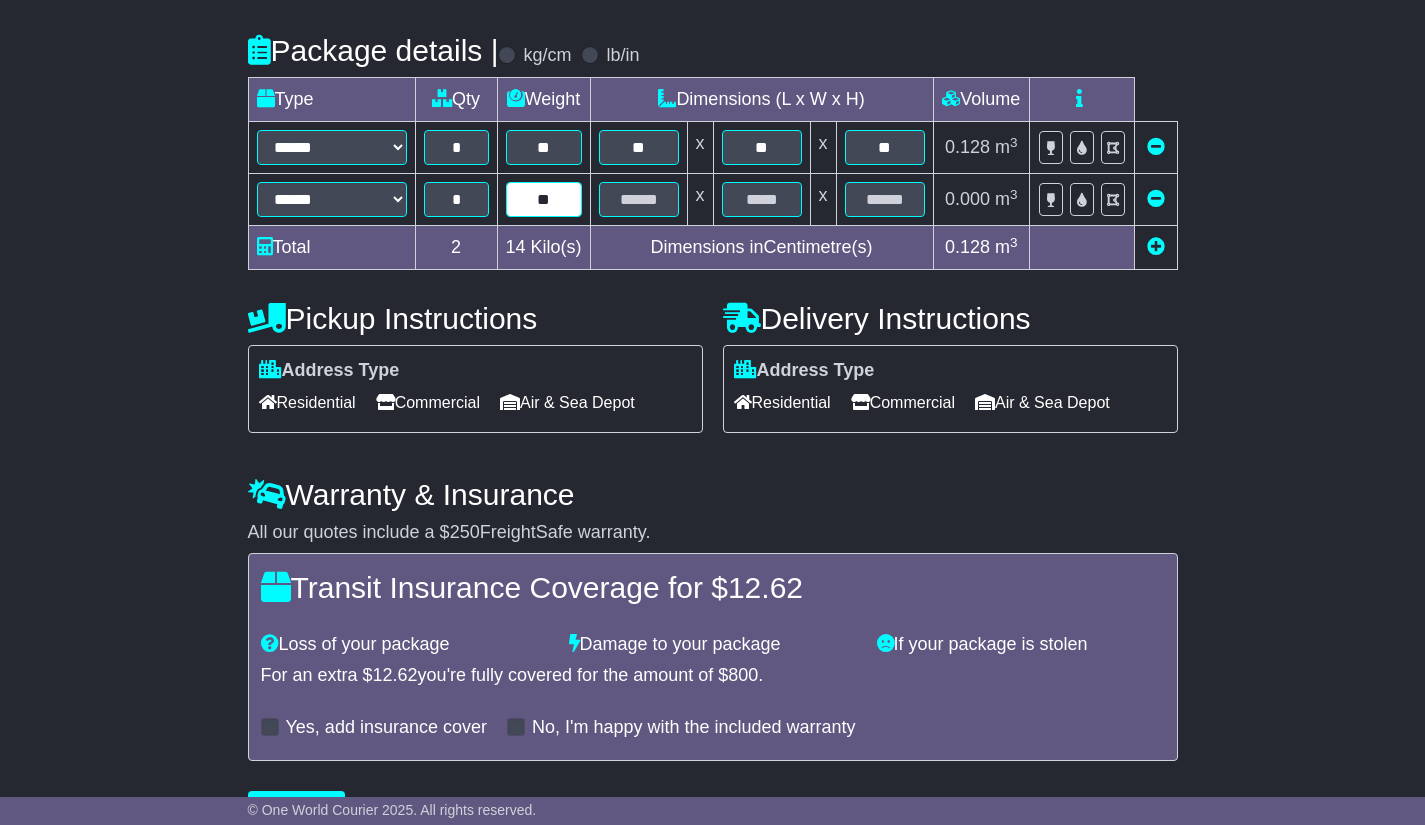 type on "**" 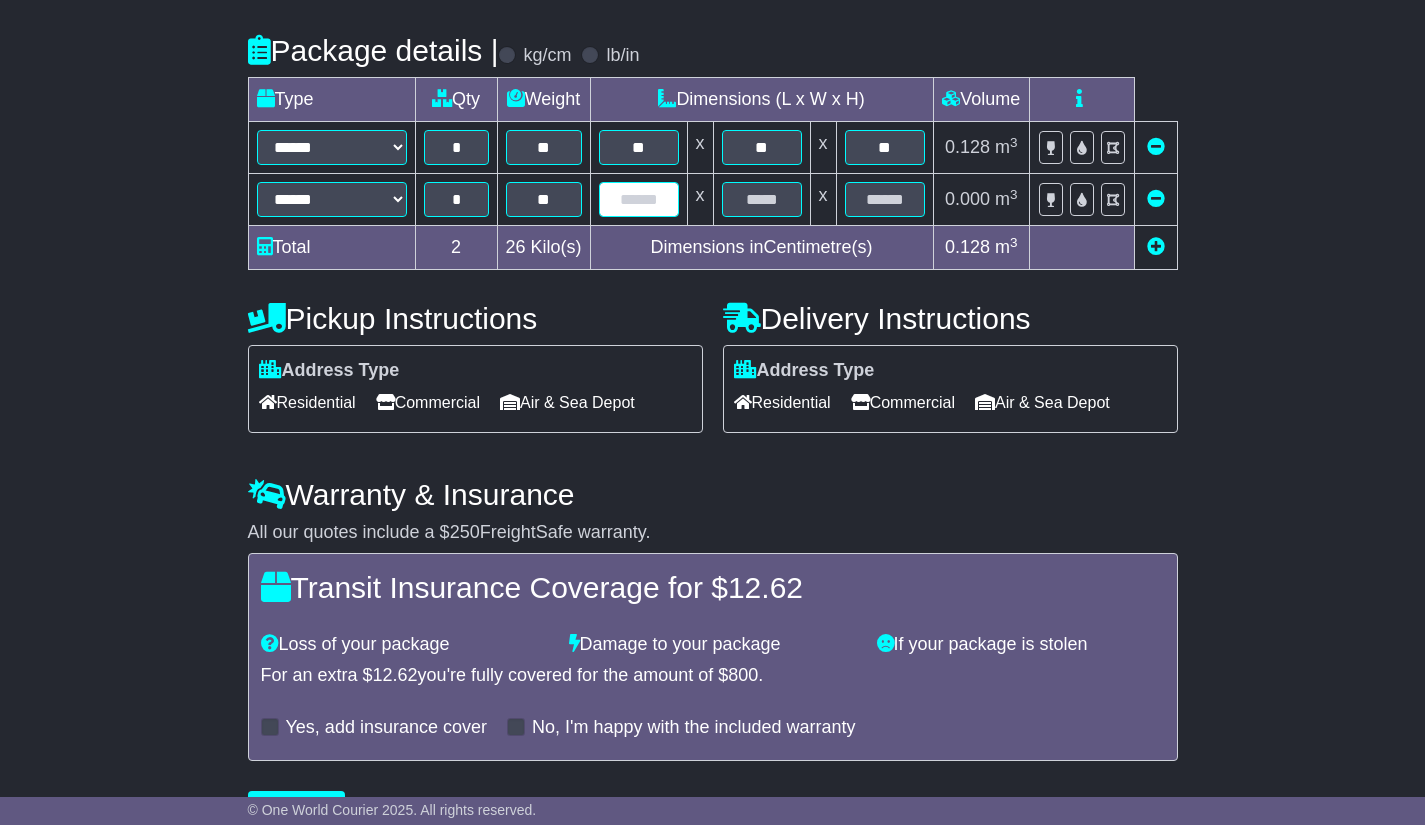 click at bounding box center [639, 199] 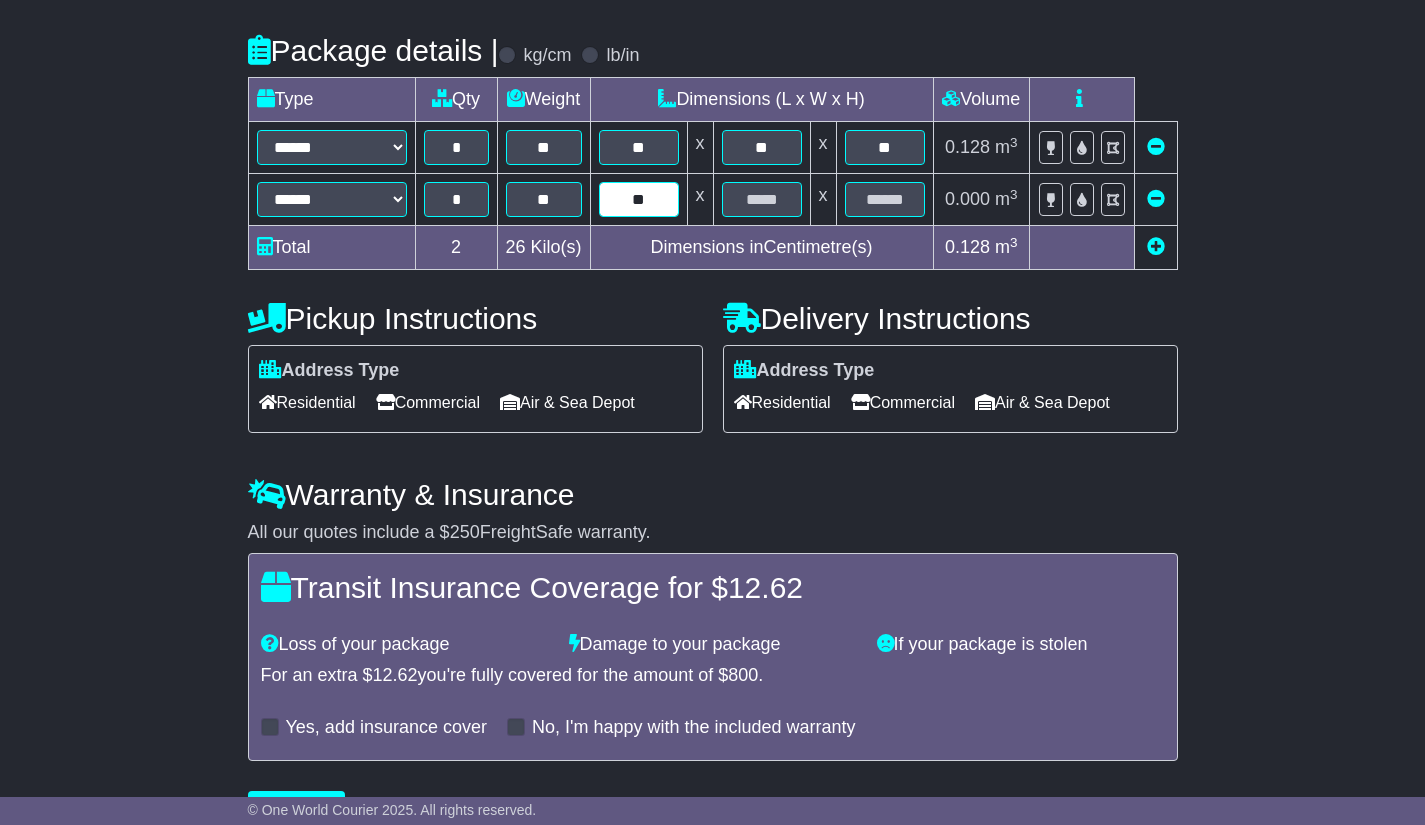 type on "**" 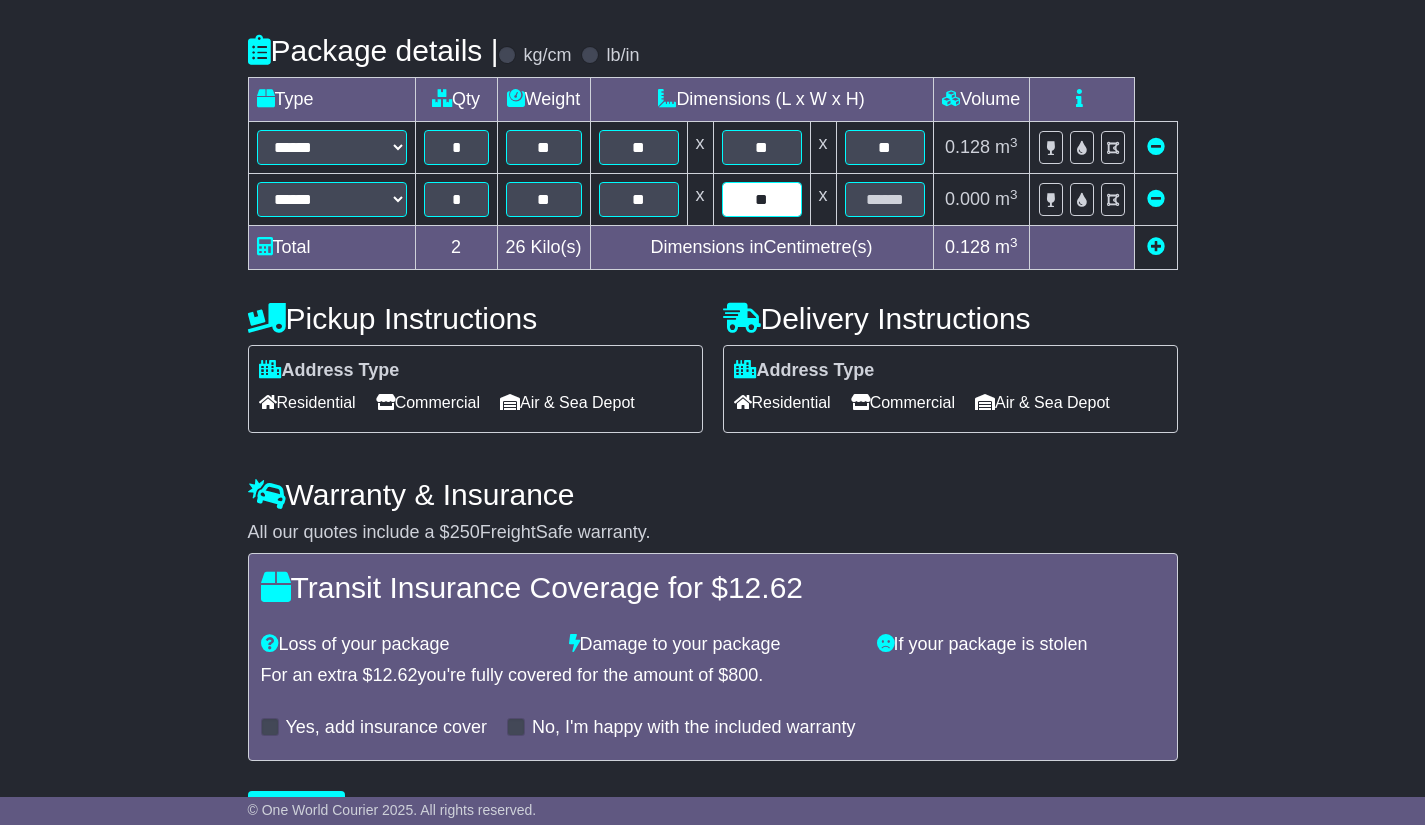 type on "**" 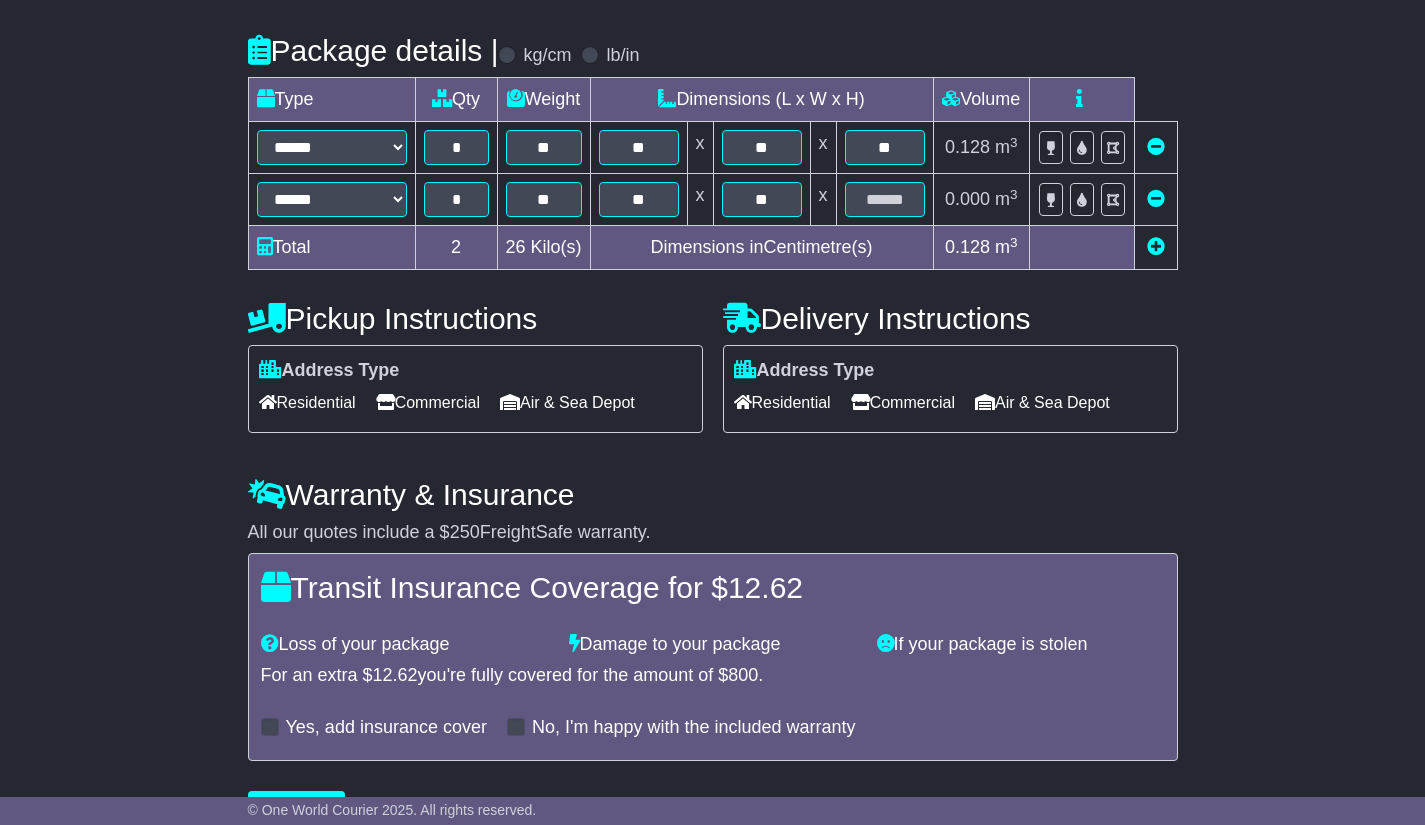 click on "Transit Insurance Coverage for $ 12.62 Loss of your package Damage to your package If your package is stolen For an extra $ 12.62 you're fully covered for the amount of $ 800 . Yes, add insurance cover No, I'm happy with the included warranty" at bounding box center [713, 657] 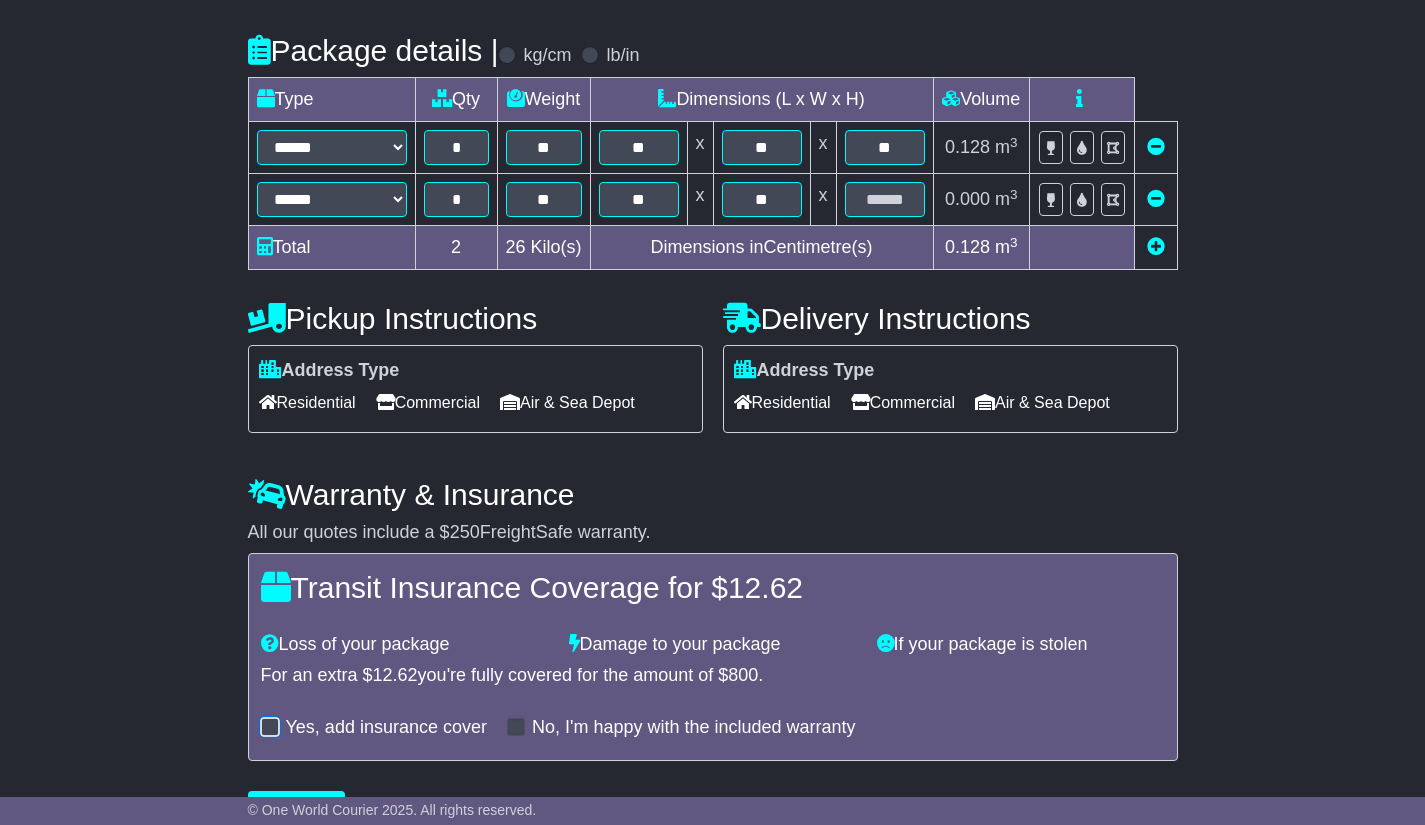 scroll, scrollTop: 499, scrollLeft: 0, axis: vertical 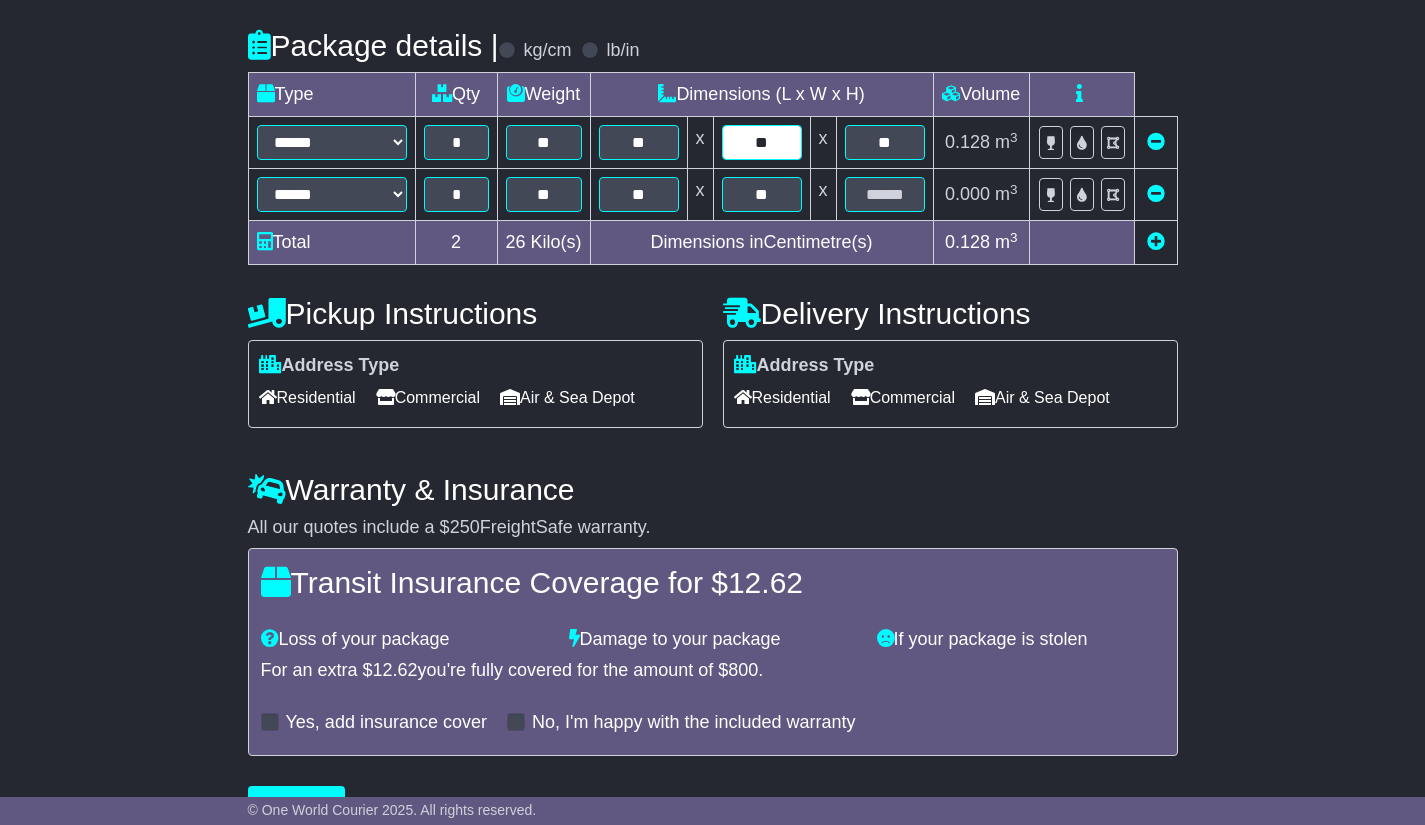 drag, startPoint x: 764, startPoint y: 149, endPoint x: 725, endPoint y: 151, distance: 39.051247 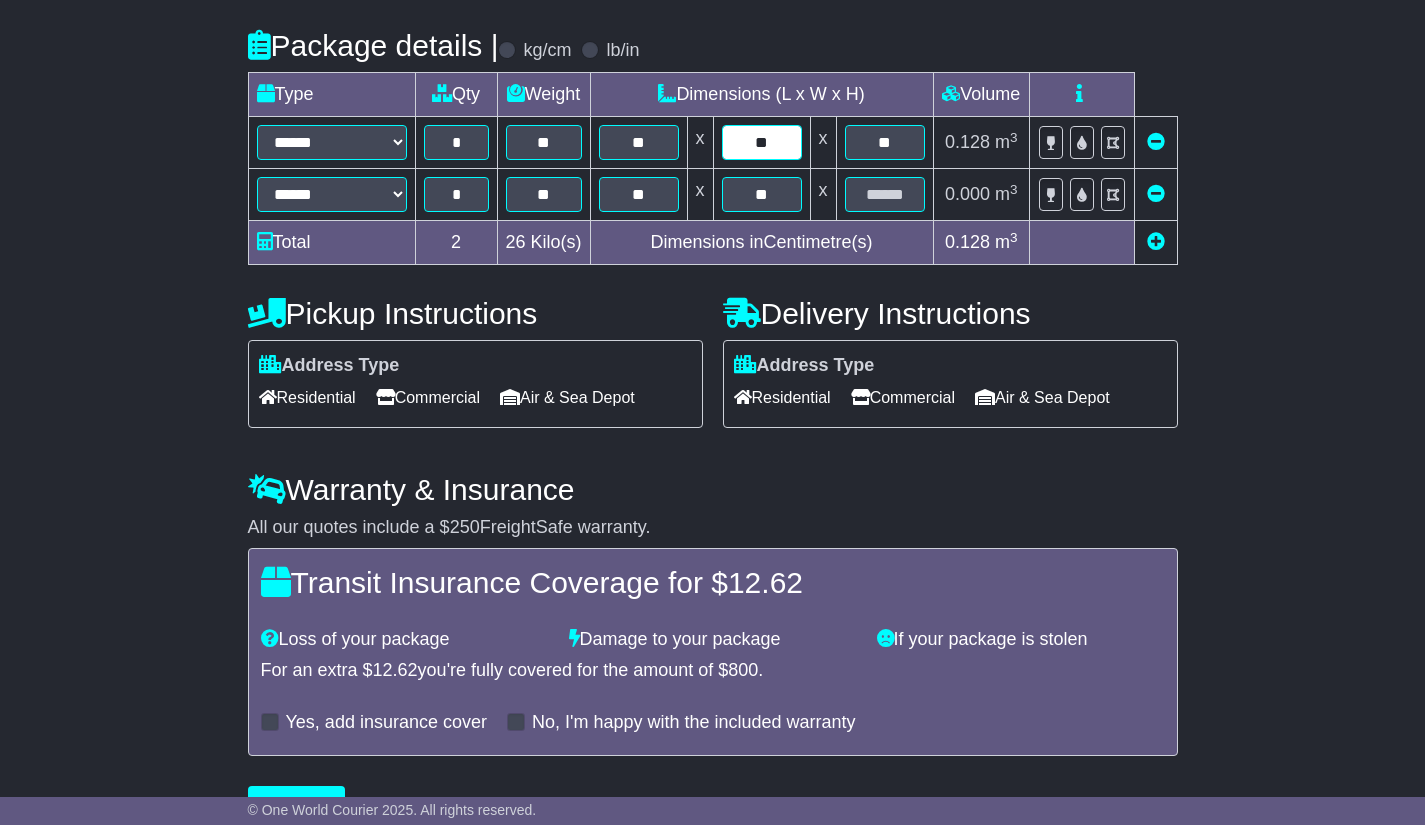 type on "**" 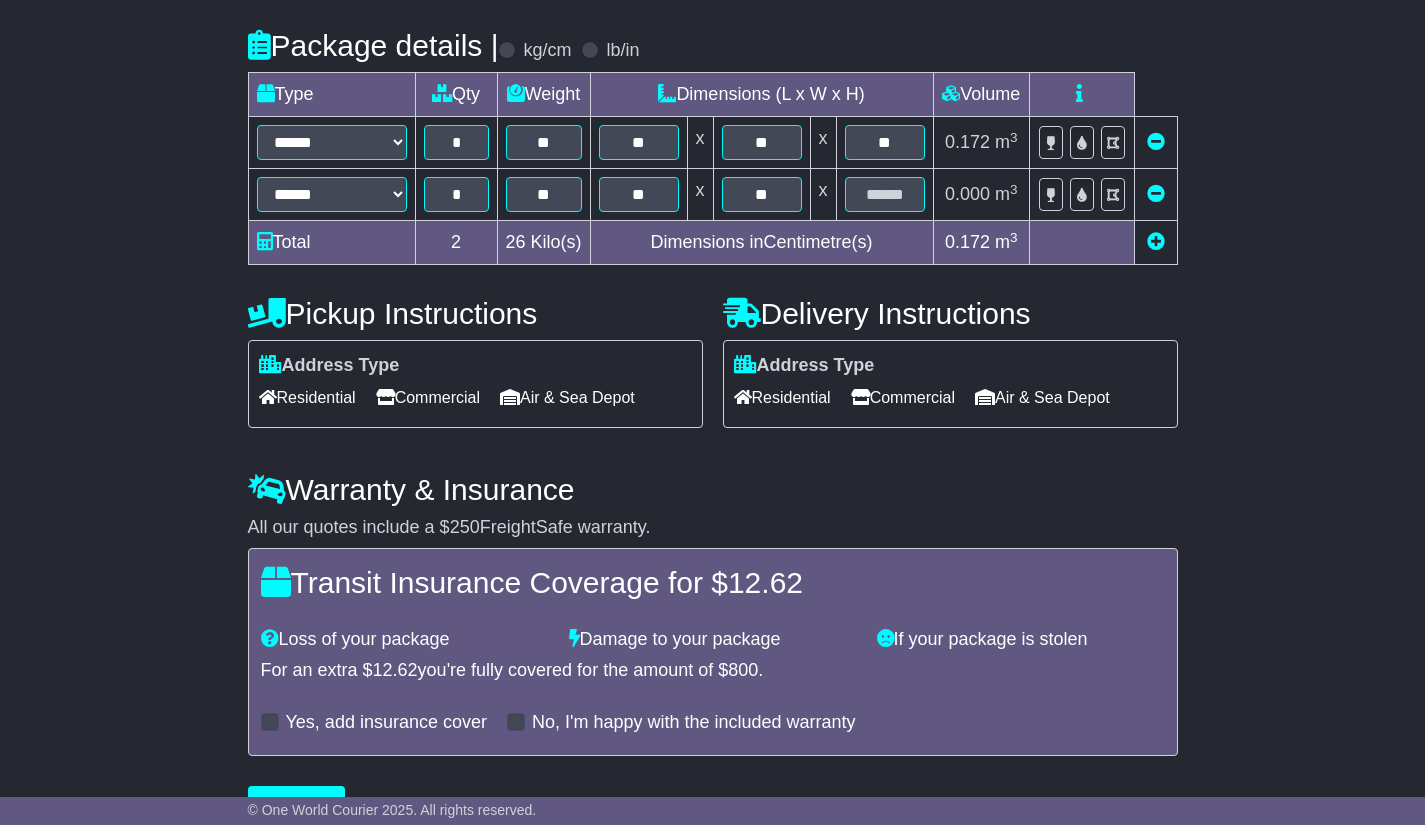 click on "Delivery Instructions" at bounding box center [950, 313] 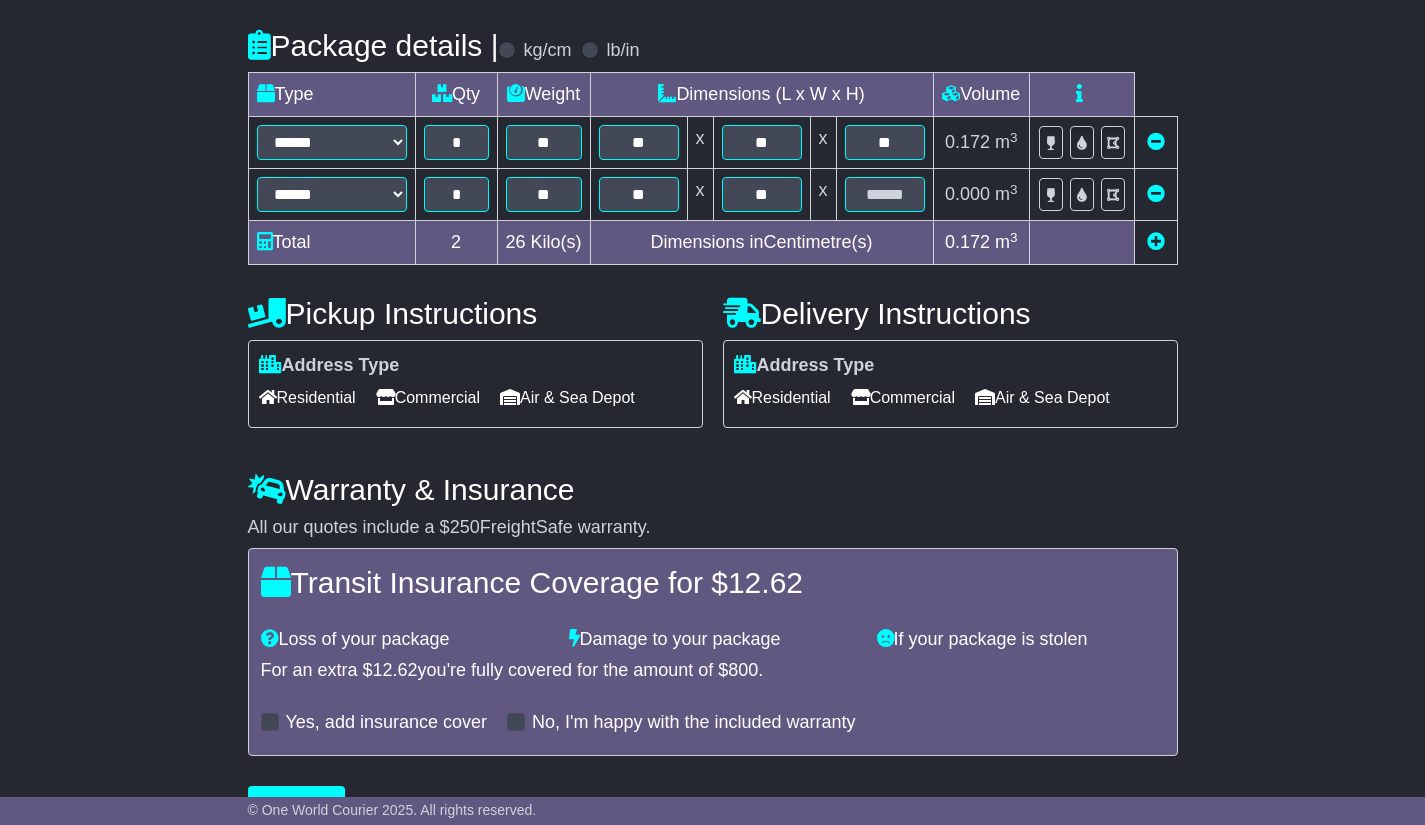click on "Residential" at bounding box center [782, 397] 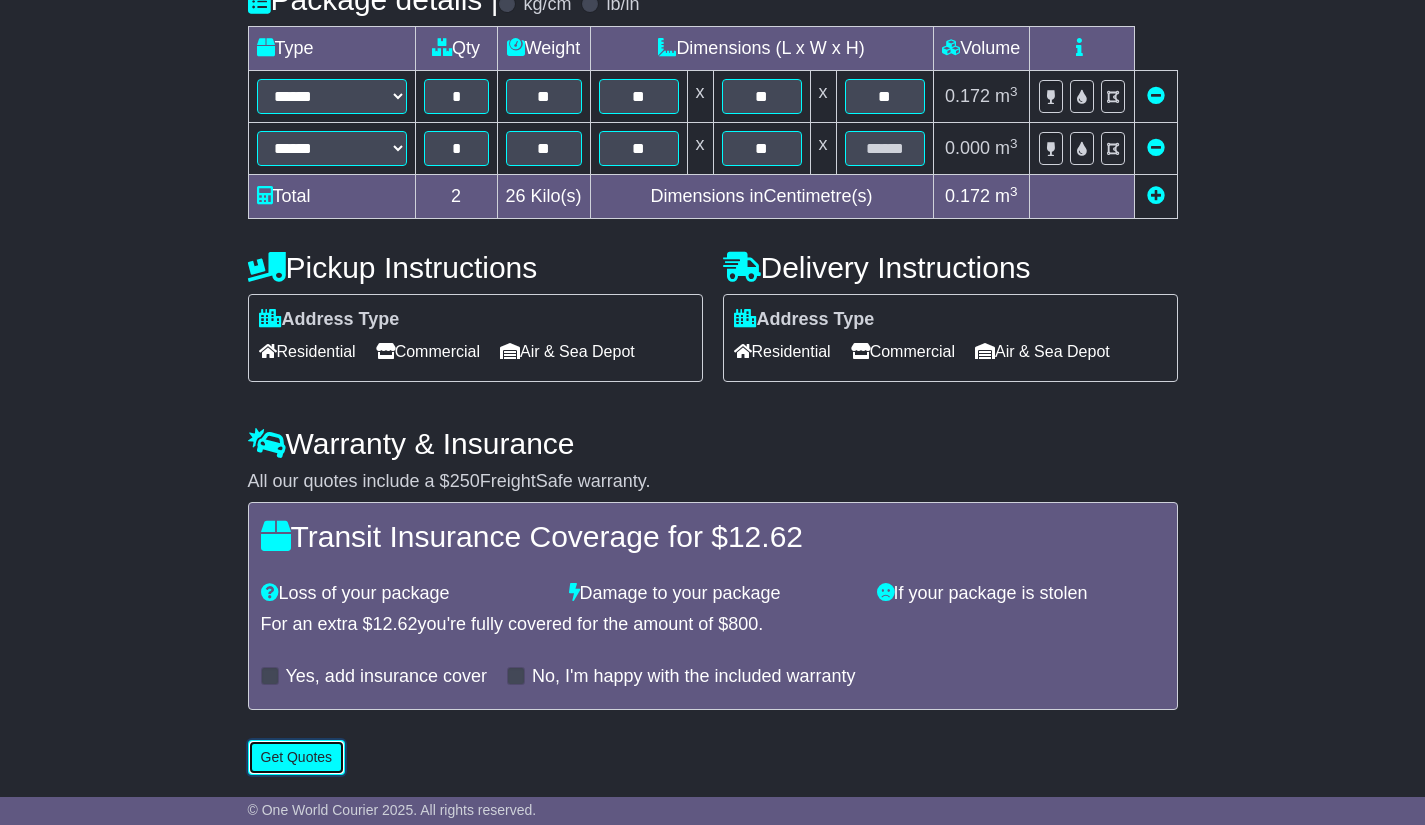click on "Get Quotes" at bounding box center (297, 757) 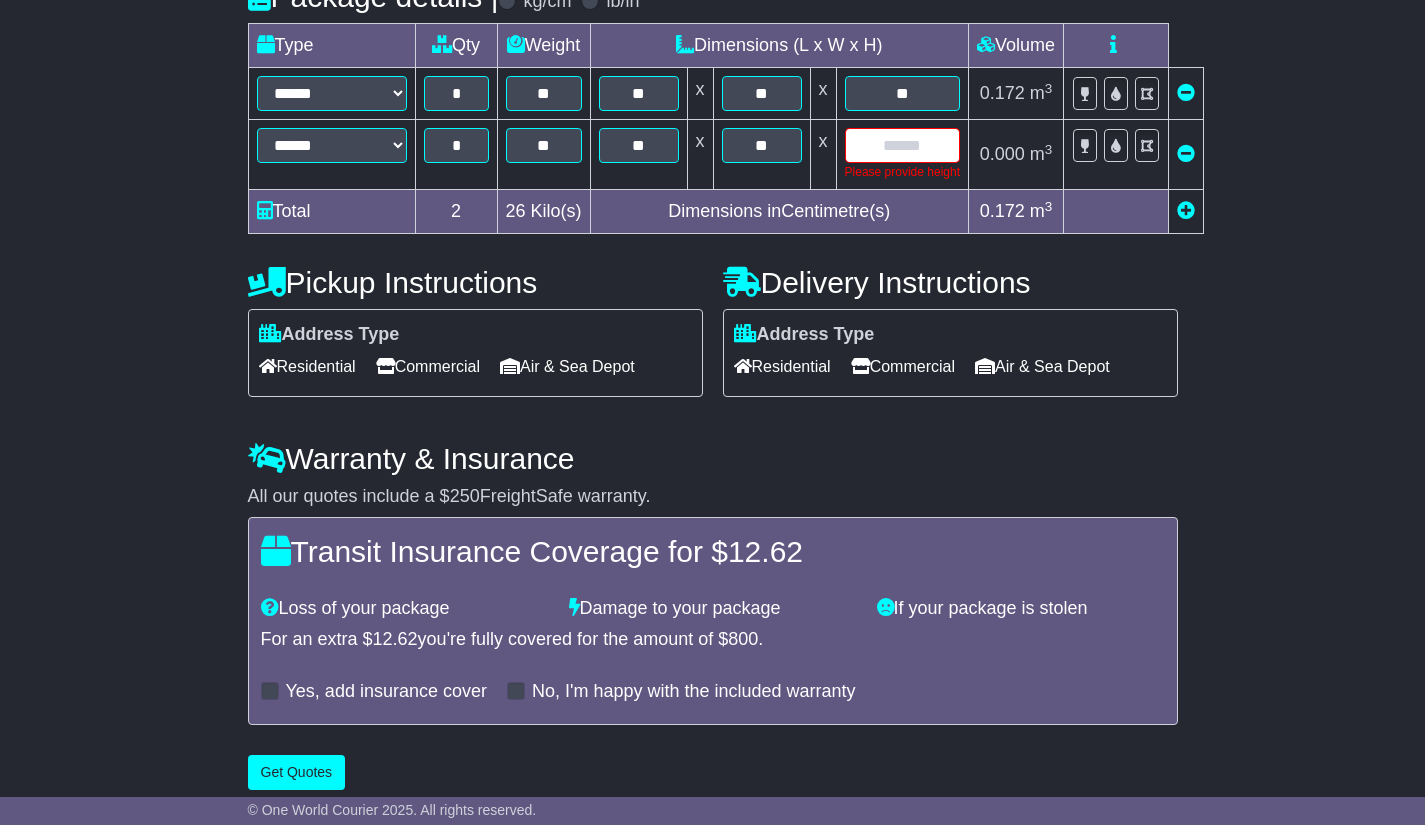 click at bounding box center (902, 145) 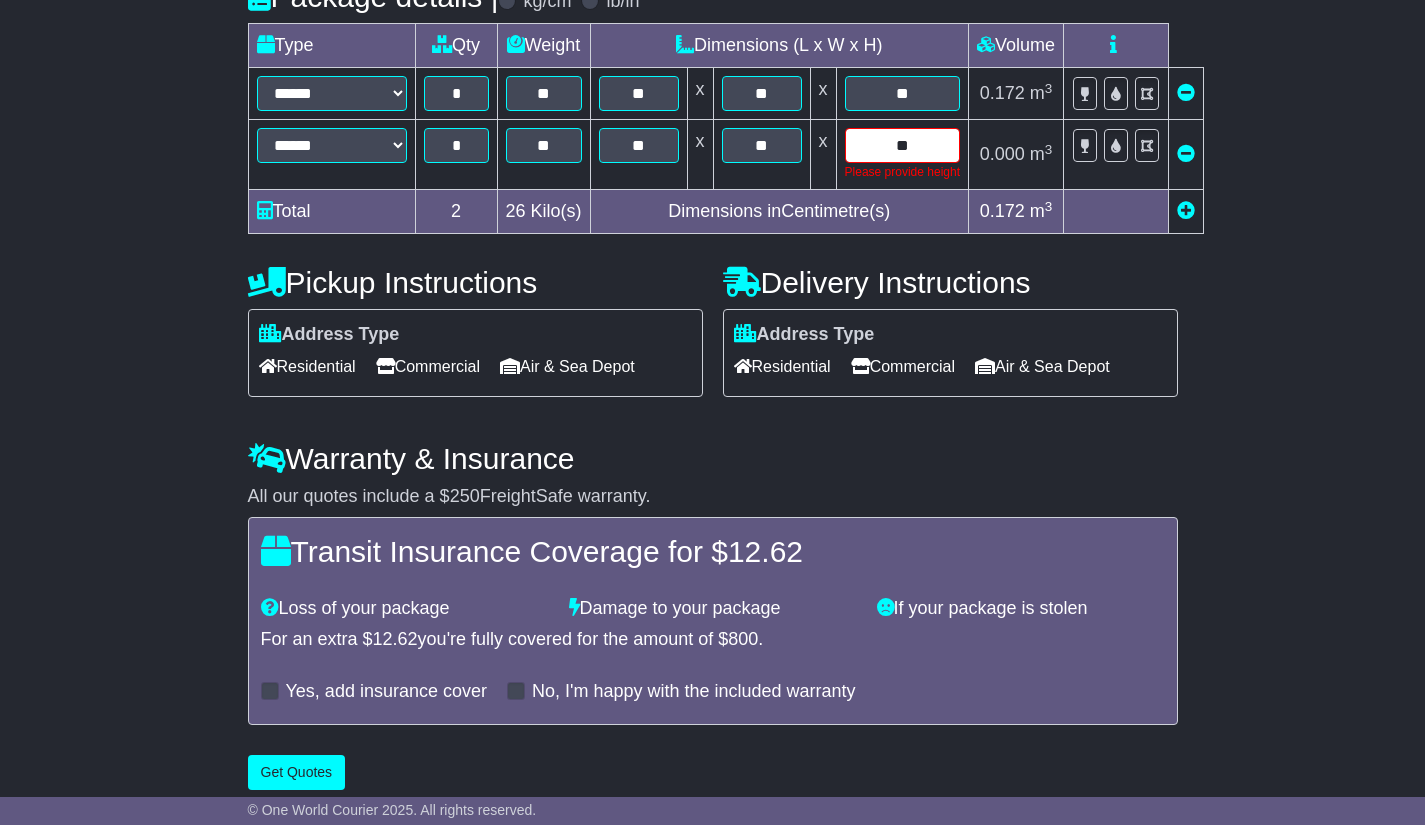 type on "**" 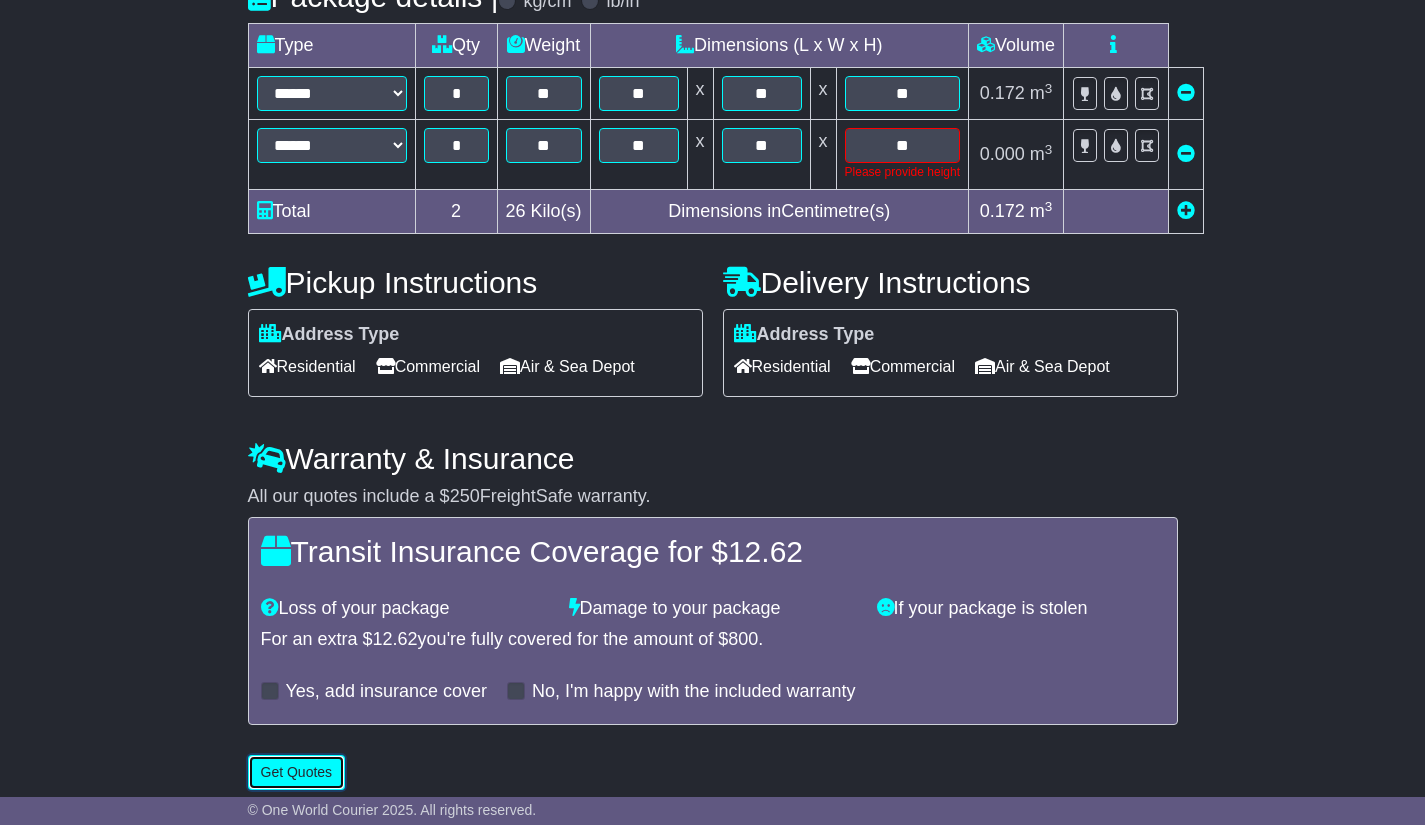 click on "**********" at bounding box center [713, 221] 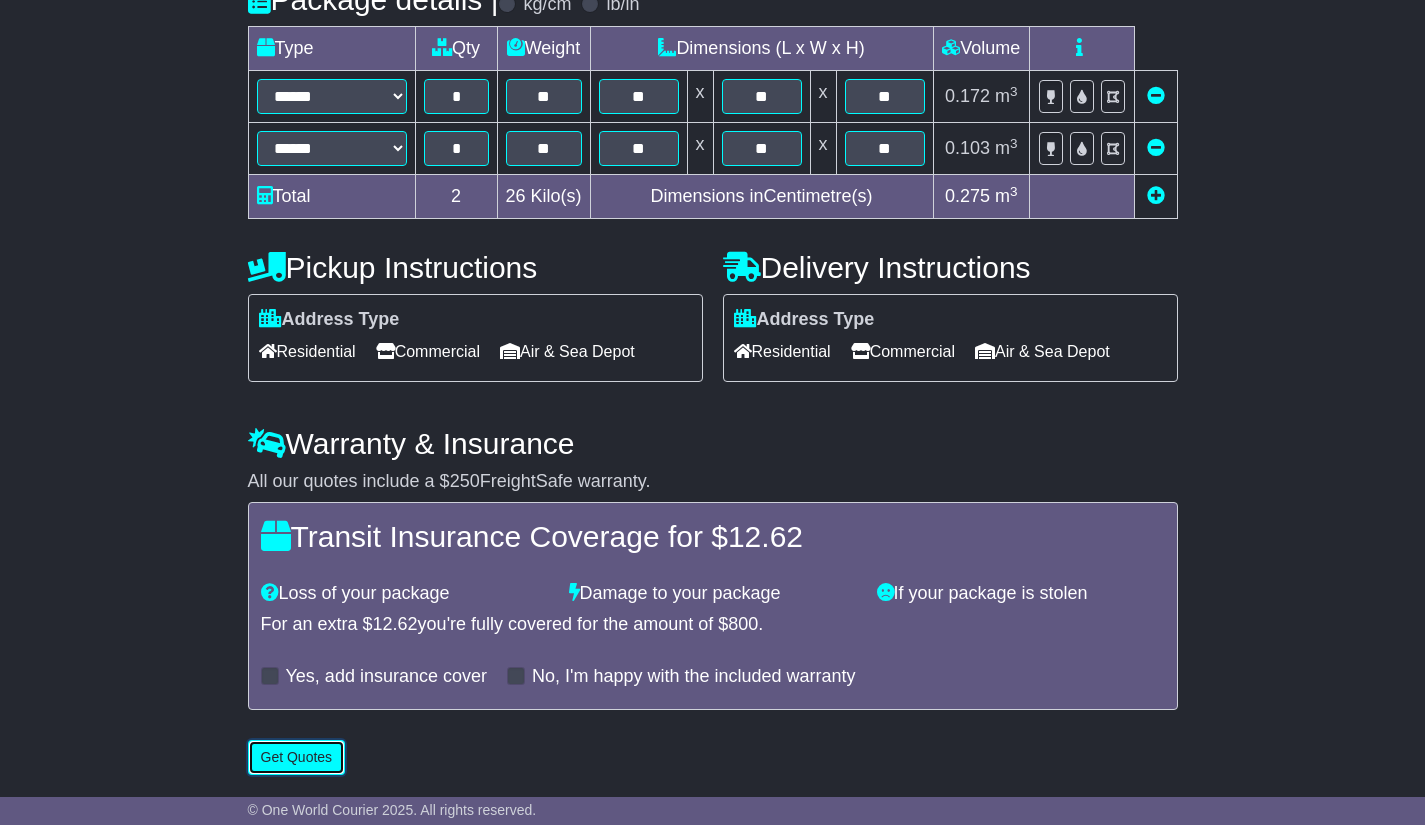 click on "Get Quotes" at bounding box center [297, 757] 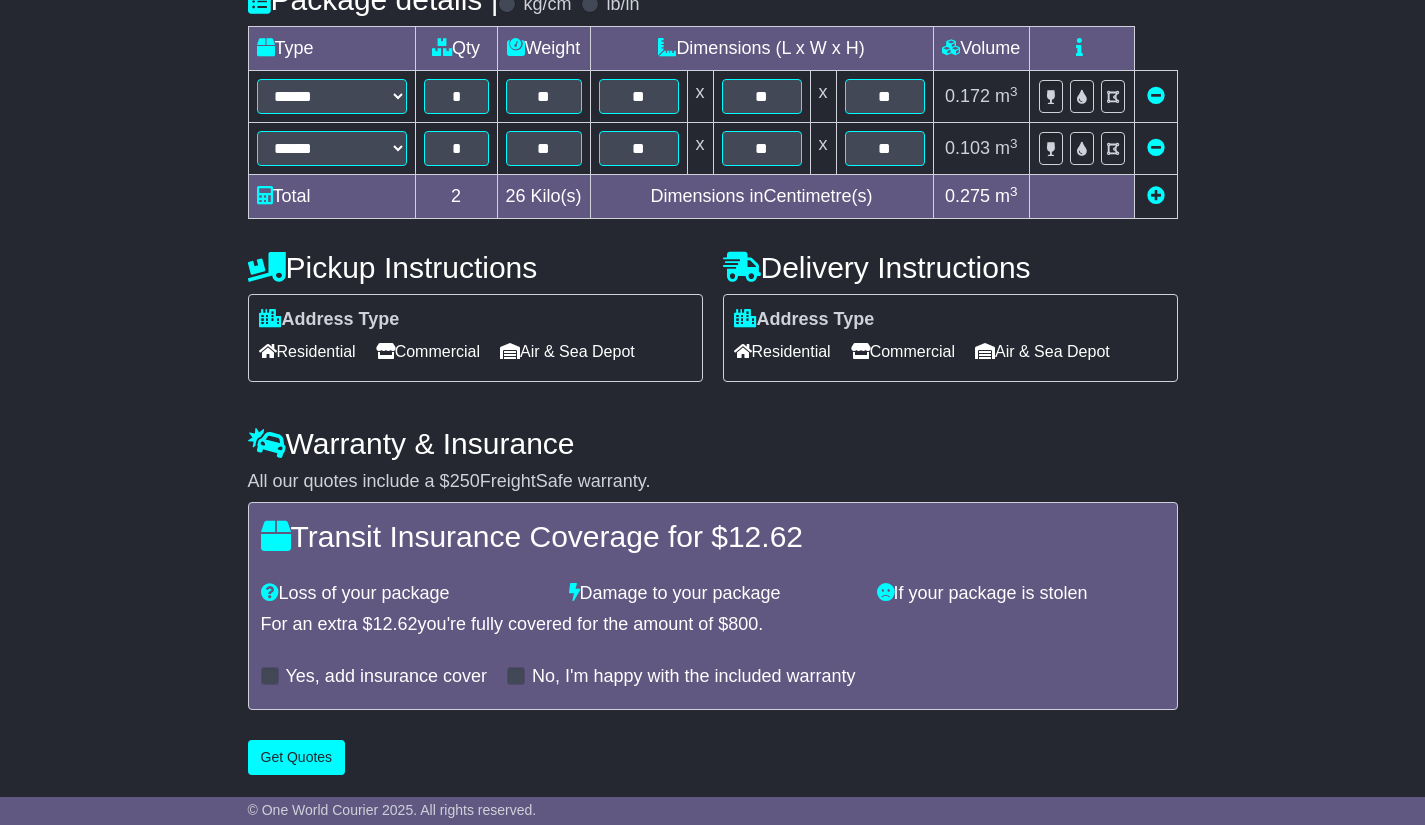 scroll, scrollTop: 0, scrollLeft: 0, axis: both 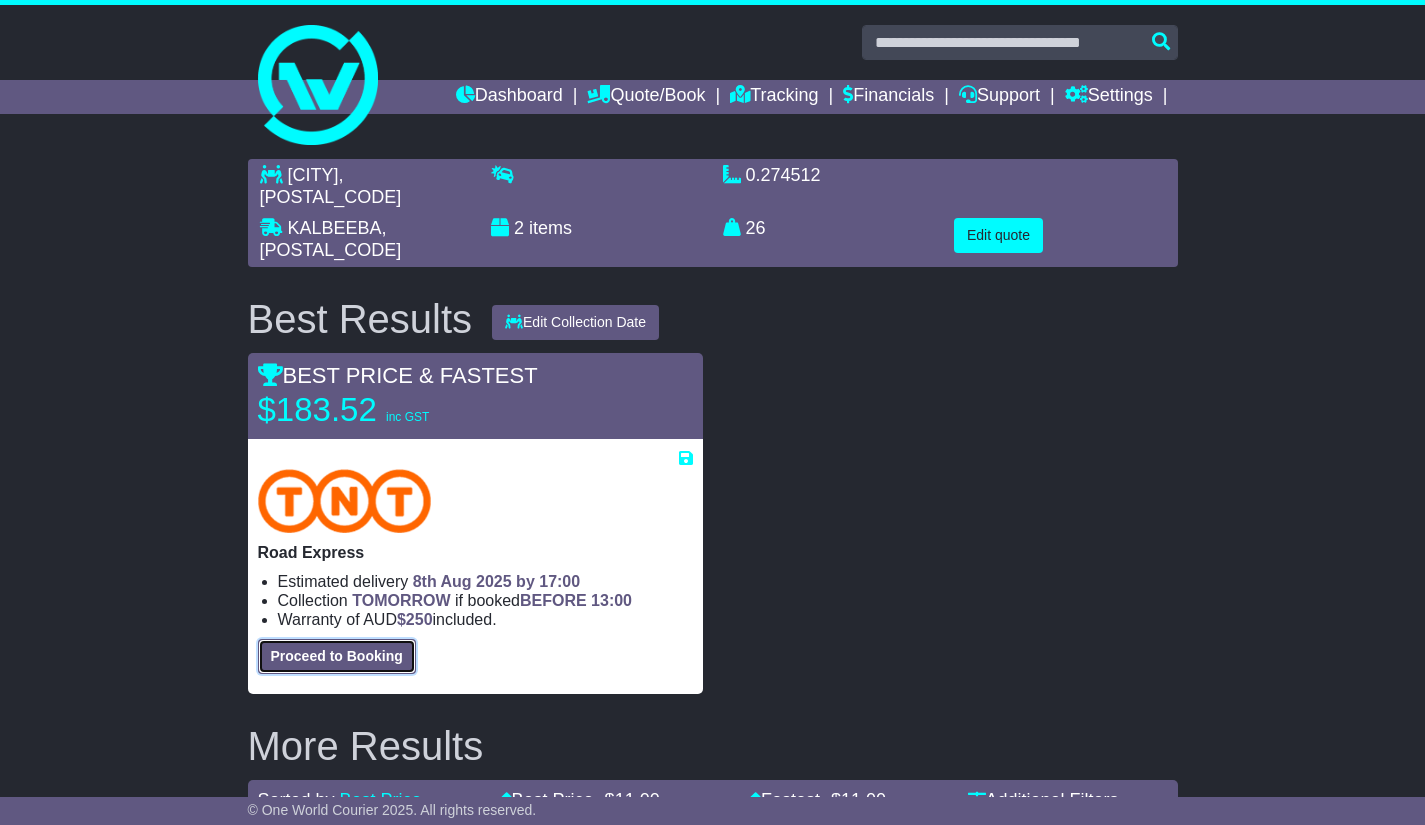 click on "Proceed to Booking" at bounding box center (337, 656) 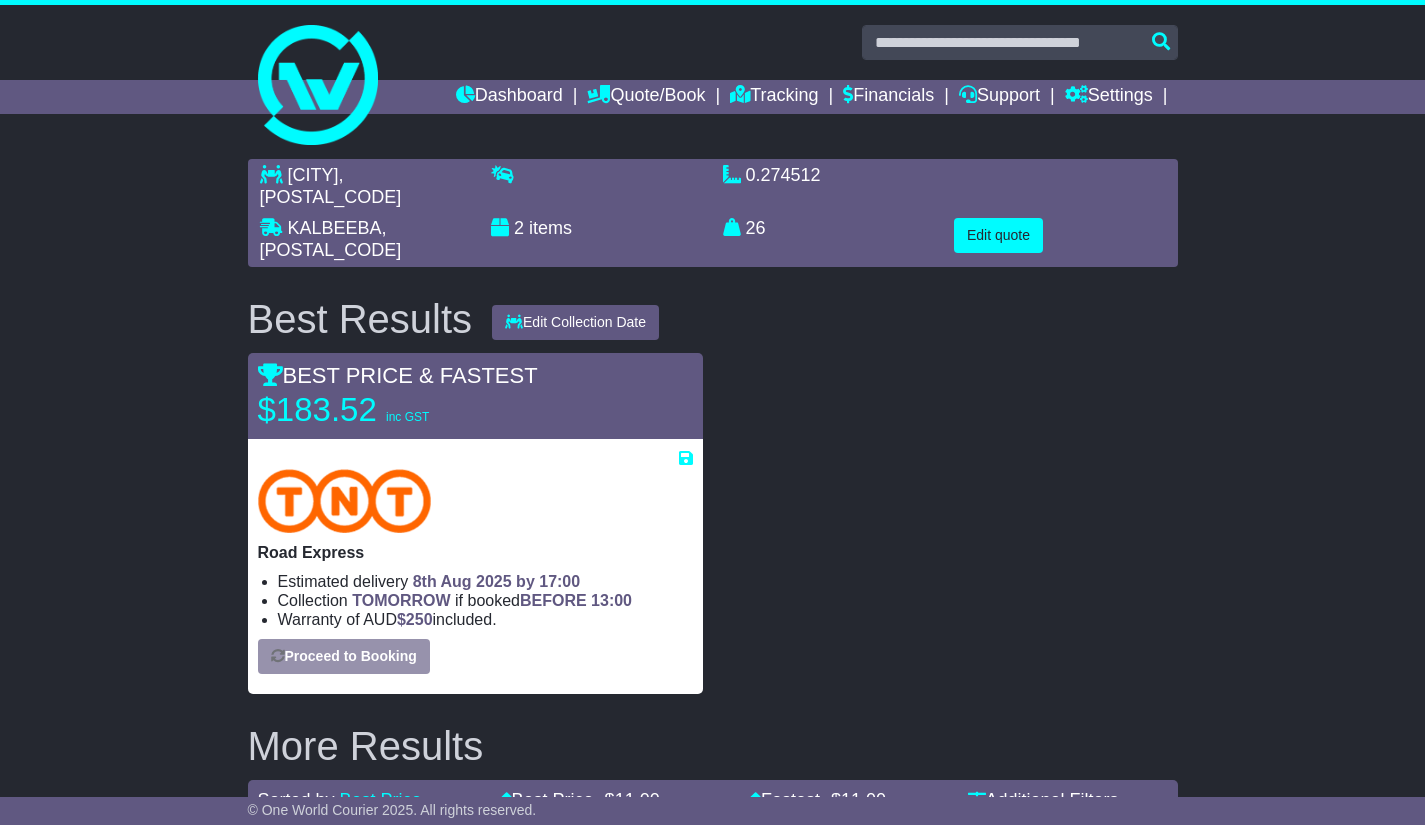 select on "**********" 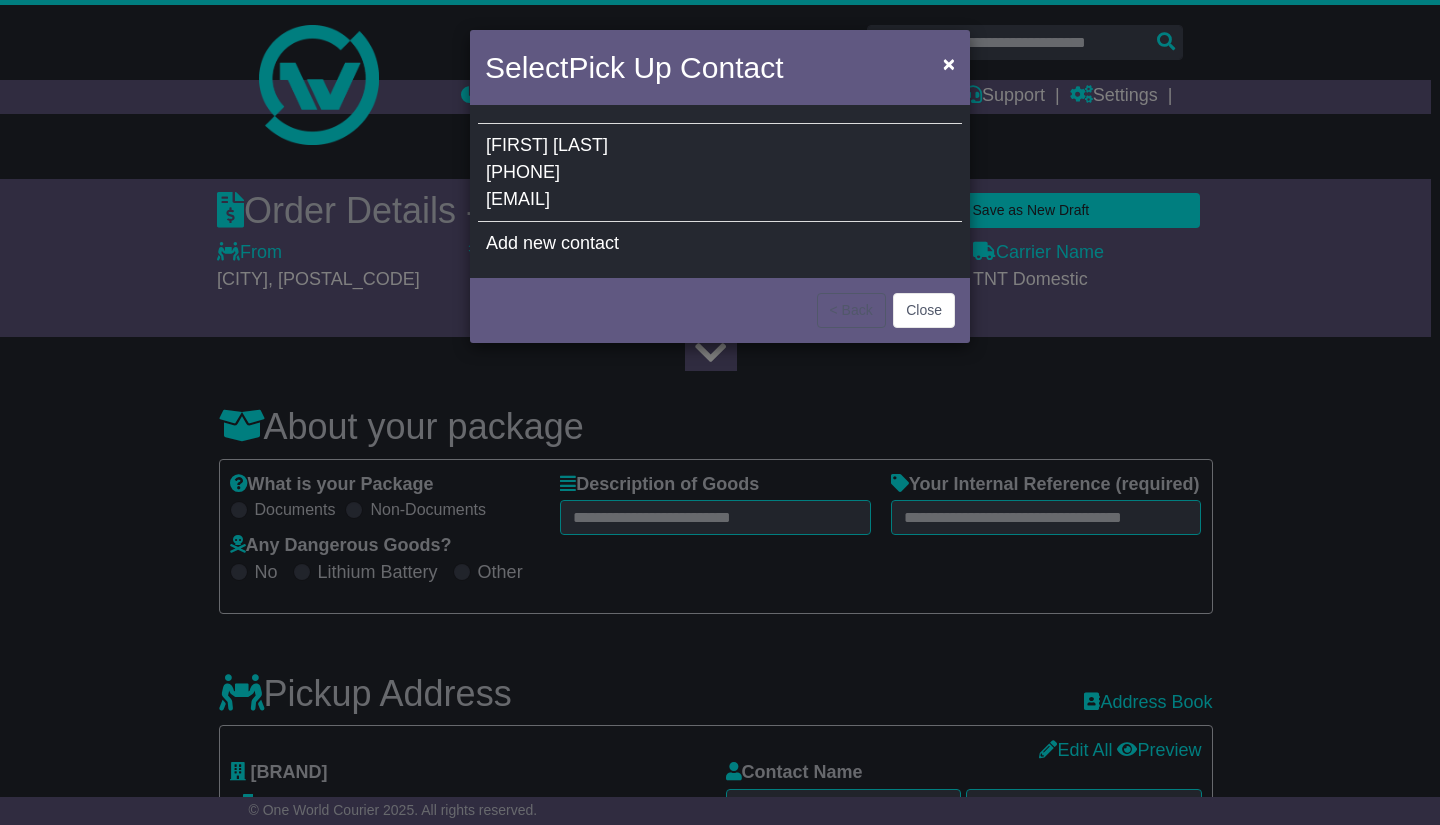 click on "[FIRST] [LAST] [PHONE] [EMAIL]" at bounding box center (720, 412) 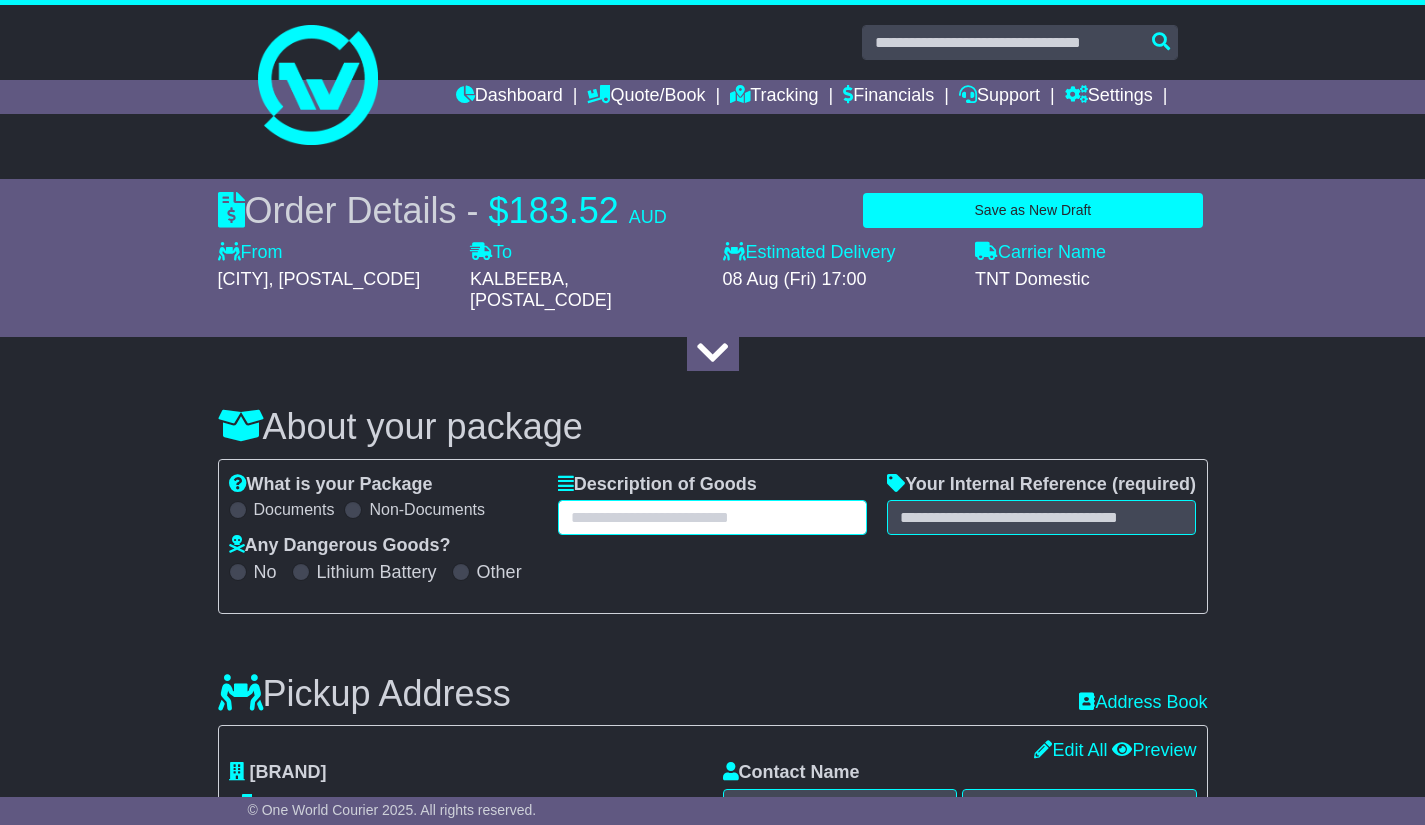 click at bounding box center (712, 517) 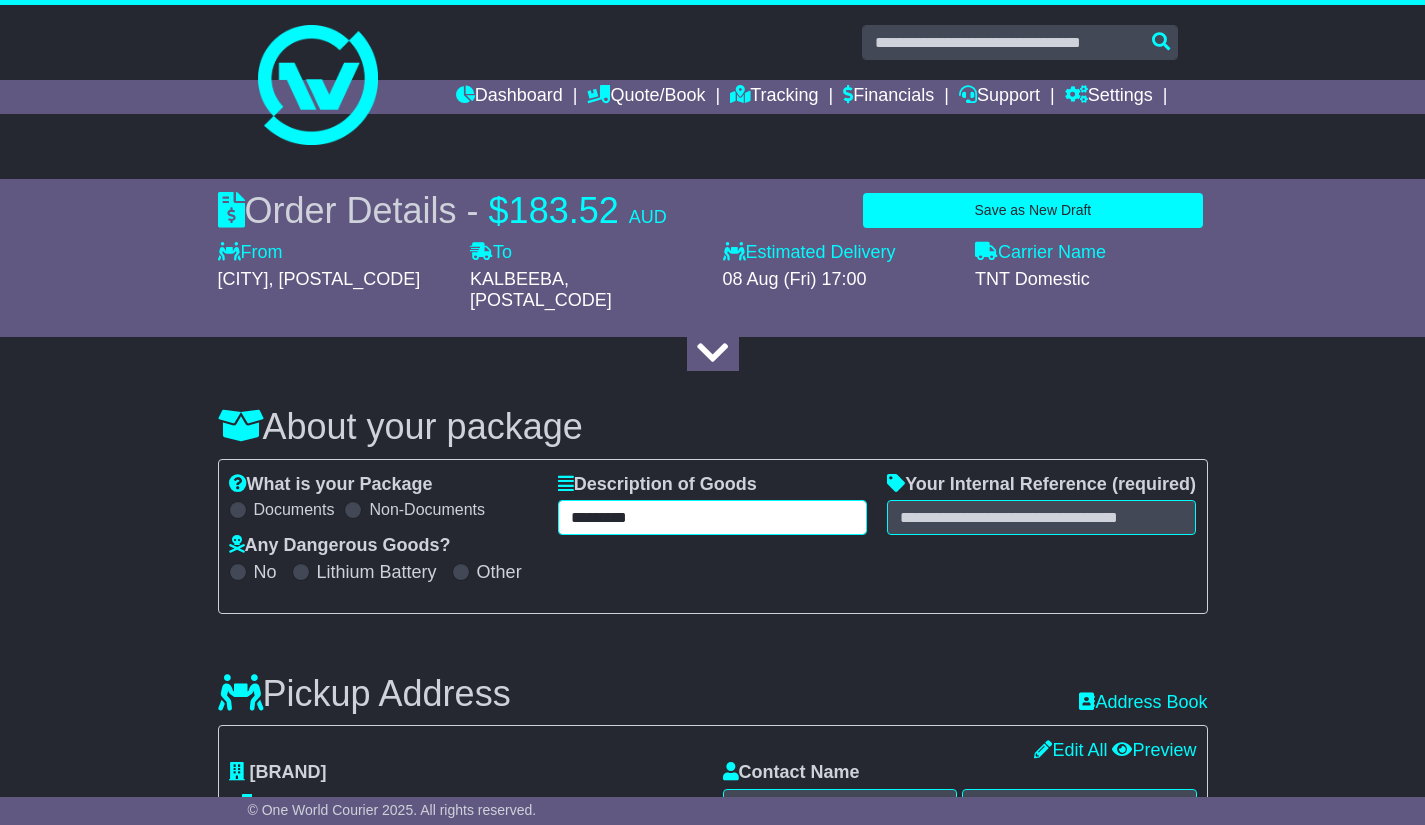 type on "*********" 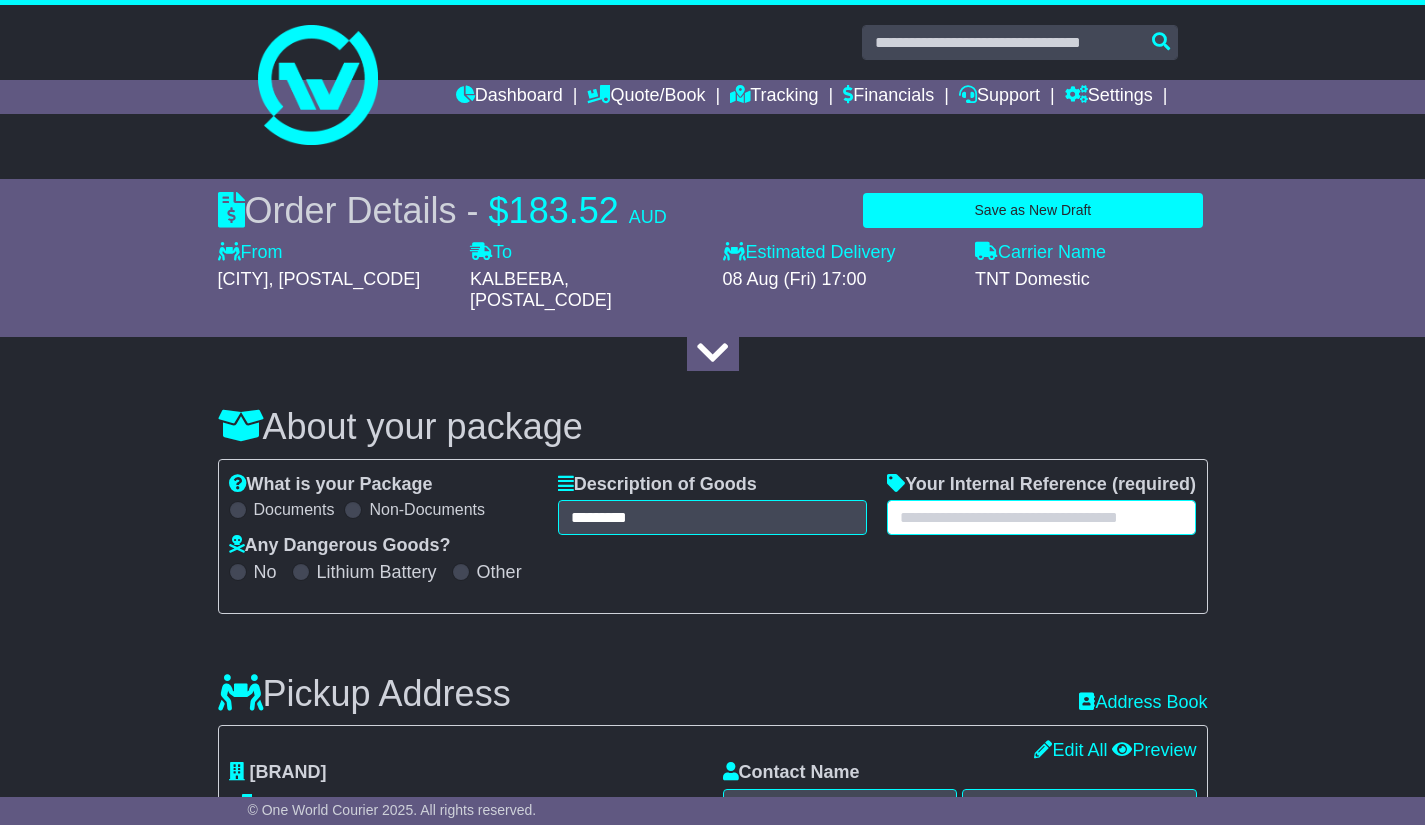 click at bounding box center [1041, 517] 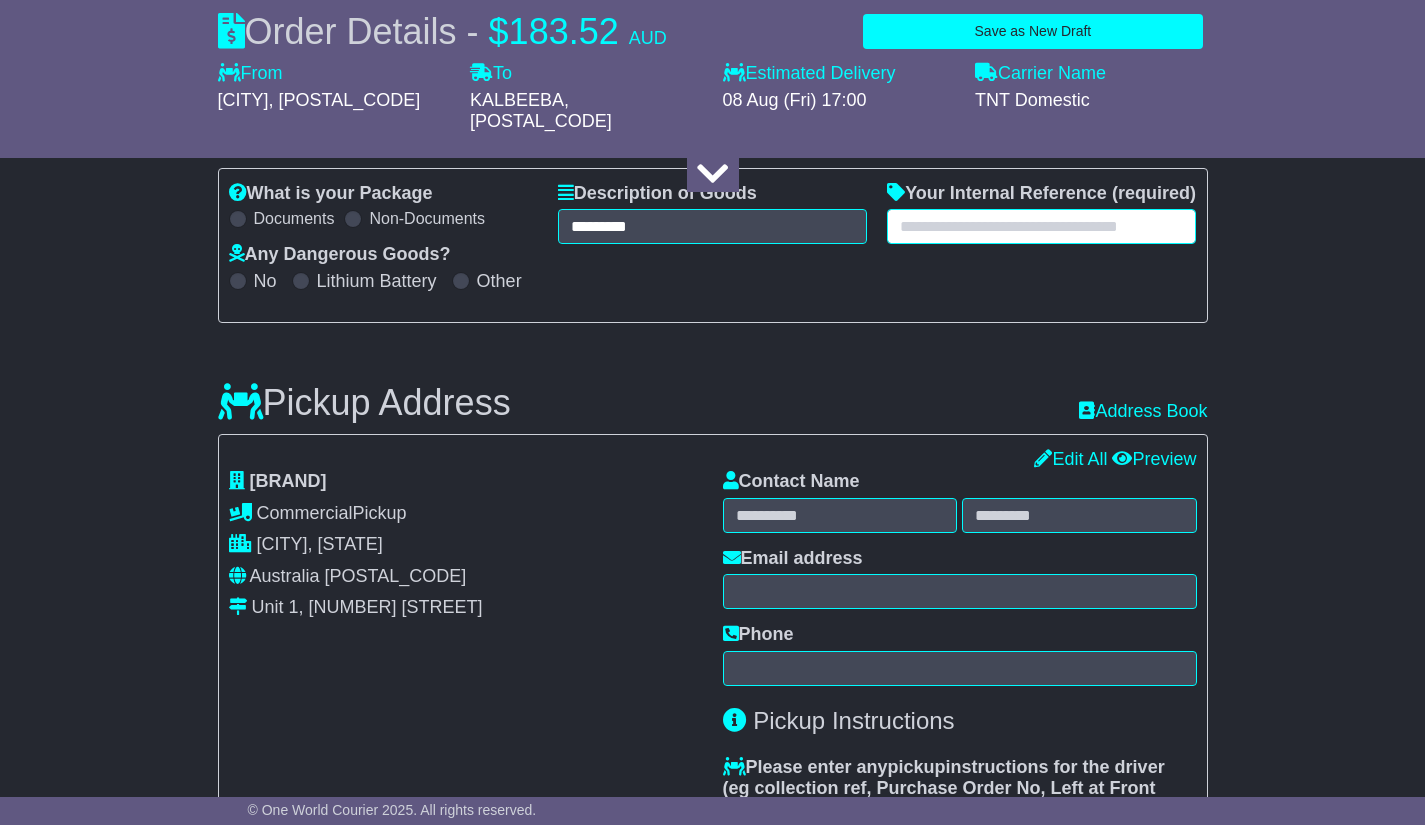 scroll, scrollTop: 387, scrollLeft: 0, axis: vertical 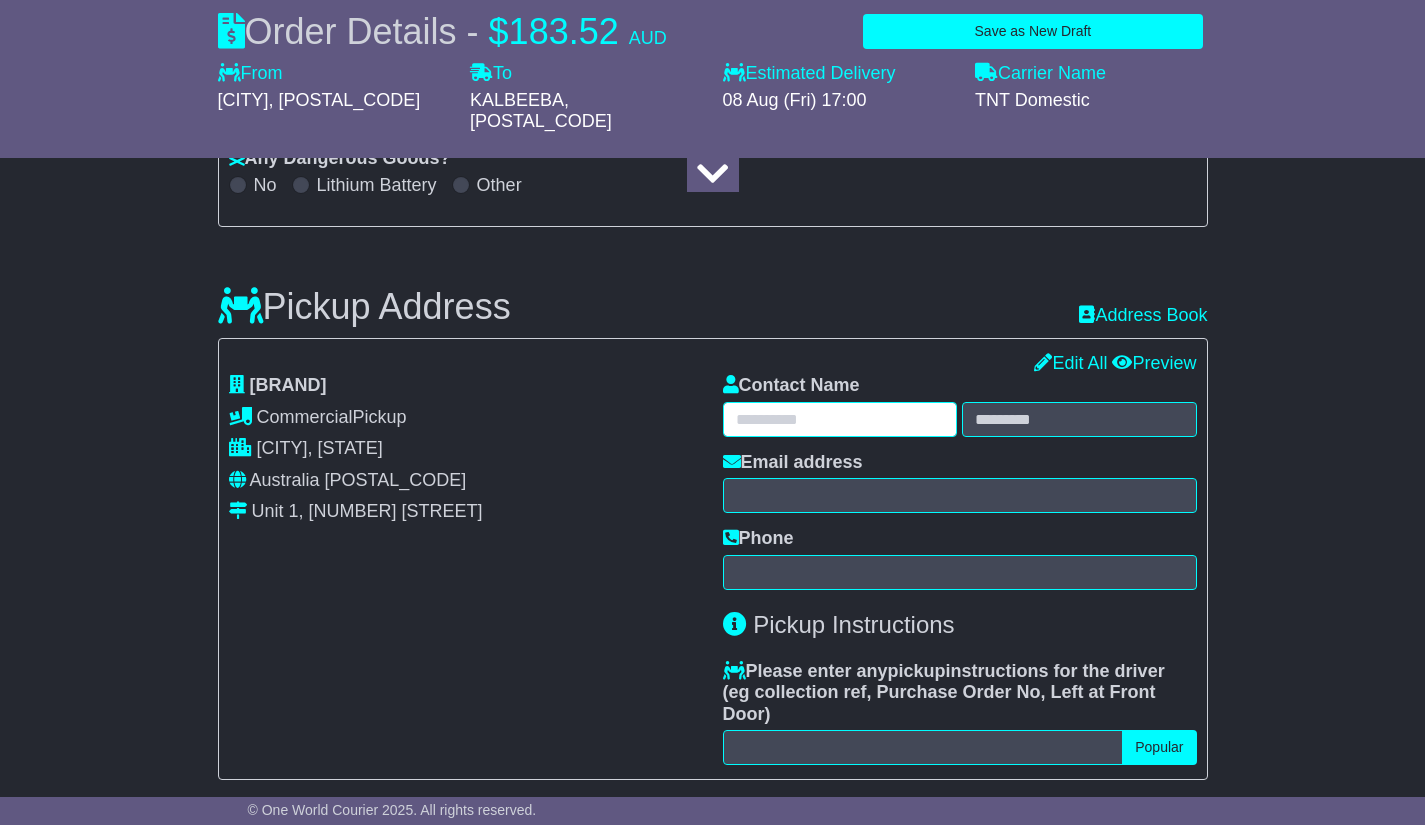 click at bounding box center (840, 419) 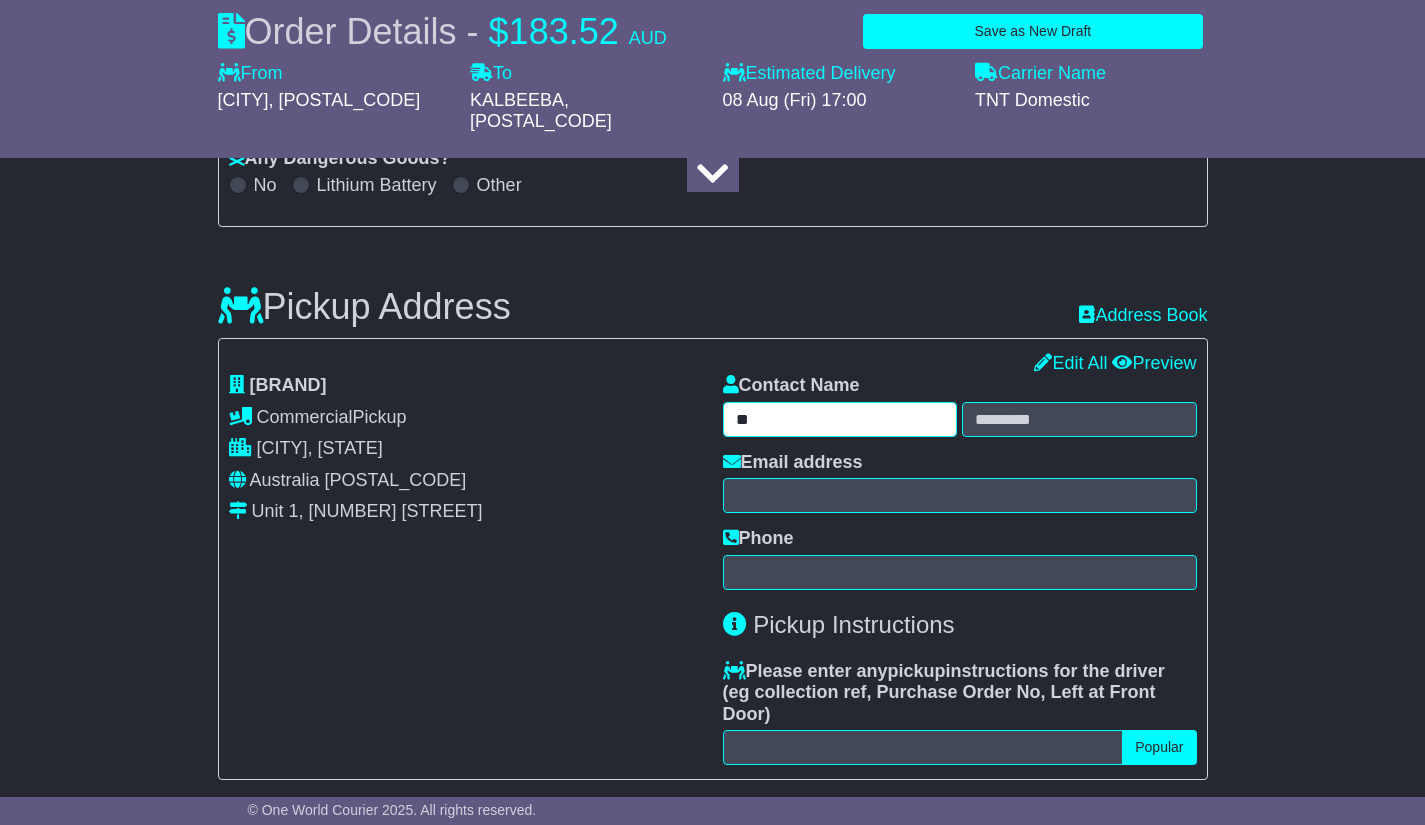 type on "*******" 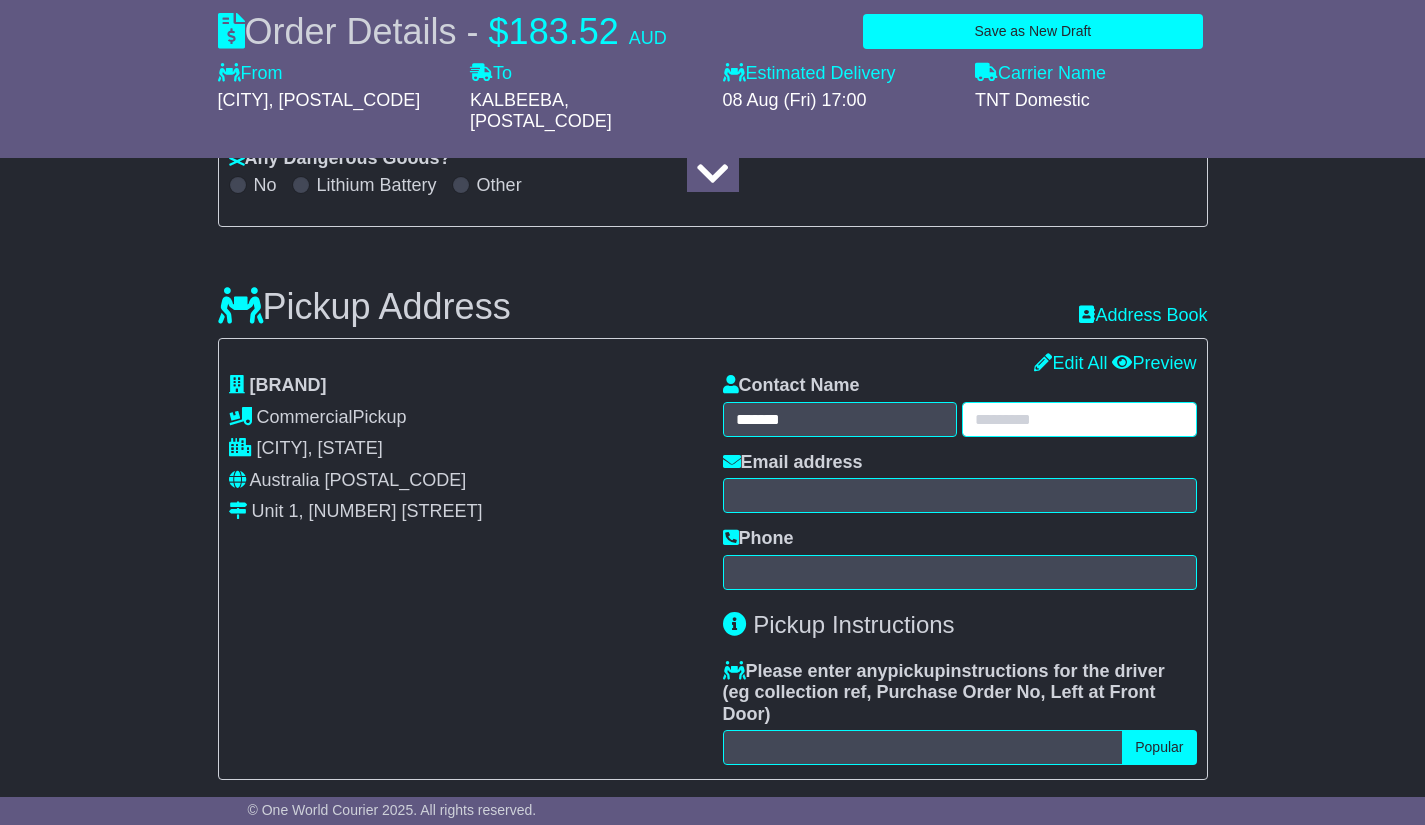 type on "******" 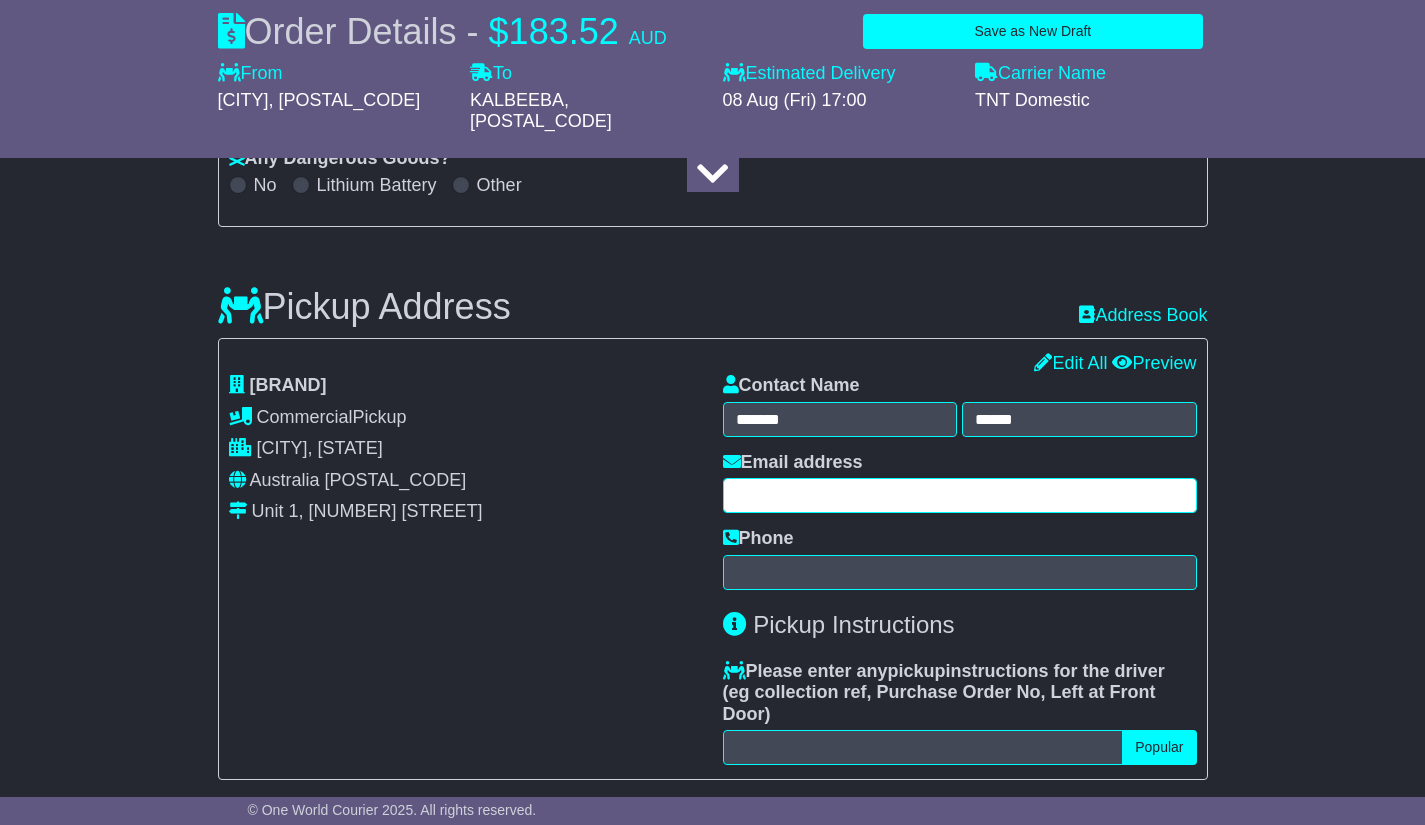 type on "**********" 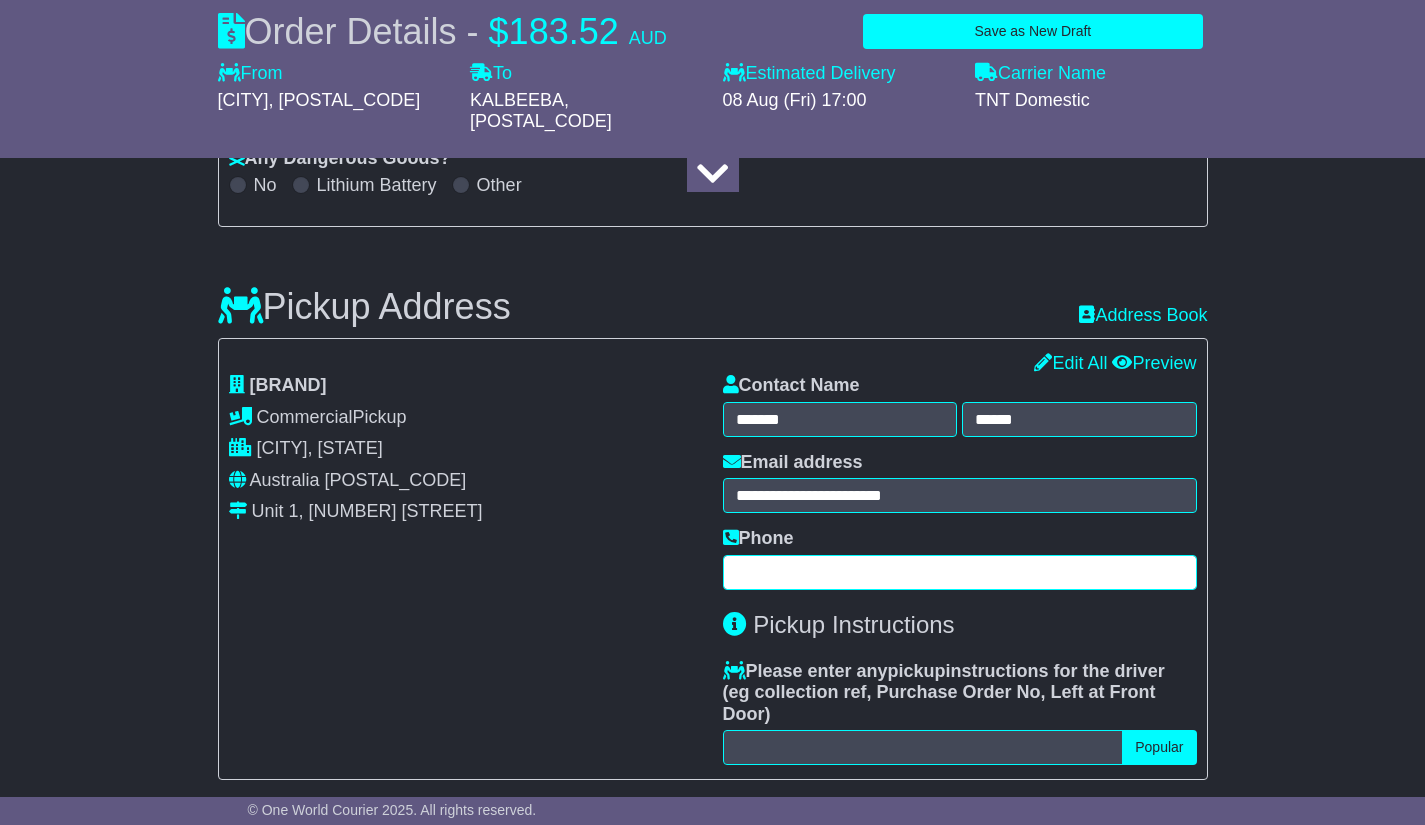 type on "**********" 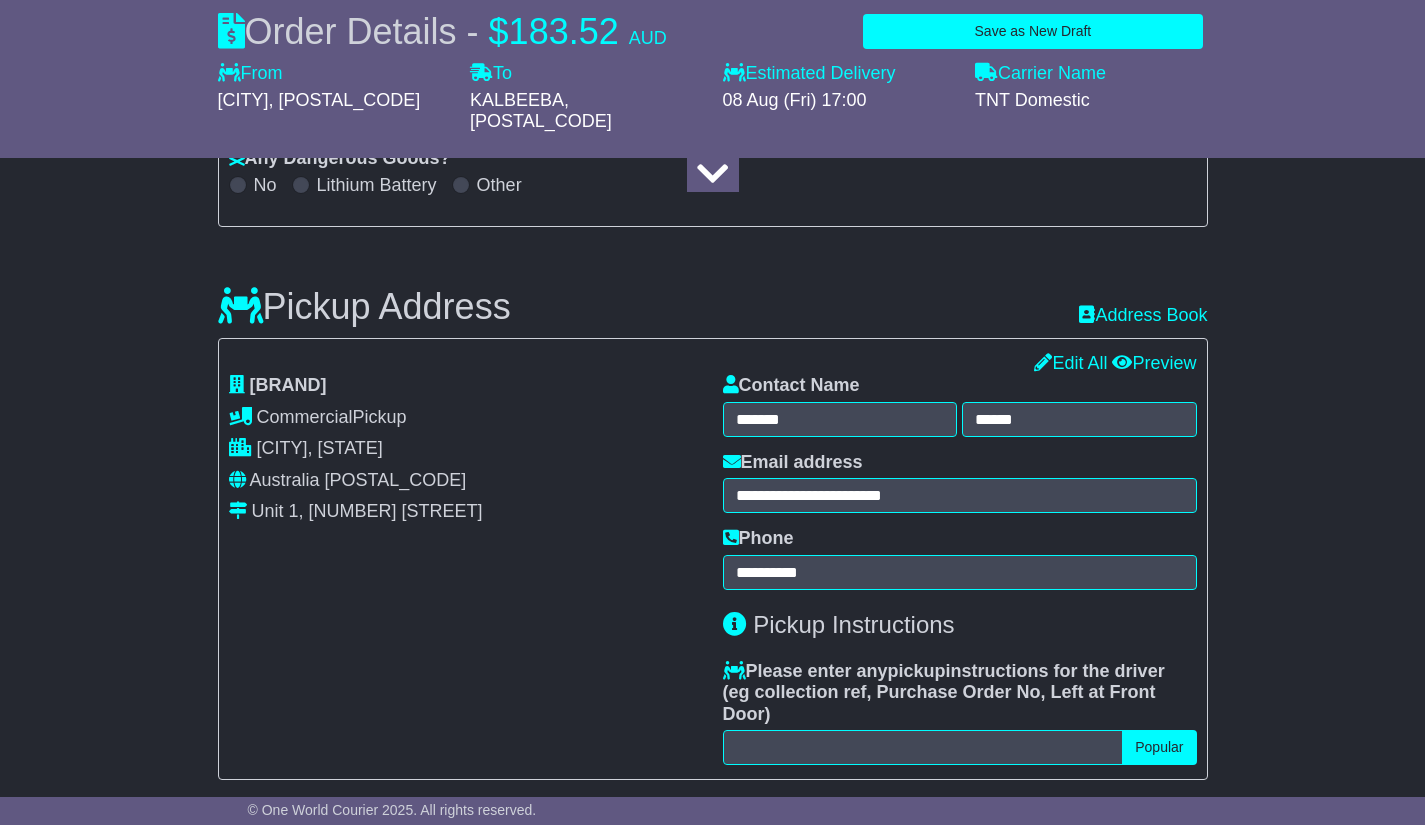 type on "**********" 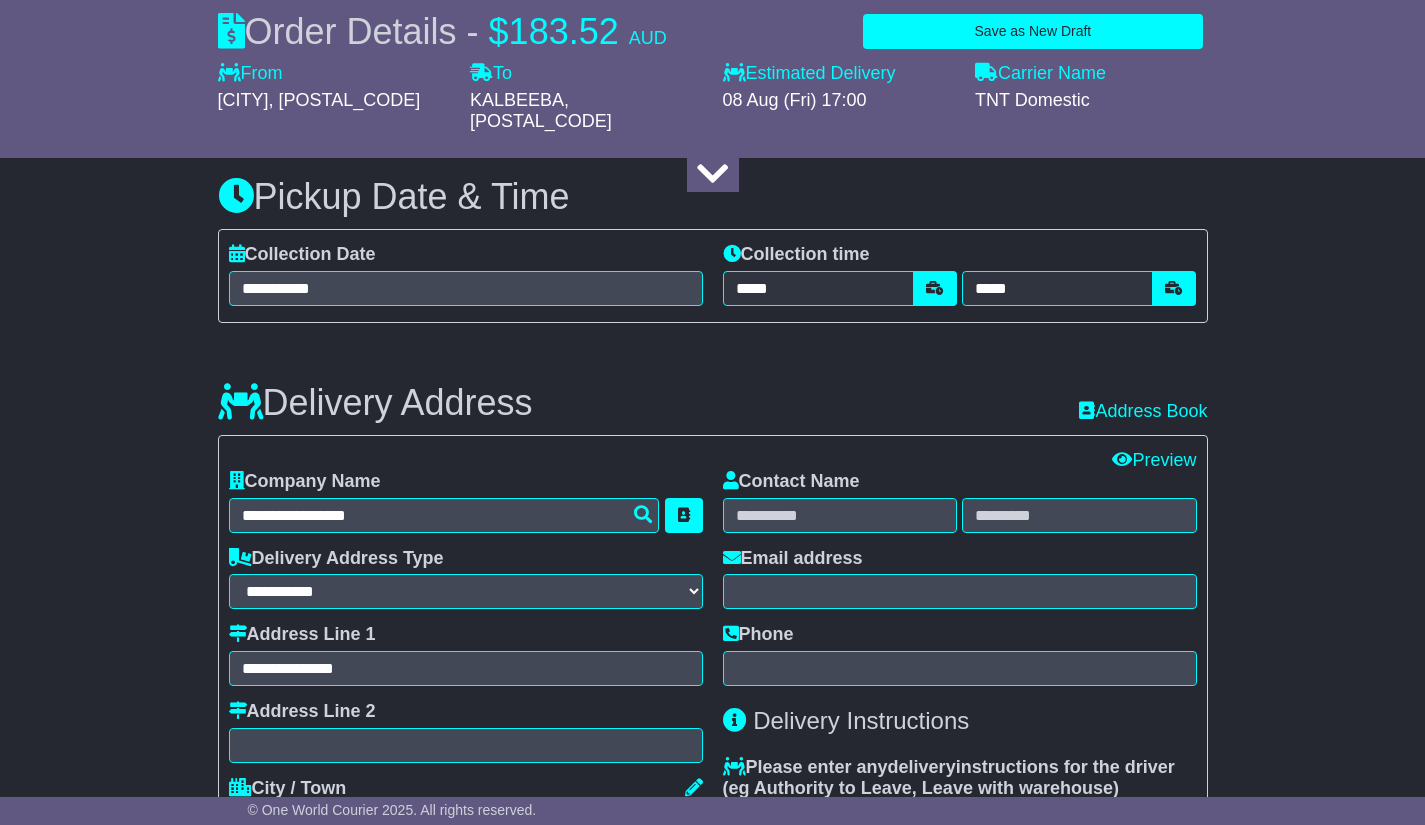 scroll, scrollTop: 1048, scrollLeft: 0, axis: vertical 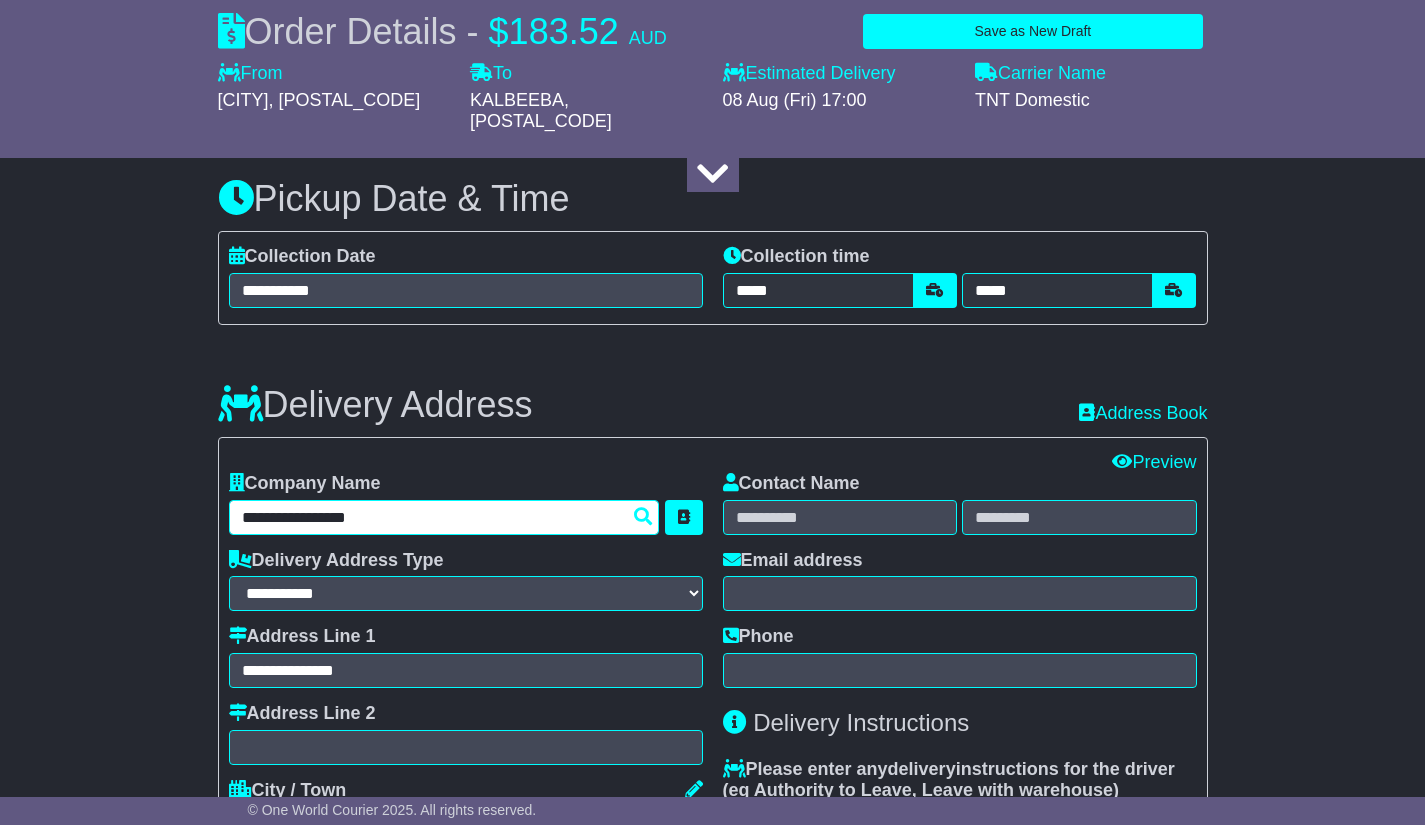 drag, startPoint x: 371, startPoint y: 523, endPoint x: 154, endPoint y: 527, distance: 217.03687 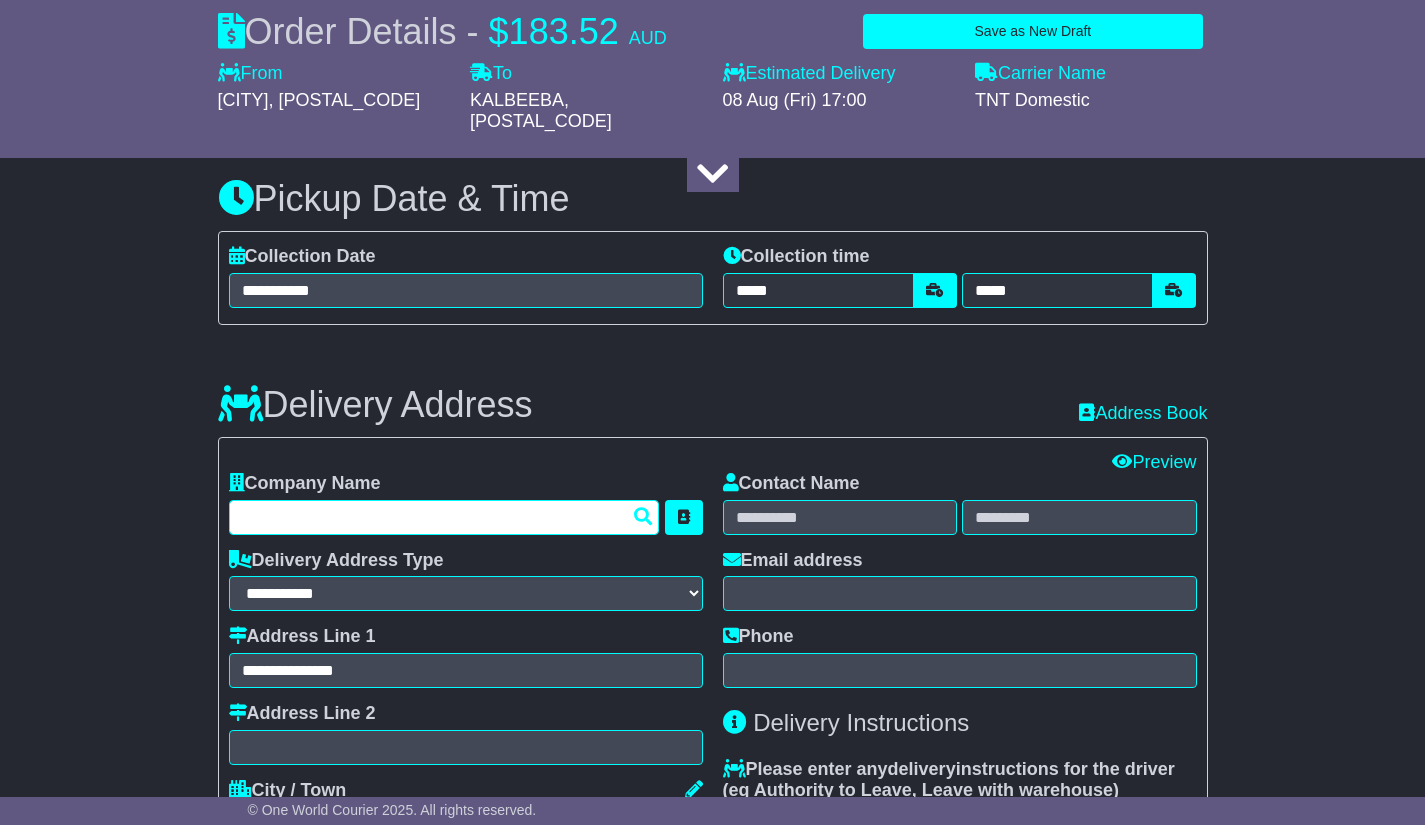 type 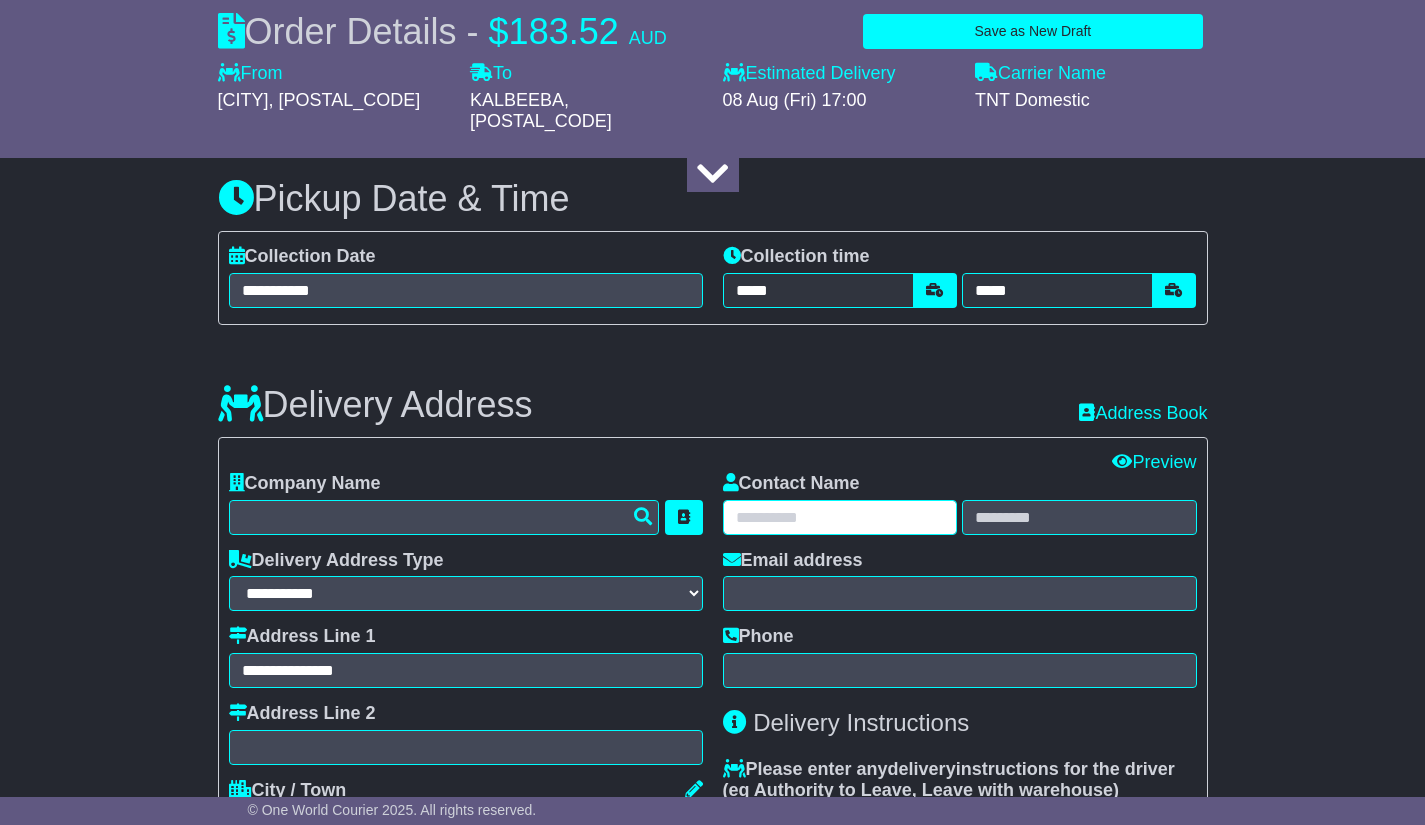 click at bounding box center [840, 517] 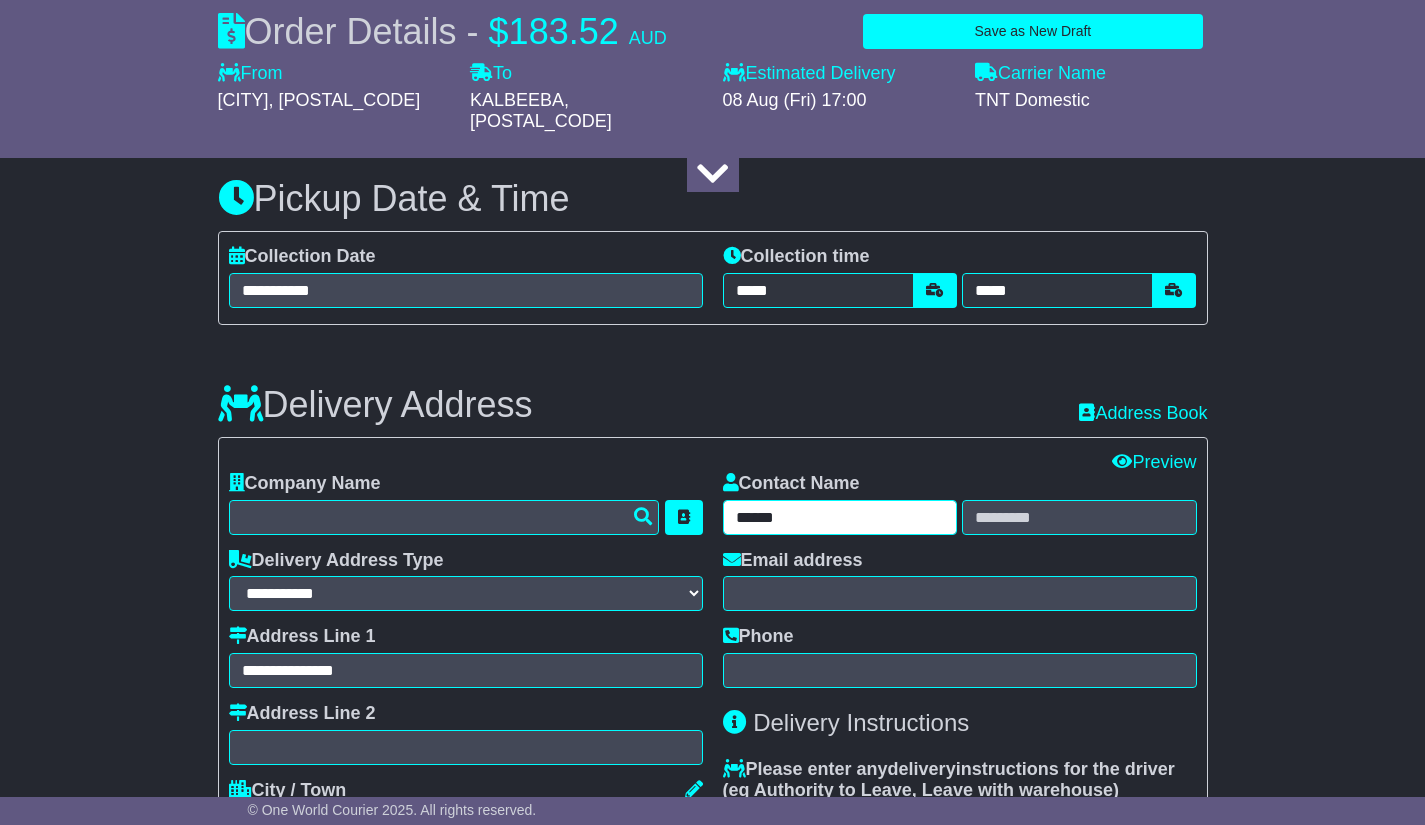 type on "******" 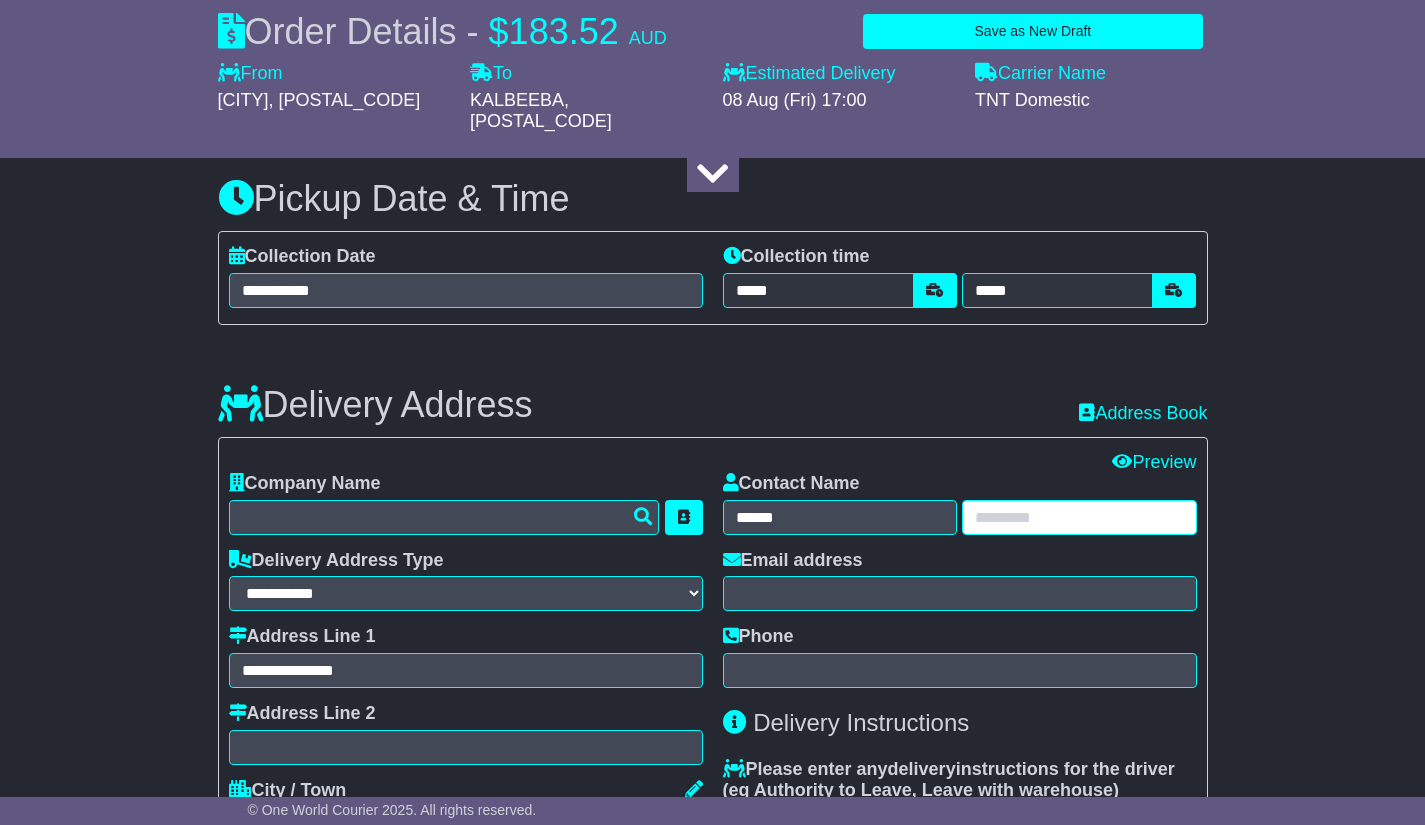 click at bounding box center (1079, 517) 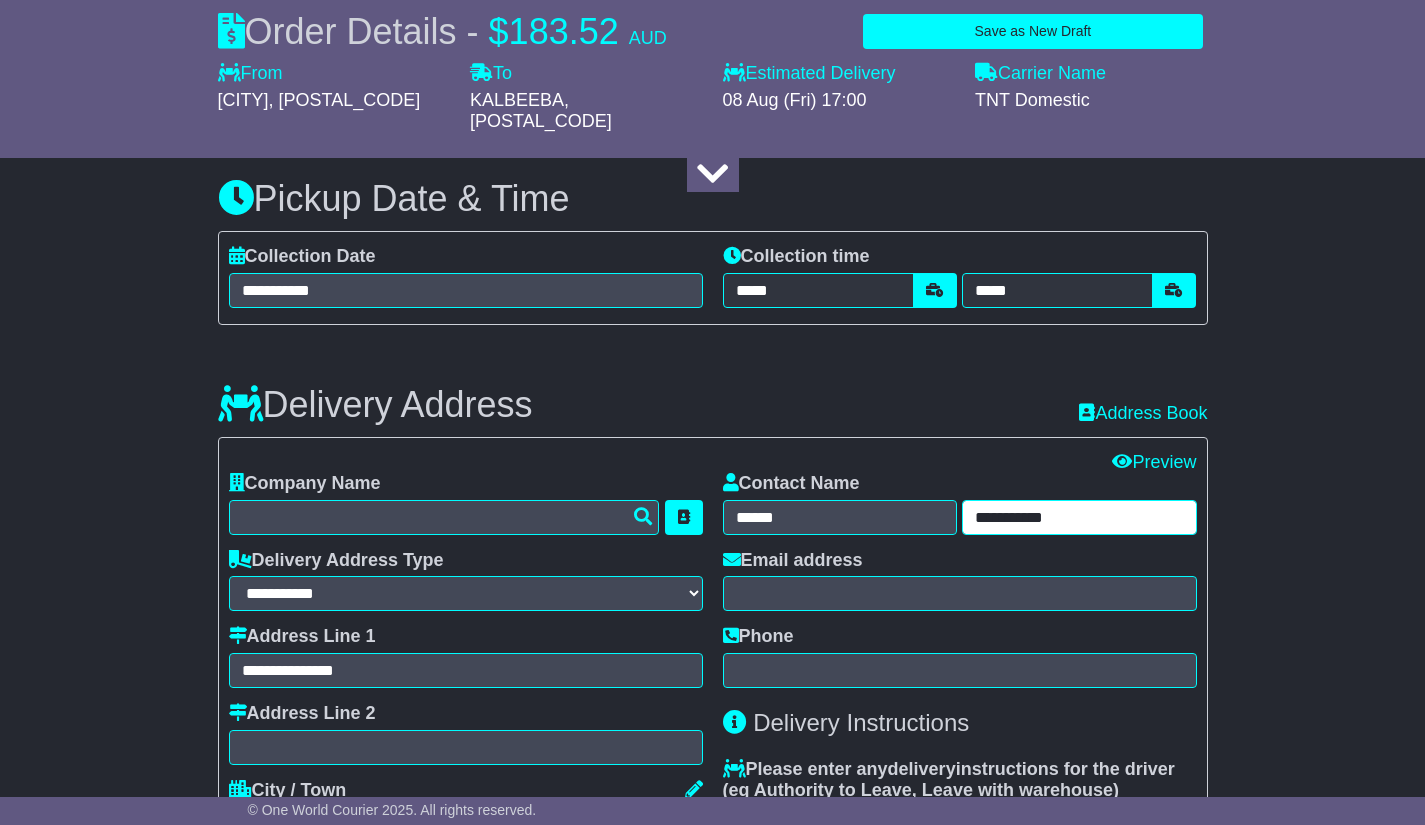 type on "**********" 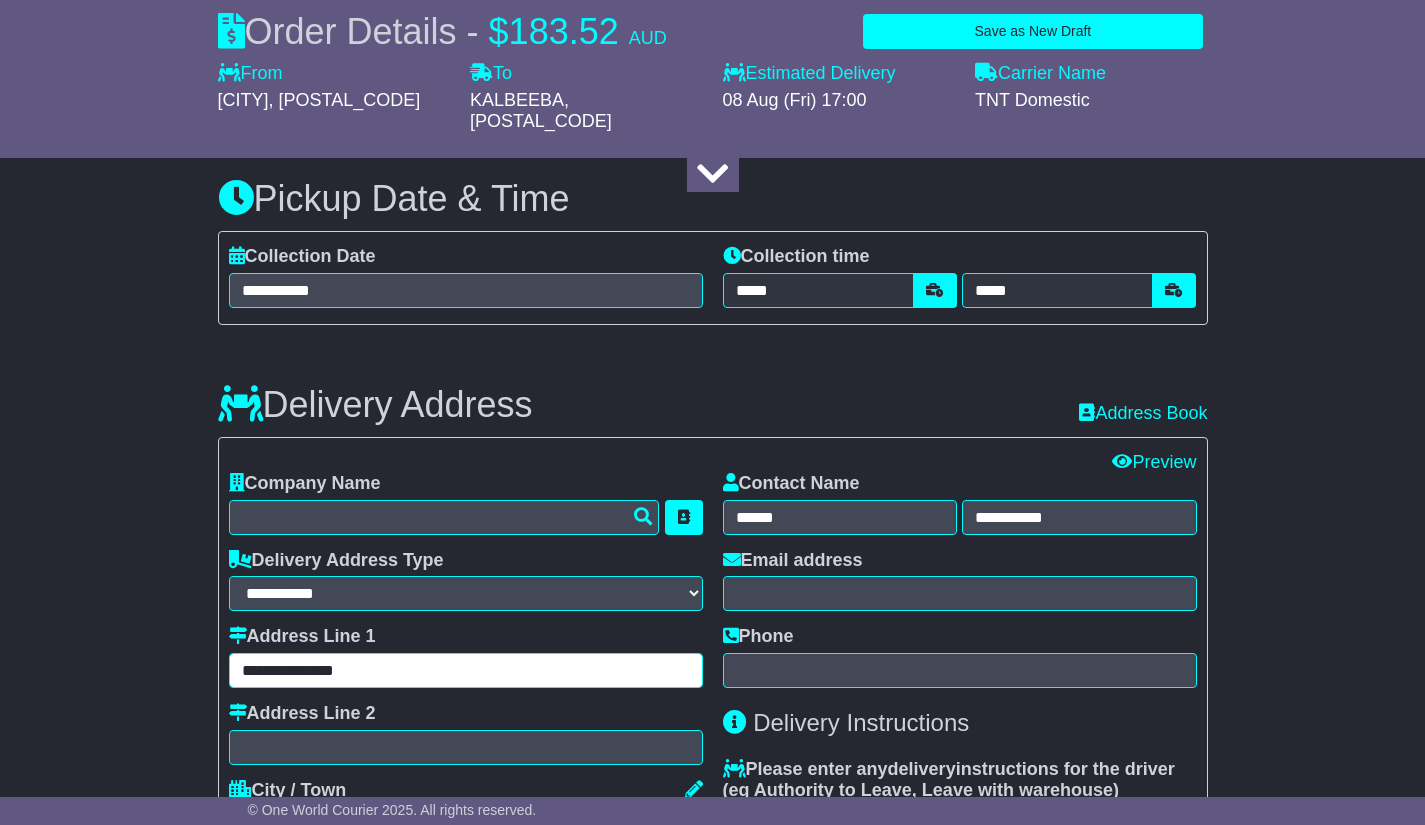 drag, startPoint x: 412, startPoint y: 665, endPoint x: 244, endPoint y: 645, distance: 169.1863 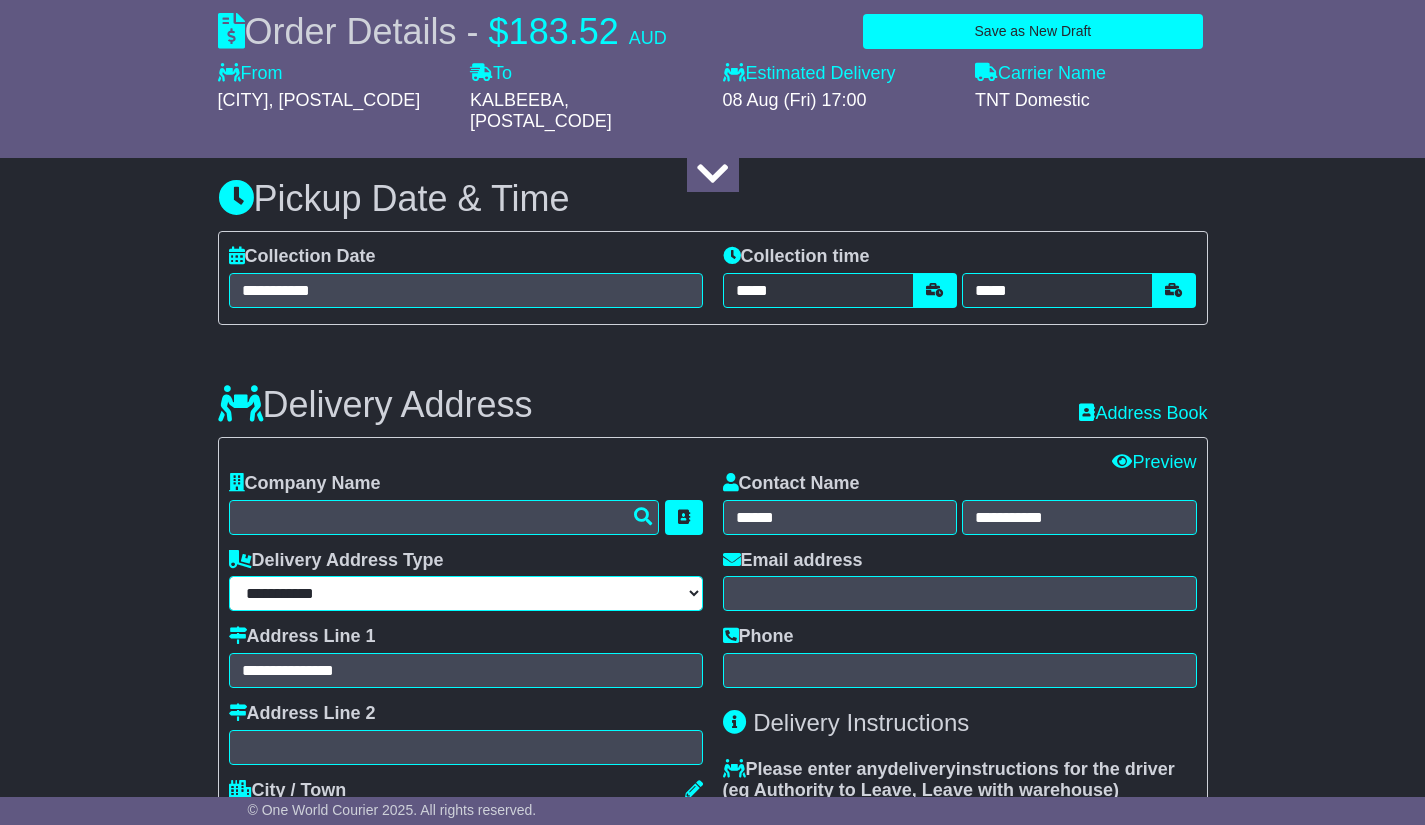 click on "**********" at bounding box center [466, 593] 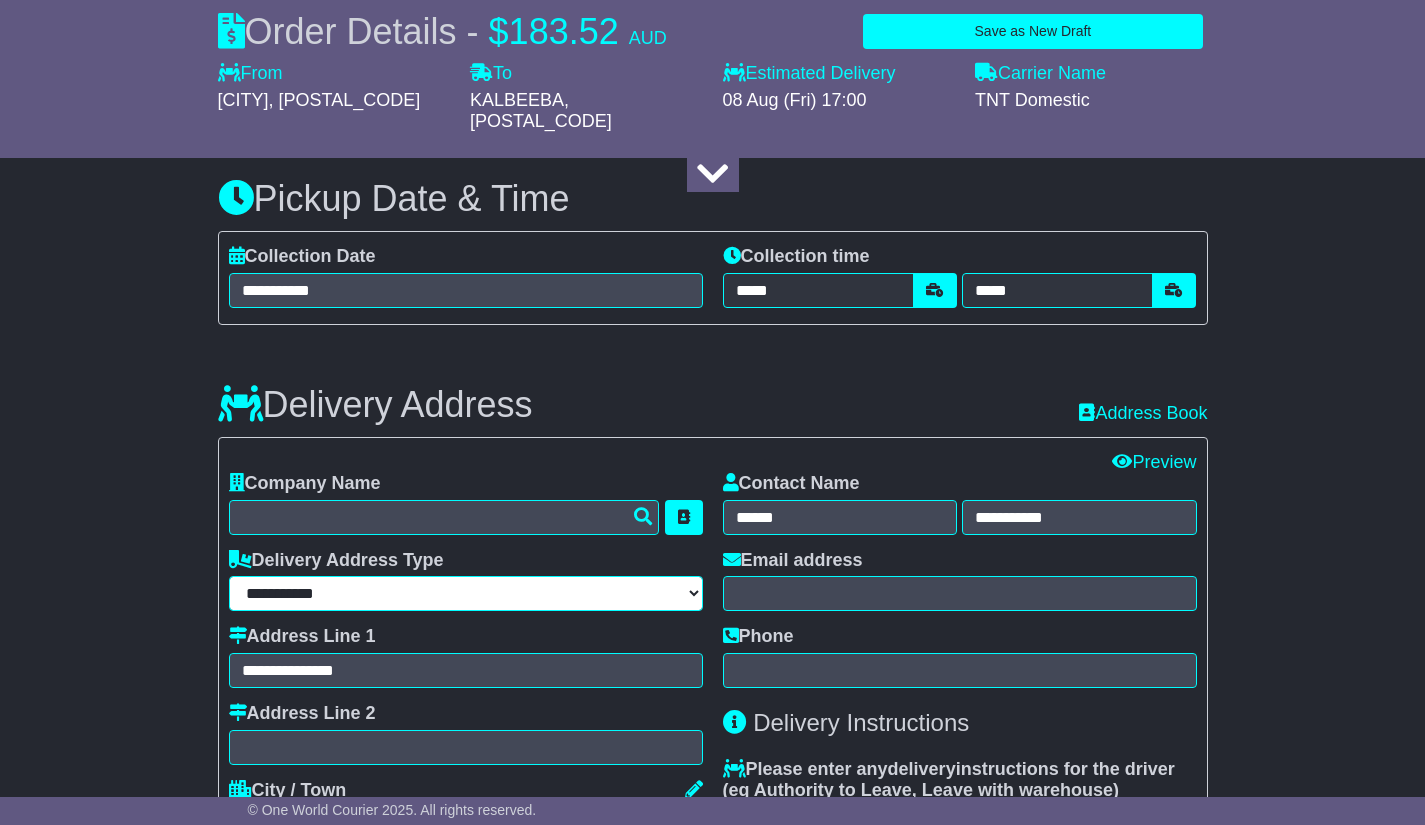 click on "**********" at bounding box center [466, 593] 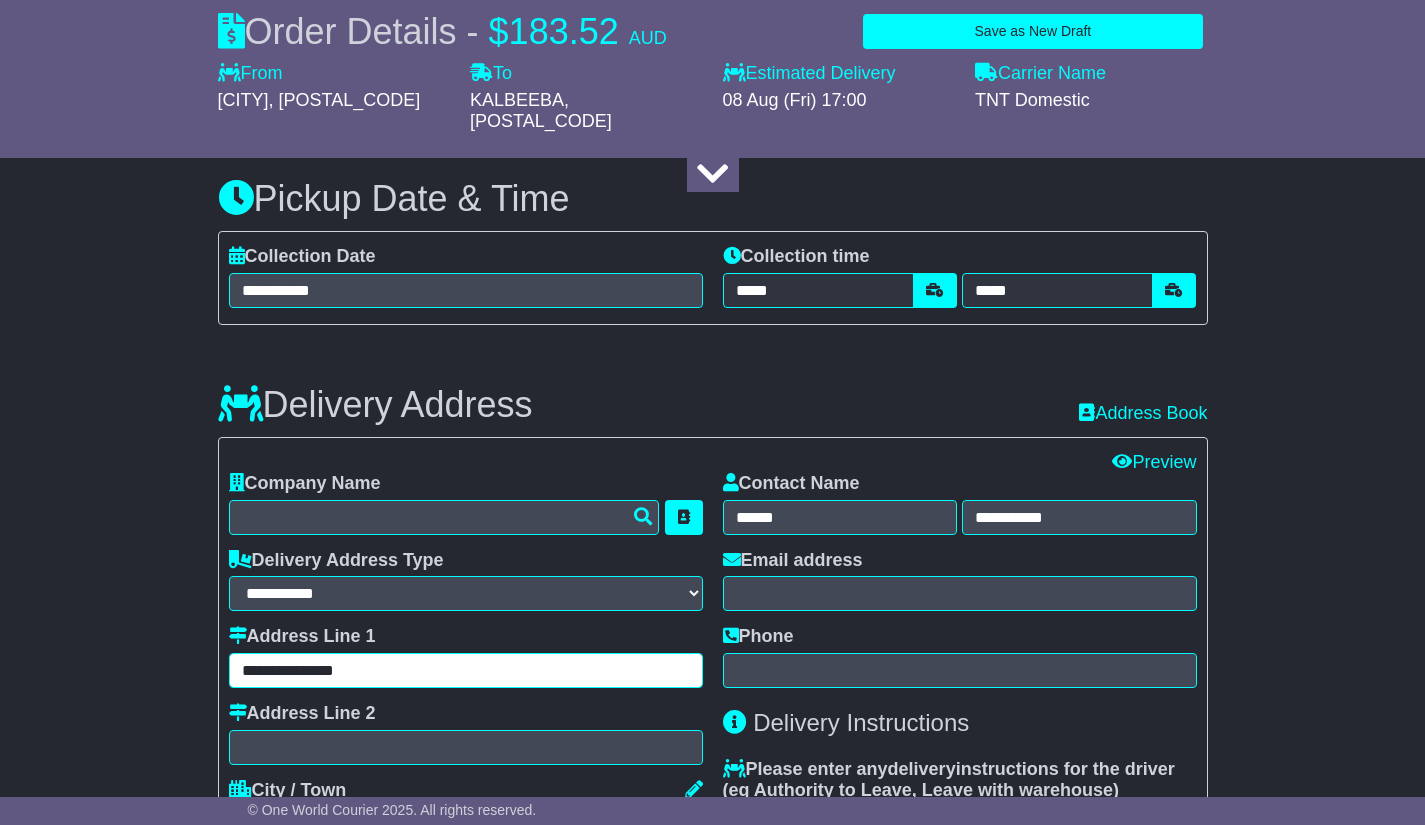 click on "**********" at bounding box center [466, 670] 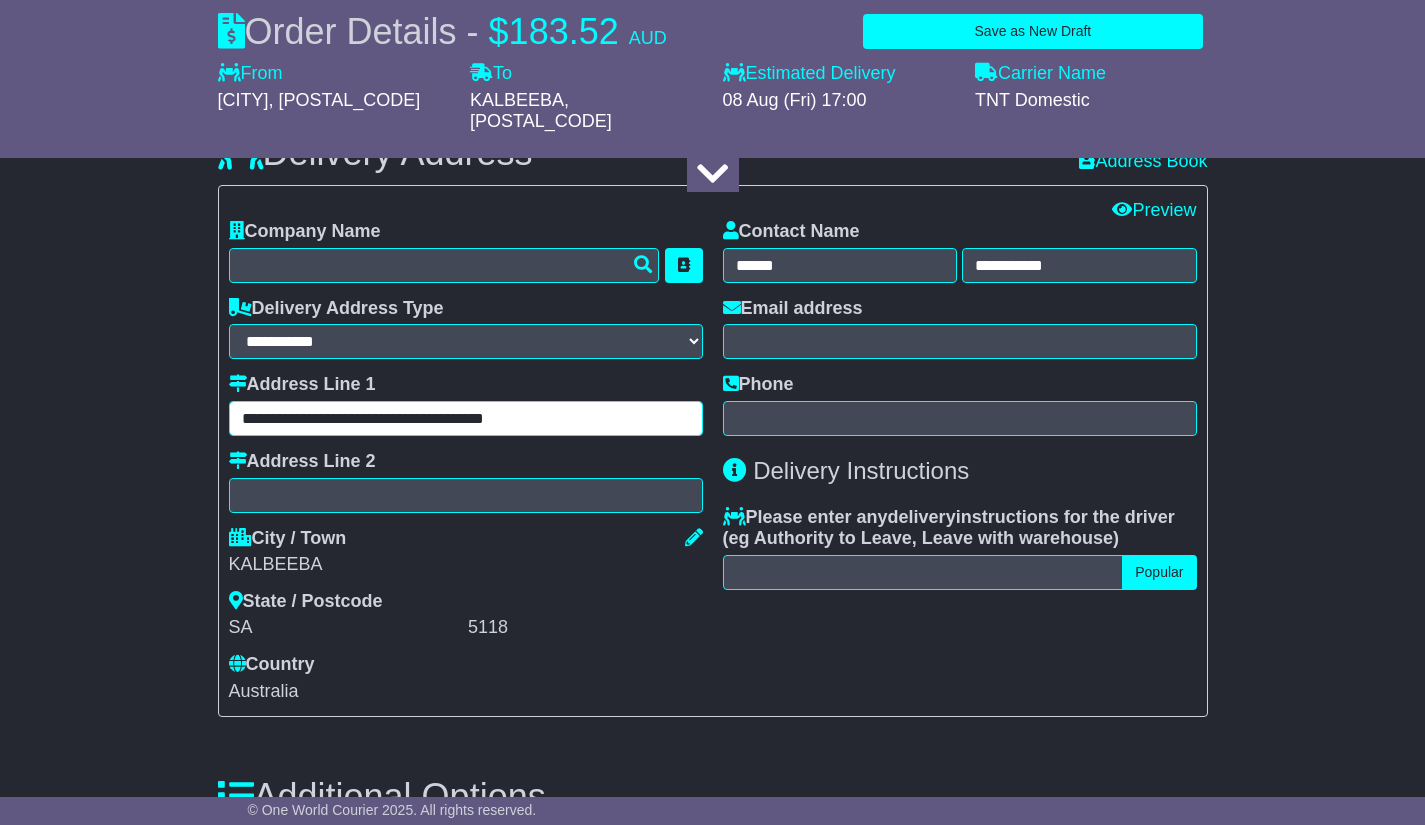 scroll, scrollTop: 1302, scrollLeft: 0, axis: vertical 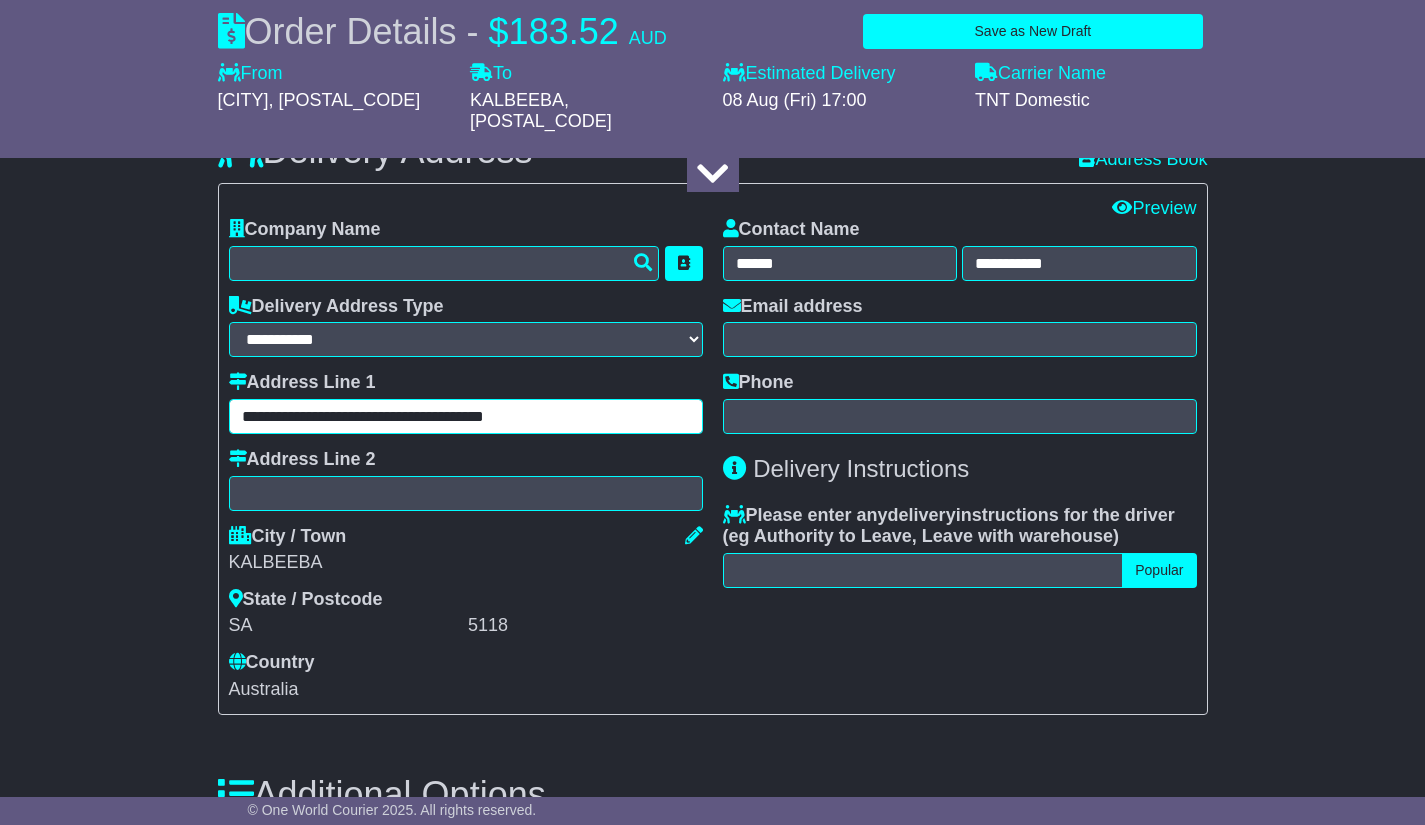 drag, startPoint x: 561, startPoint y: 411, endPoint x: 391, endPoint y: 437, distance: 171.97675 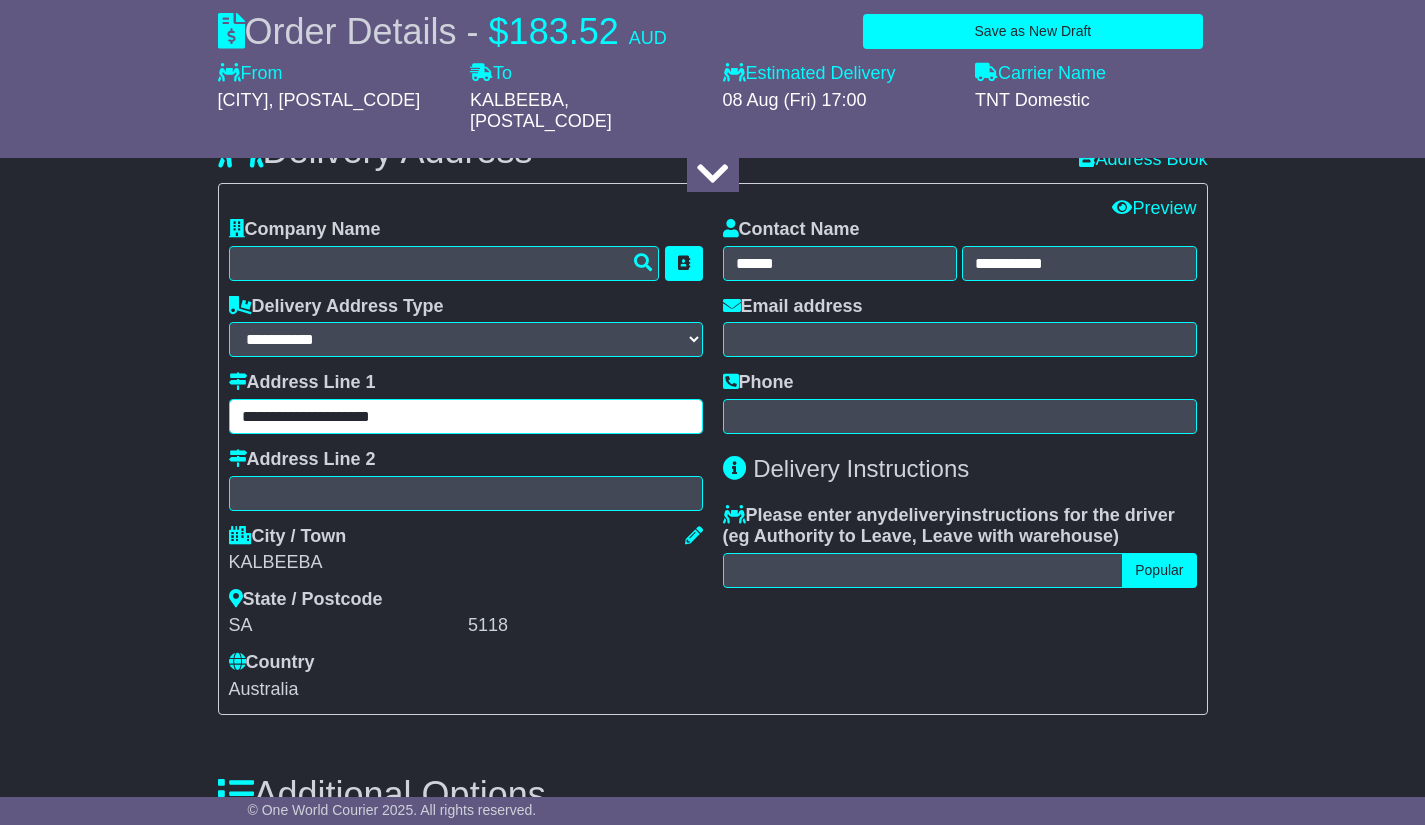 type on "**********" 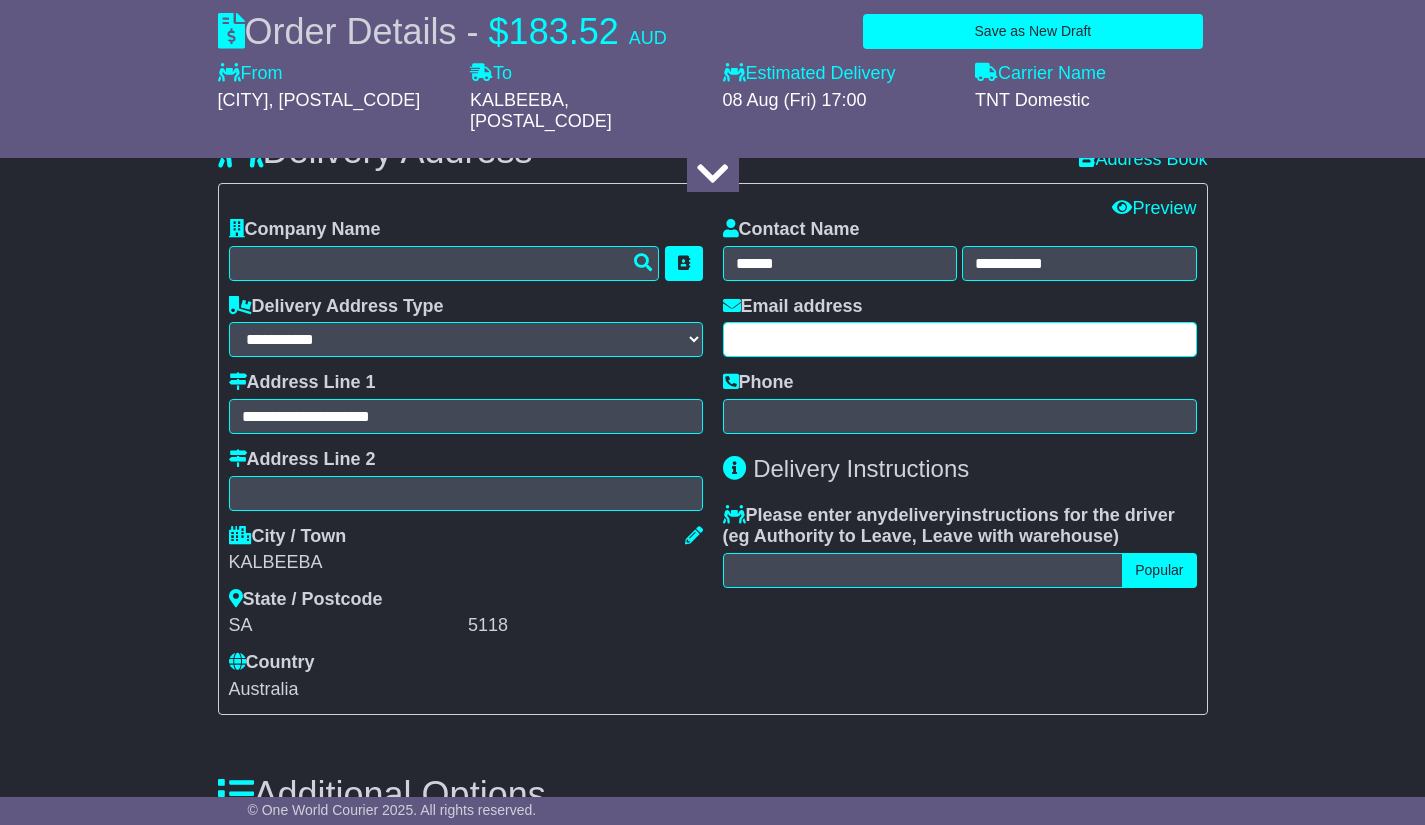 click at bounding box center (960, 339) 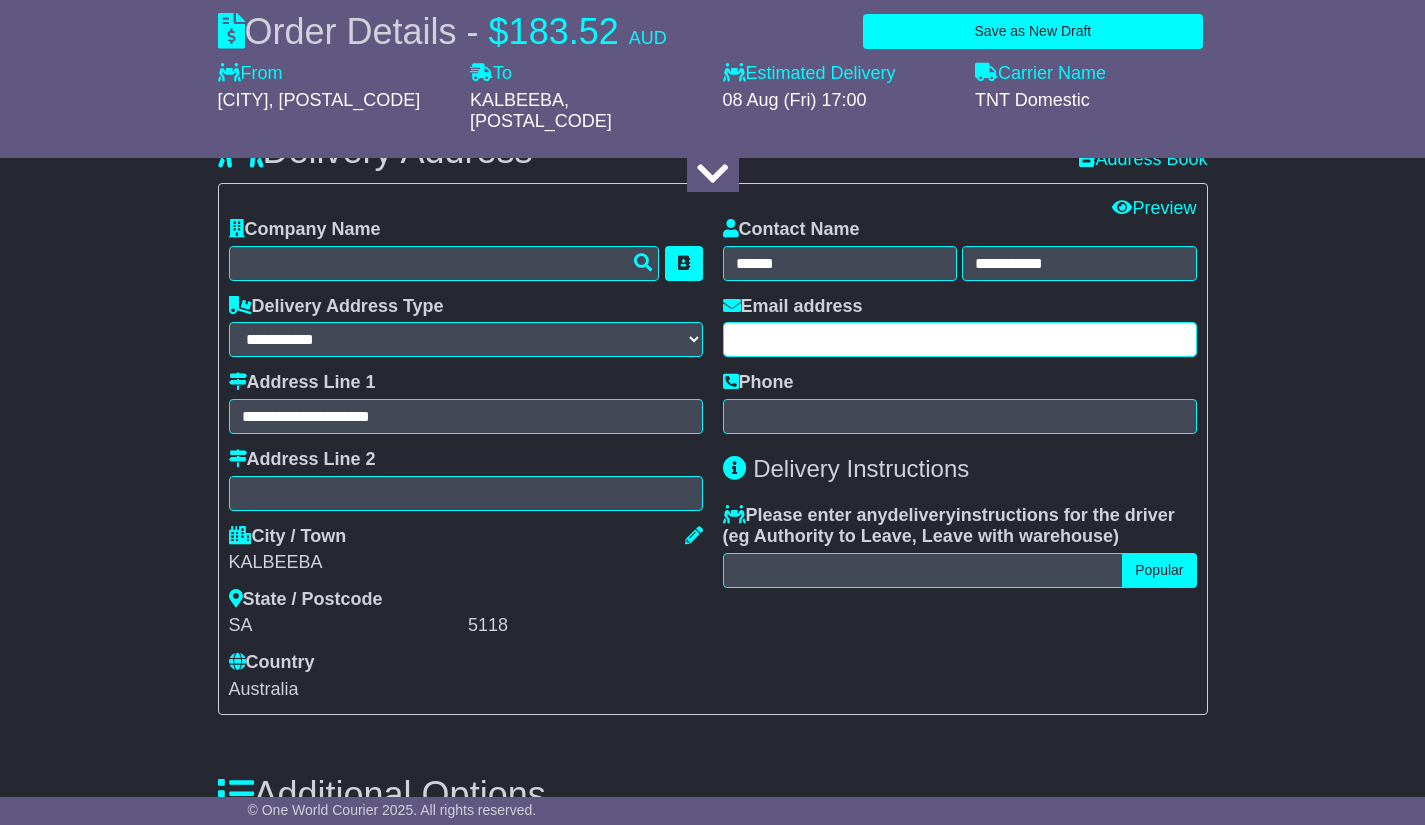 click at bounding box center (960, 339) 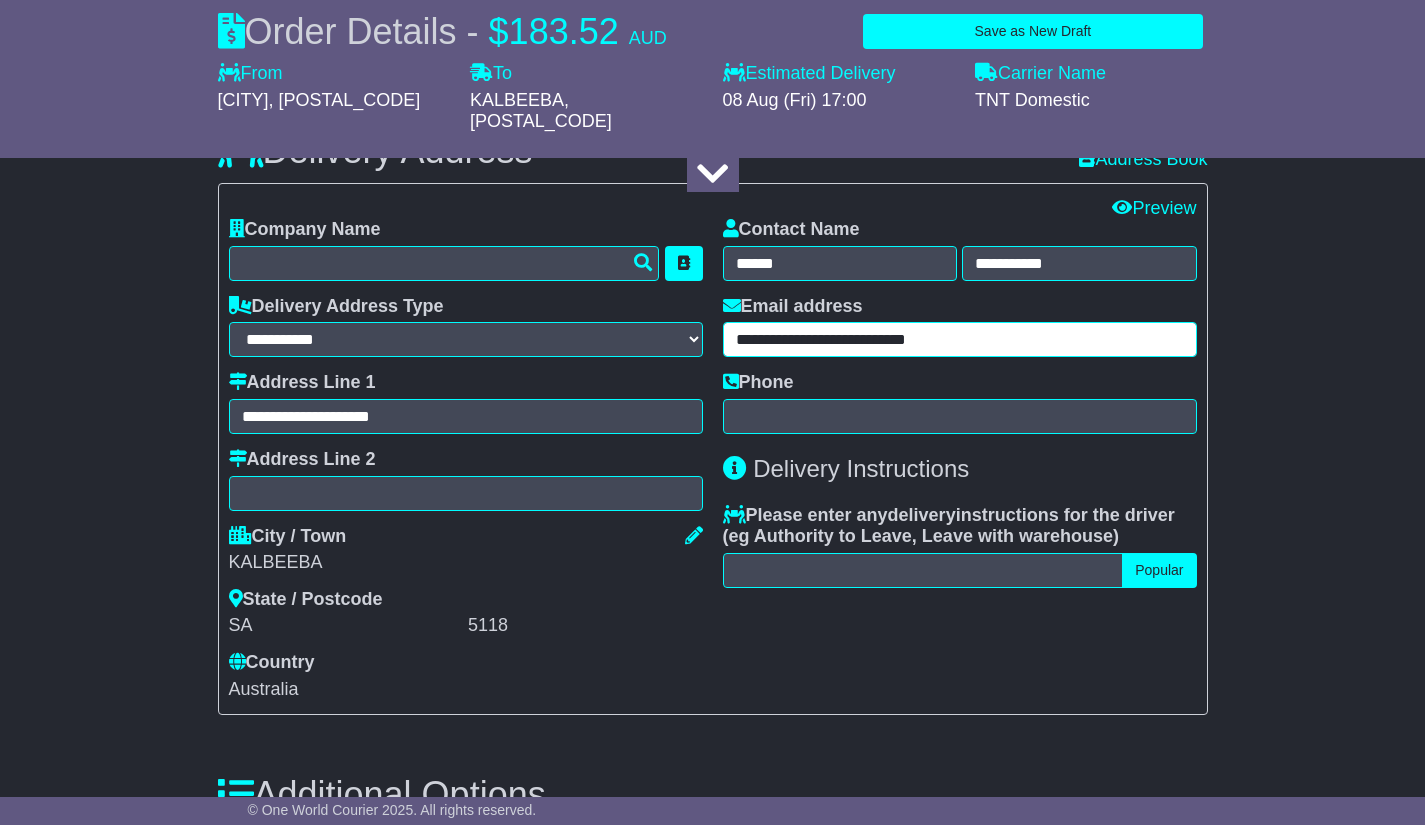 type on "**********" 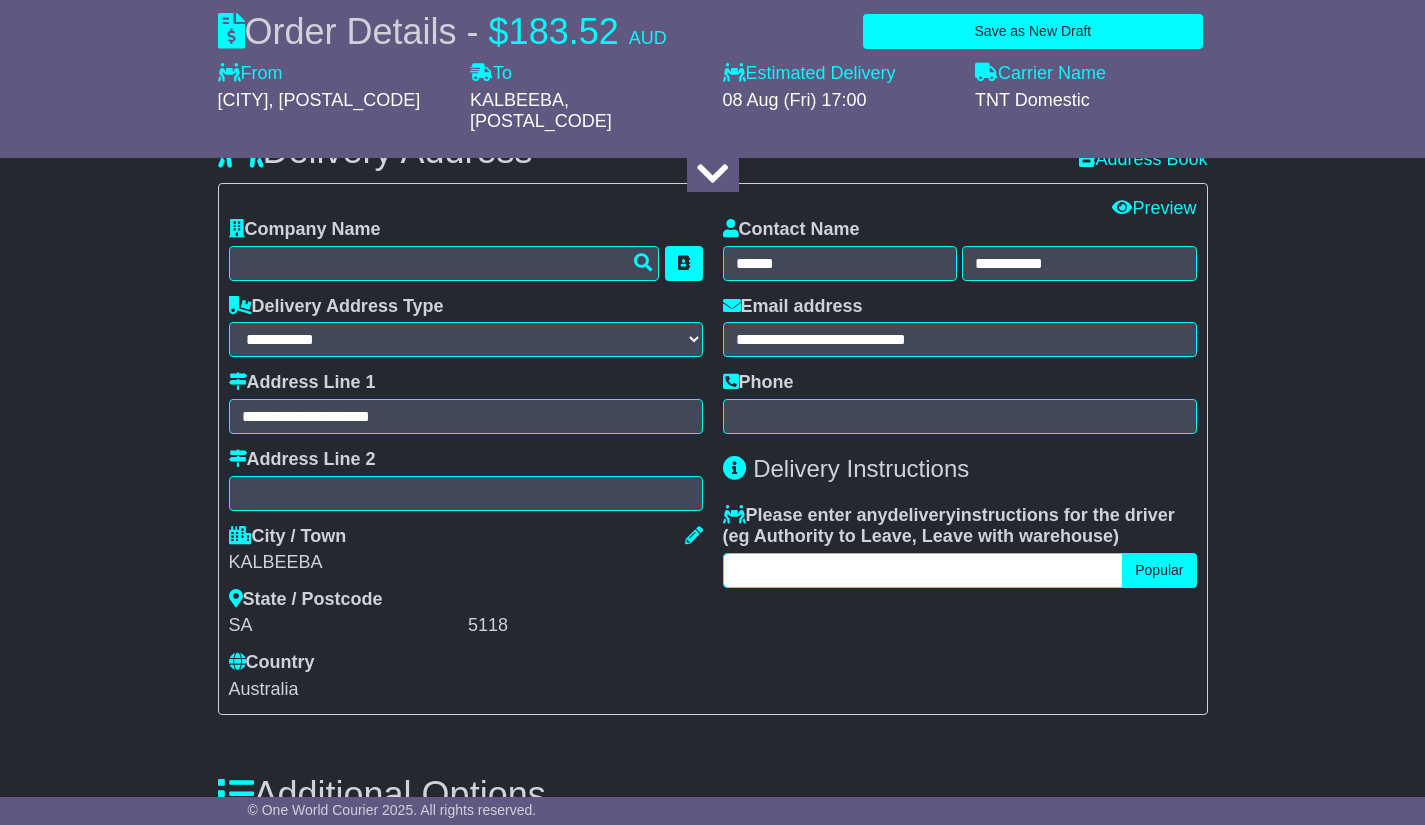 click at bounding box center (923, 570) 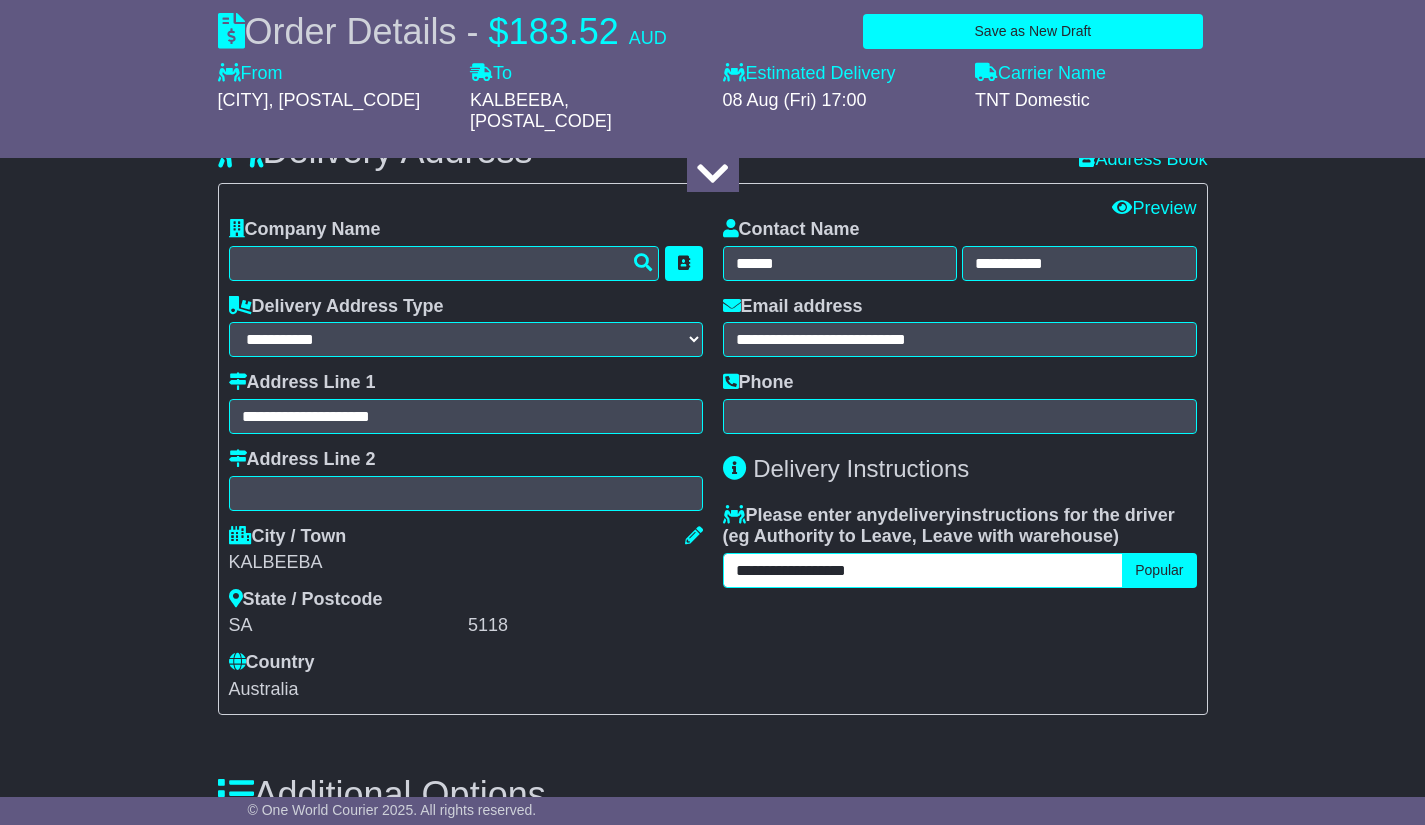 type on "**********" 